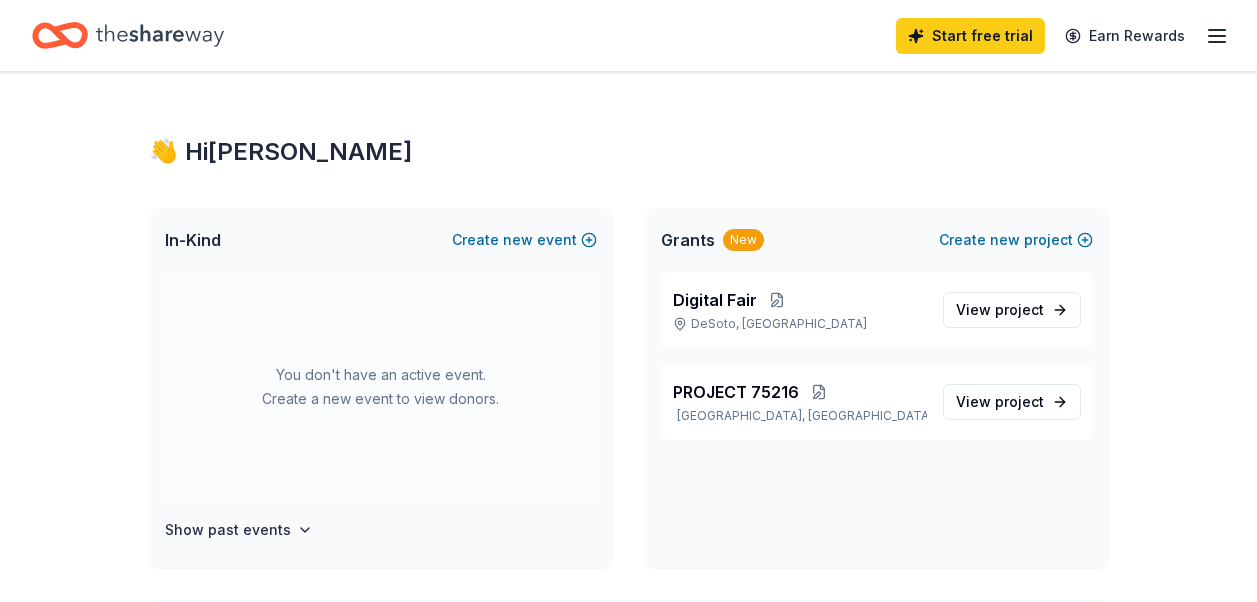 scroll, scrollTop: 0, scrollLeft: 0, axis: both 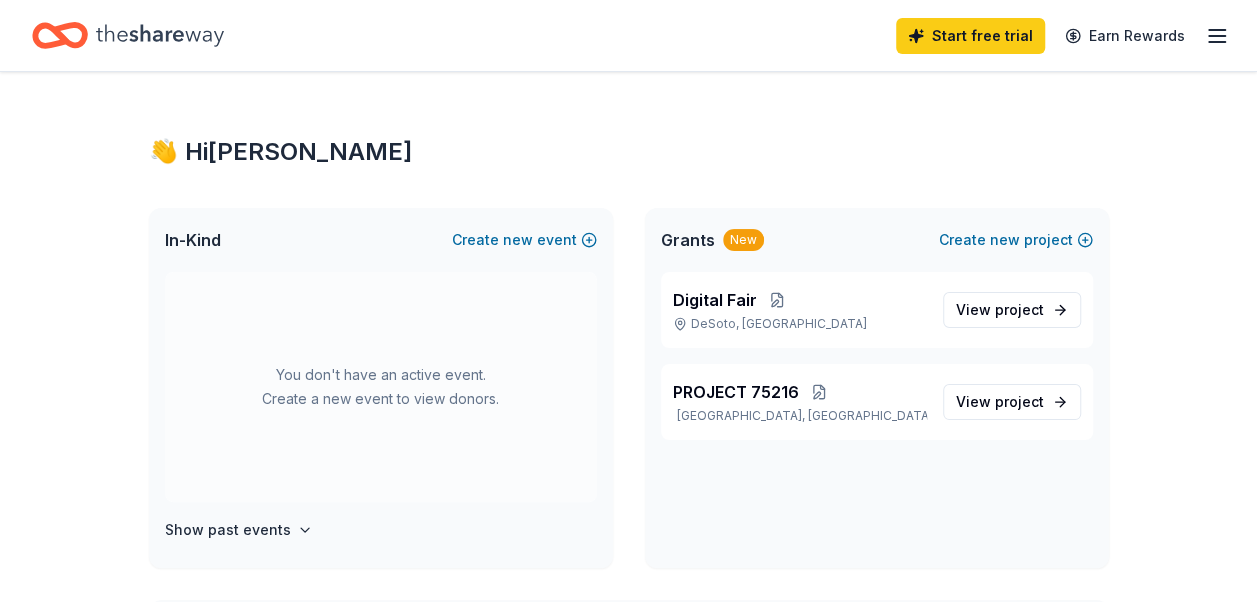 click on "👋 Hi  [PERSON_NAME]" at bounding box center [629, 152] 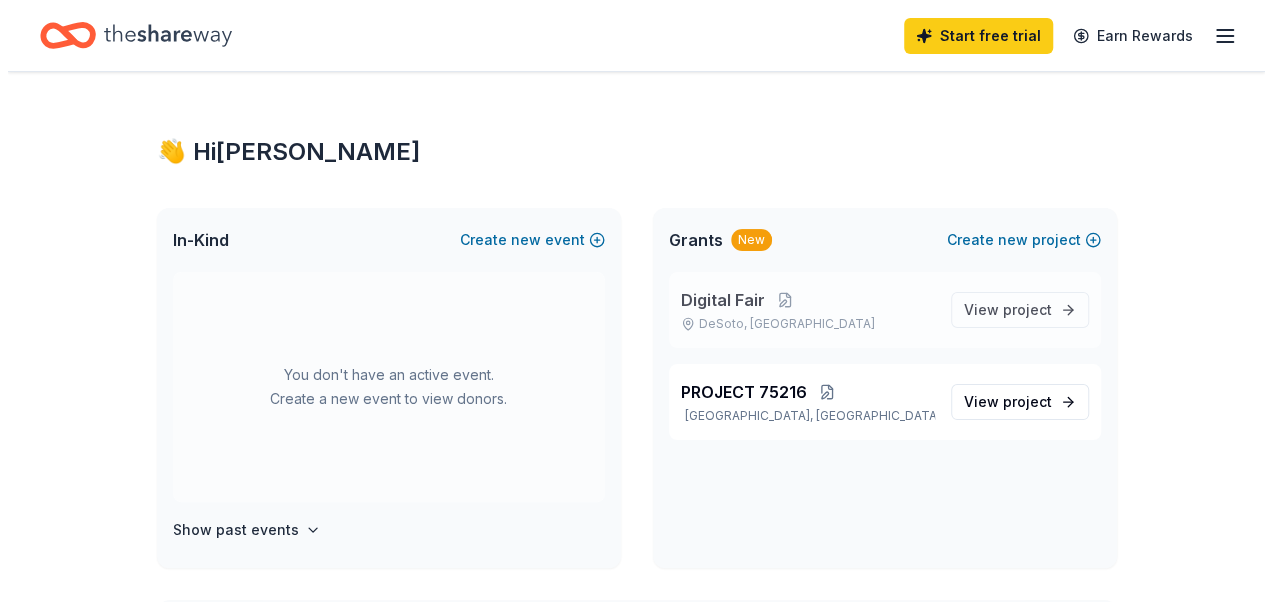scroll, scrollTop: 100, scrollLeft: 0, axis: vertical 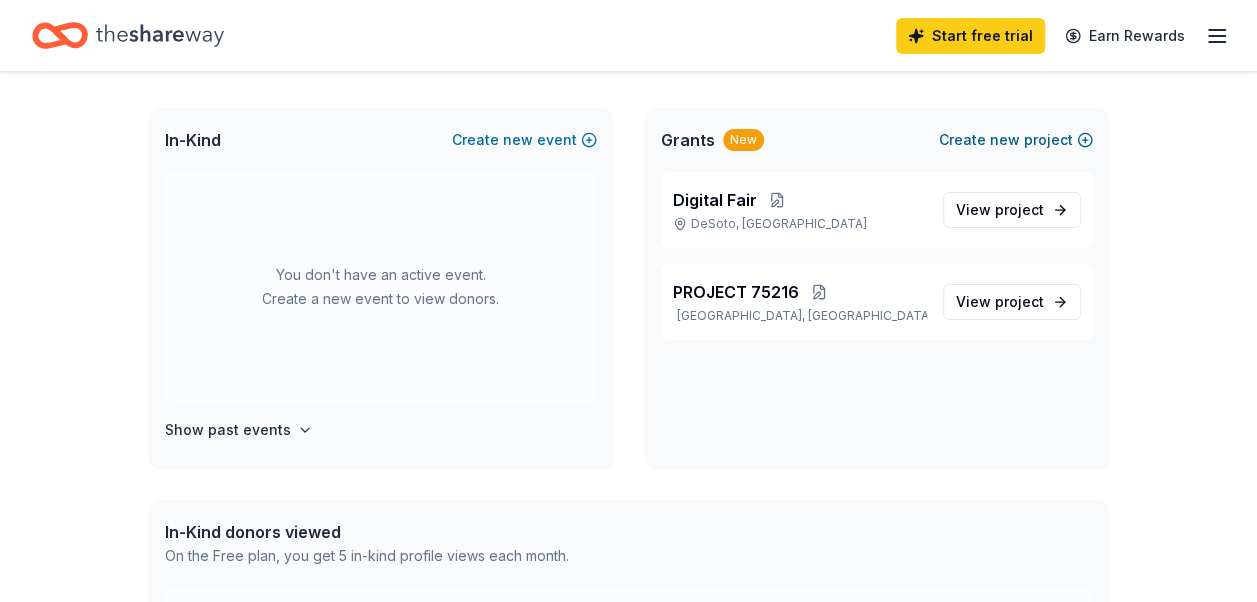 click on "Create  new  project" at bounding box center (1016, 140) 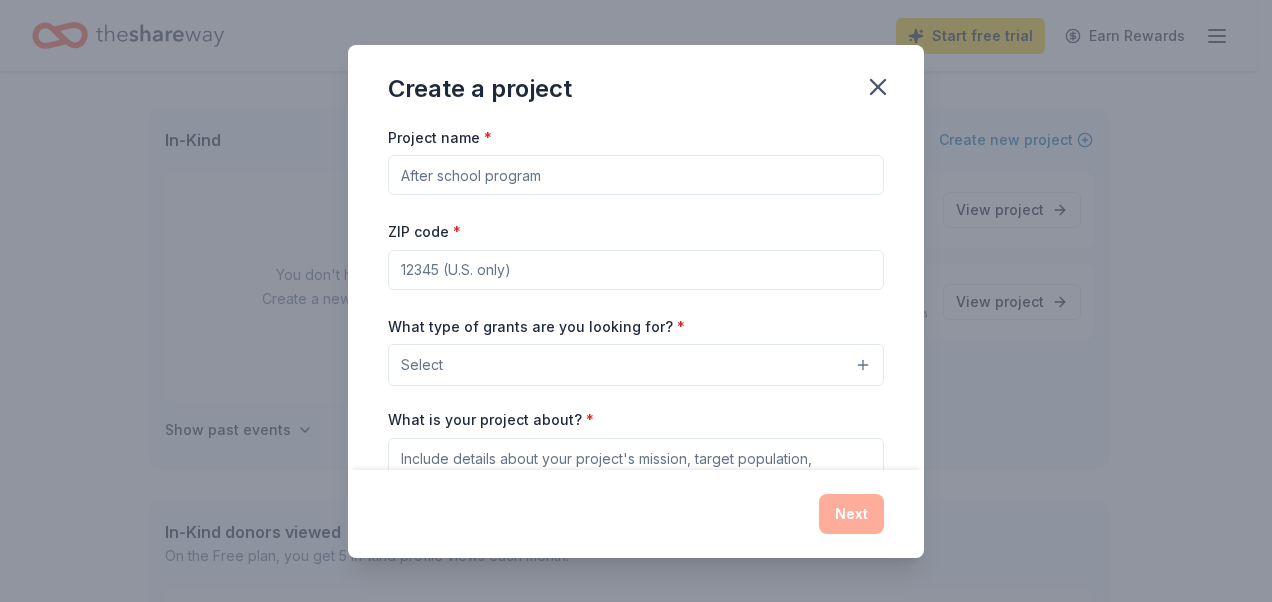 click on "Project name *" at bounding box center (636, 175) 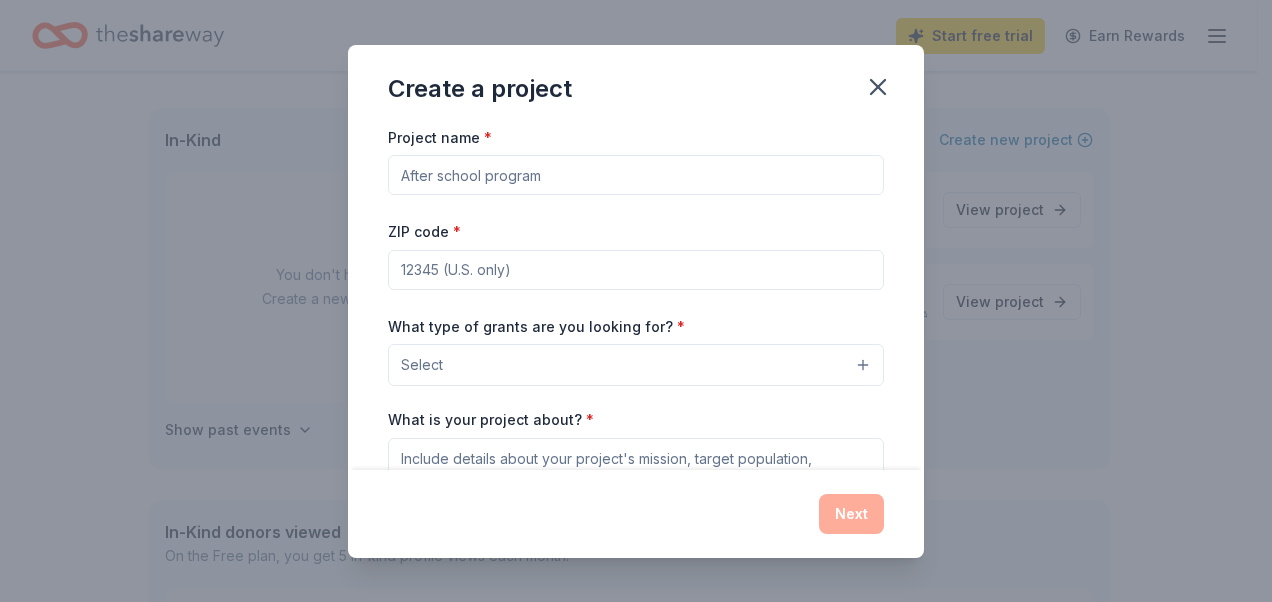 click on "Project name *" at bounding box center (636, 175) 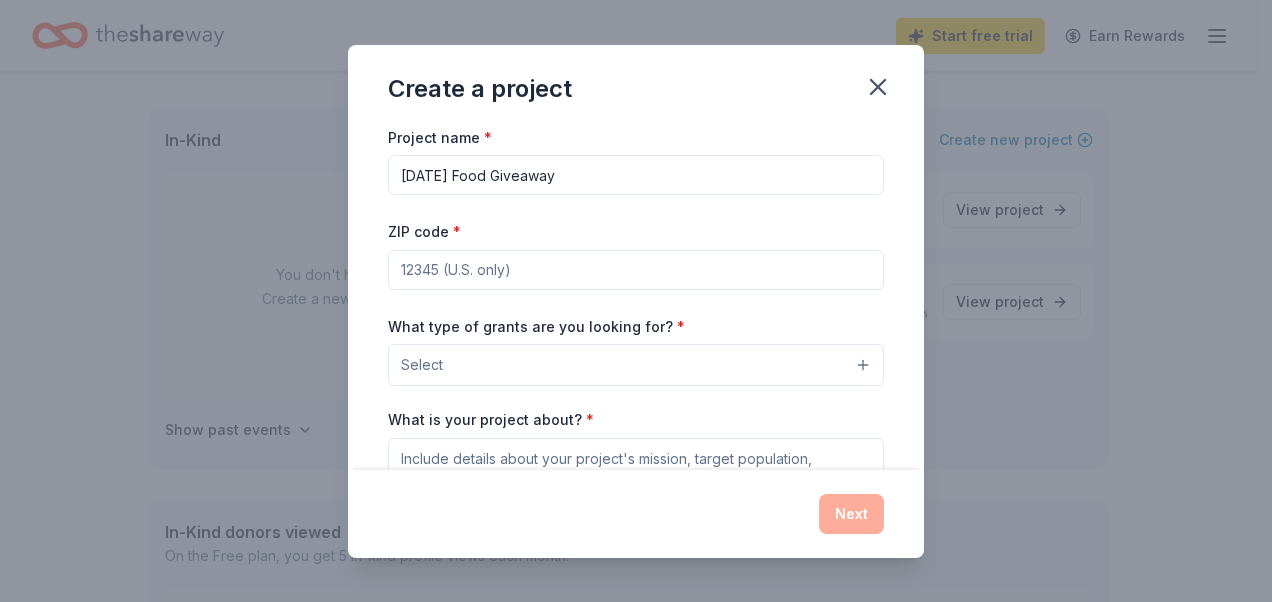 type on "[DATE] Food Giveaway" 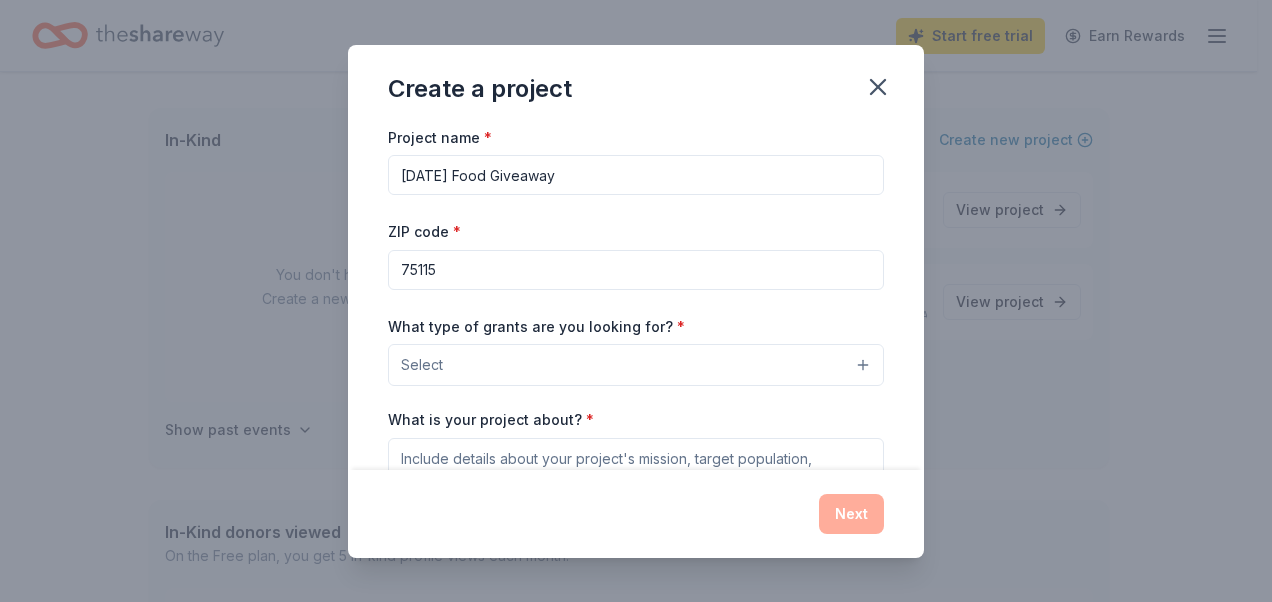 type on "75115" 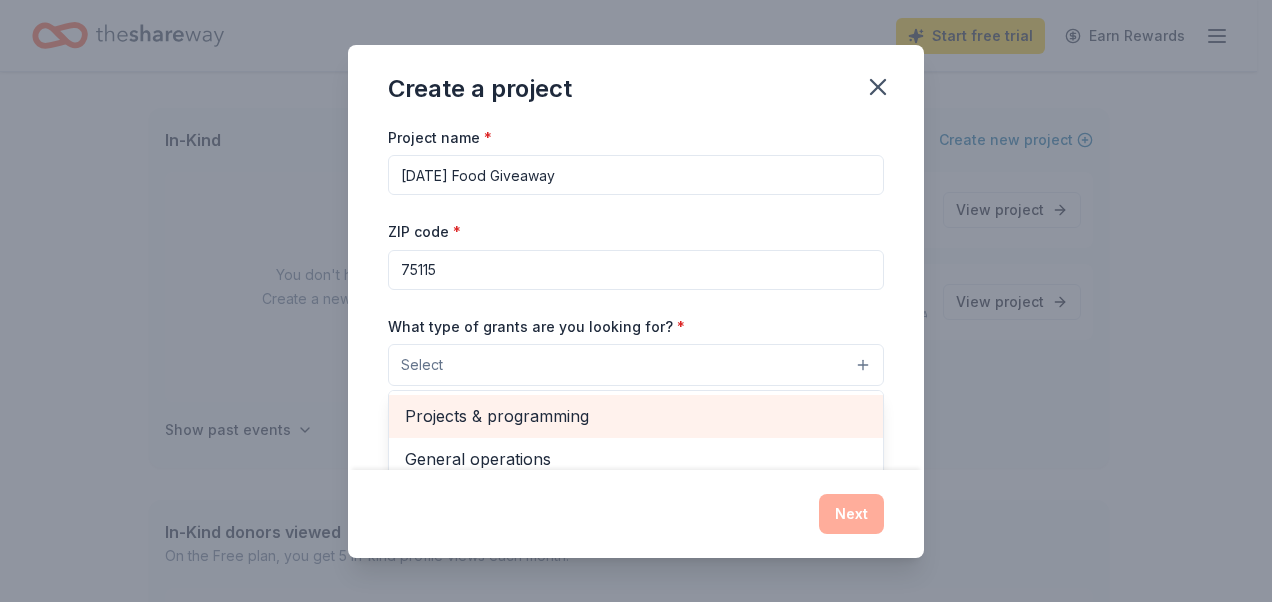 click on "Projects & programming" at bounding box center (636, 416) 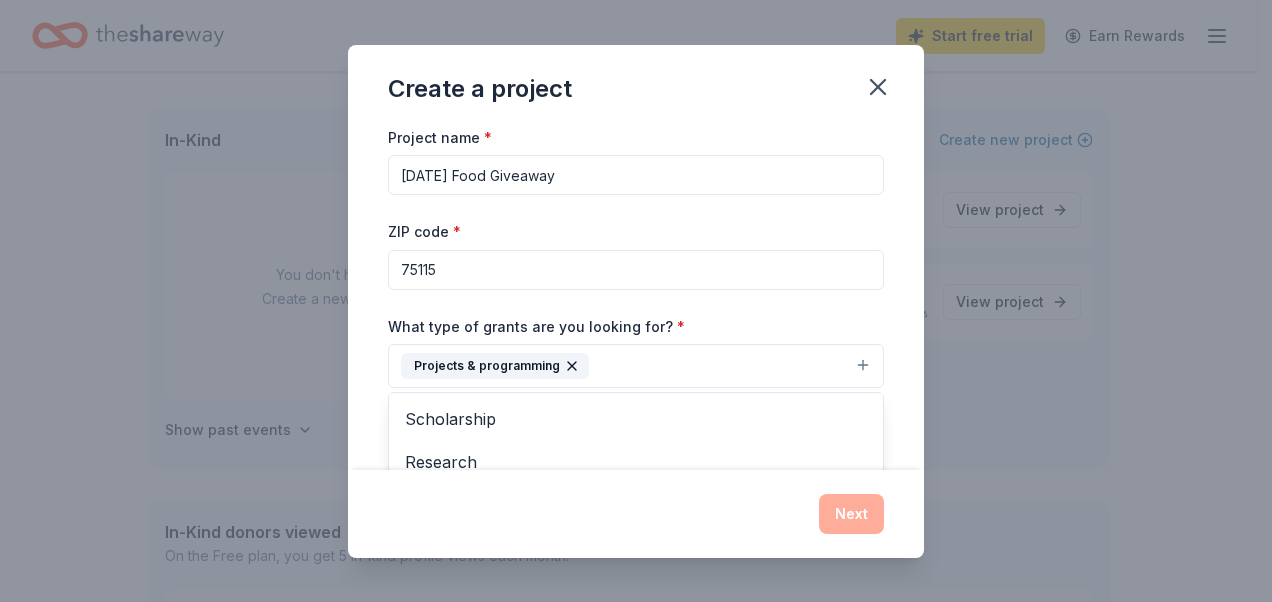 scroll, scrollTop: 193, scrollLeft: 0, axis: vertical 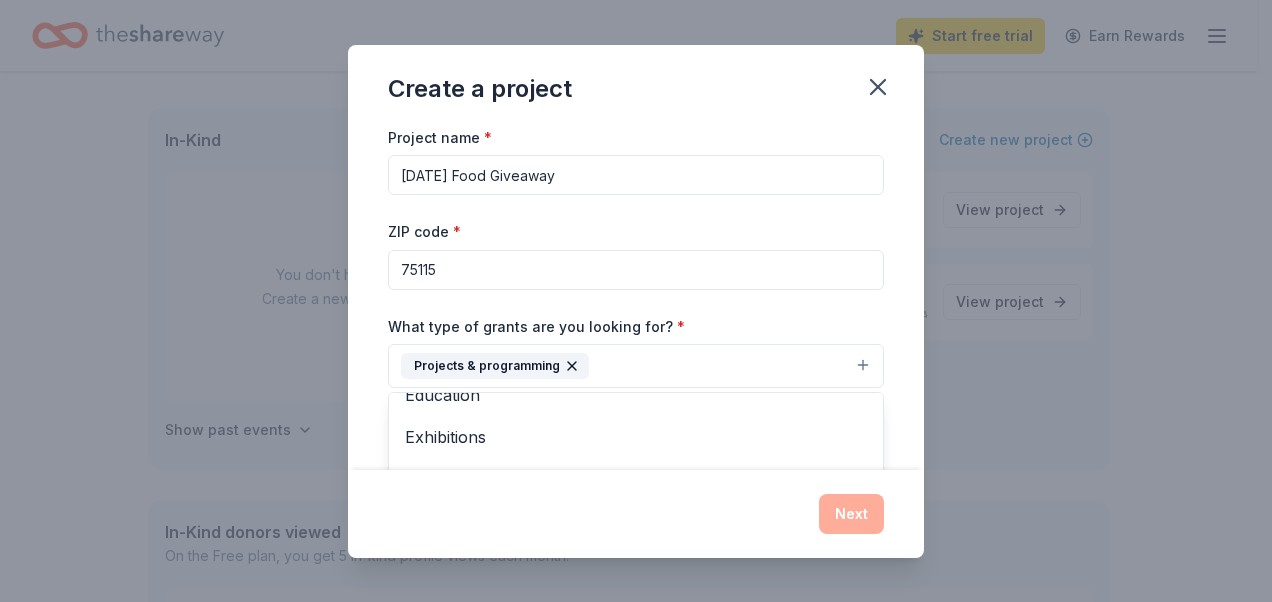 click on "Project name * Thanksgiving Food Giveaway ZIP code * 75115 What type of grants are you looking for? * Projects & programming General operations Capital Scholarship Research Education Exhibitions Conference Training and capacity building Fellowship Other What is your project about? * We use this to match you to relevant grant opportunities.   See examples We recommend at least 300 characters to get the best grant matches. Send me reminders Email me reminders of grant application deadlines" at bounding box center (636, 297) 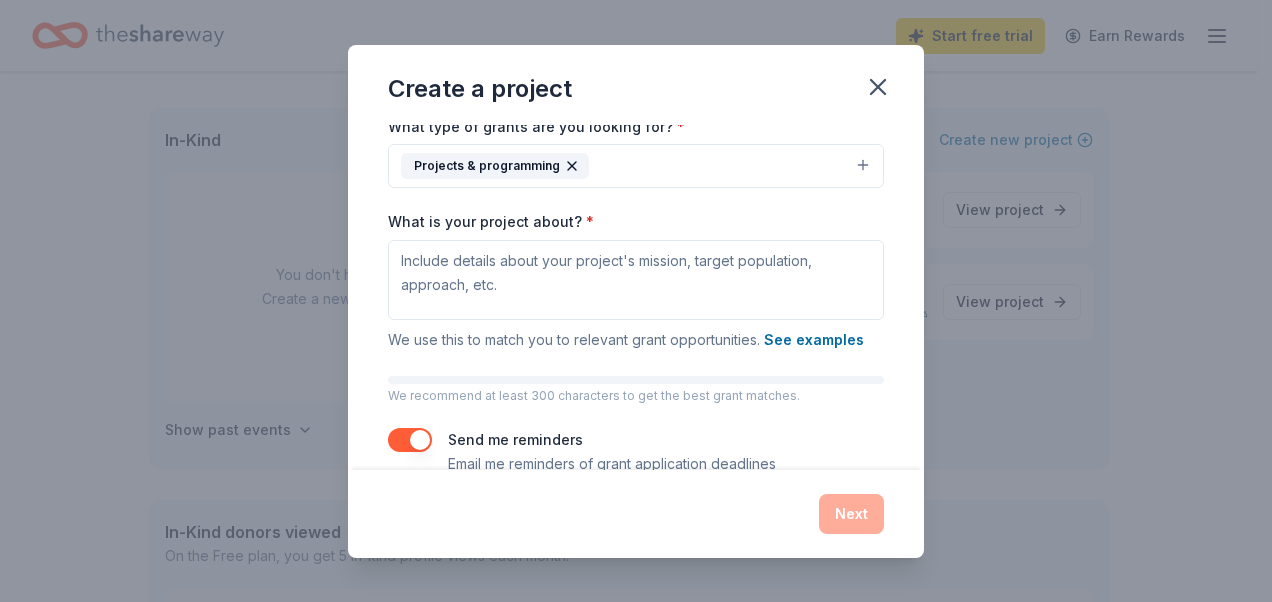 scroll, scrollTop: 100, scrollLeft: 0, axis: vertical 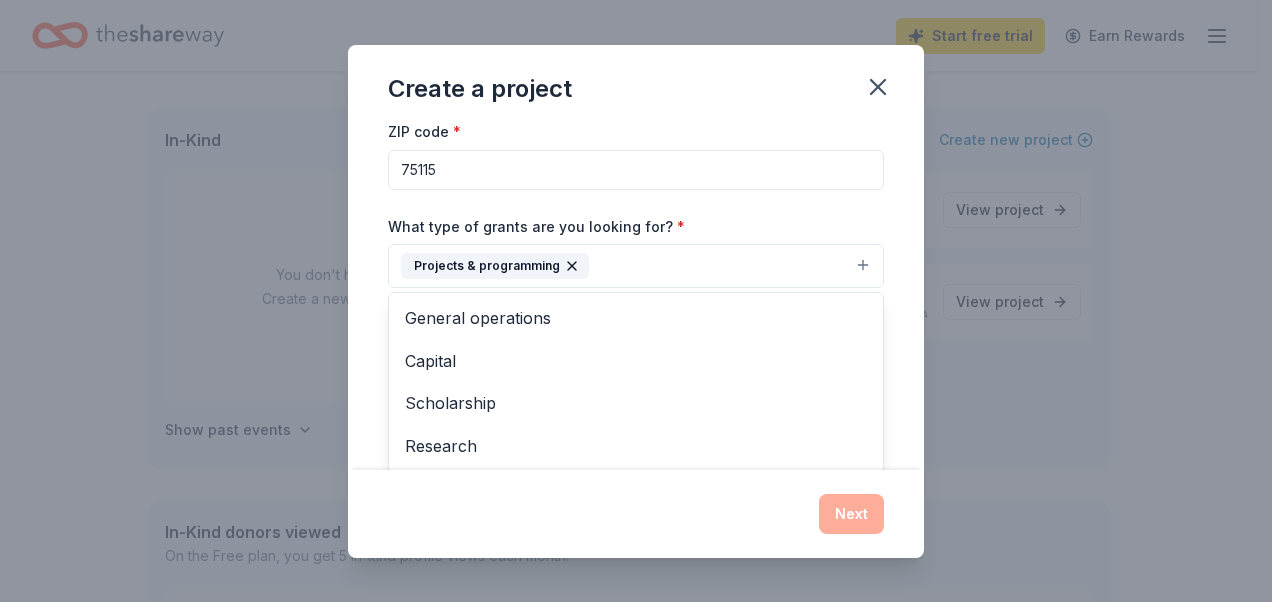 click on "Projects & programming" at bounding box center [636, 266] 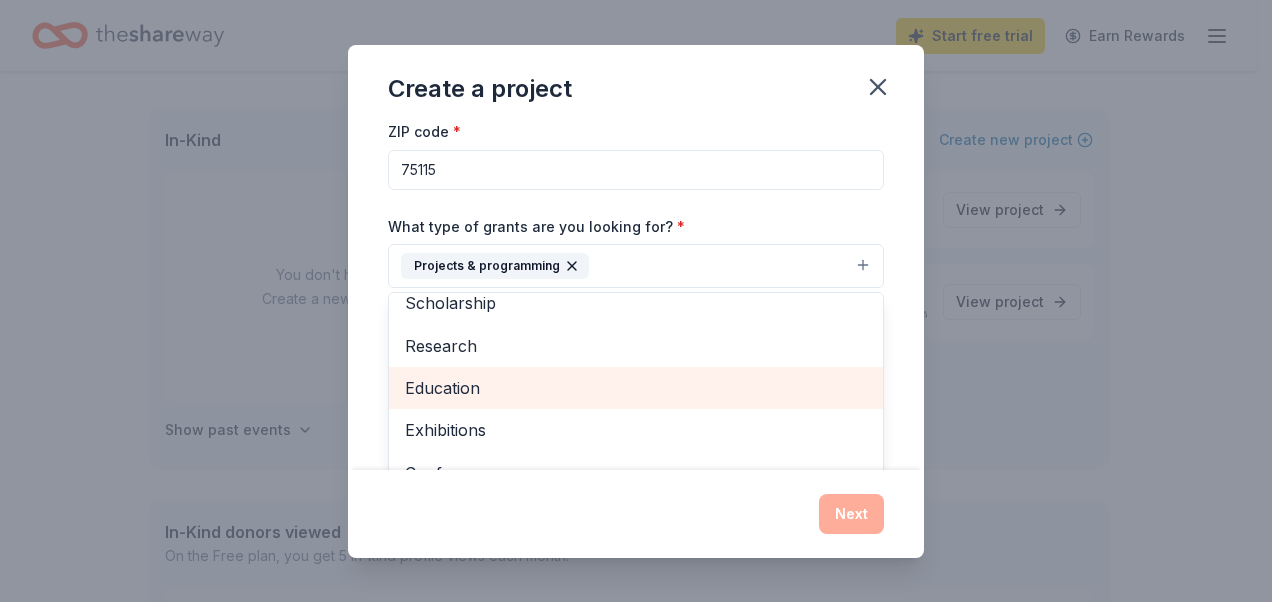 scroll, scrollTop: 193, scrollLeft: 0, axis: vertical 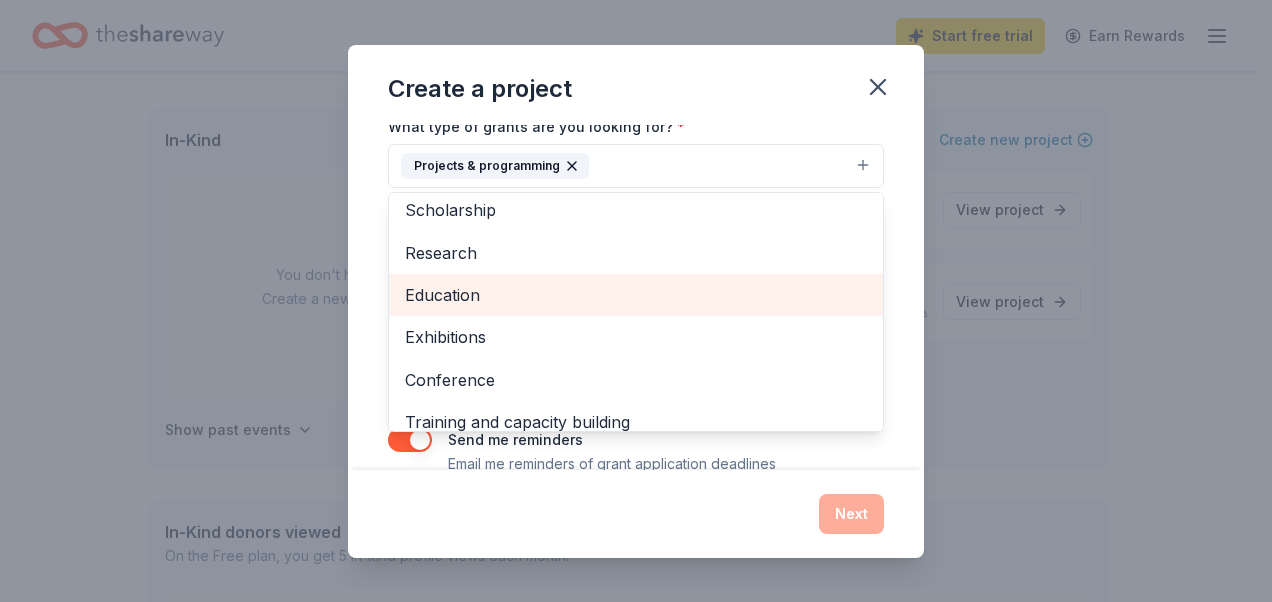 click on "Education" at bounding box center (636, 295) 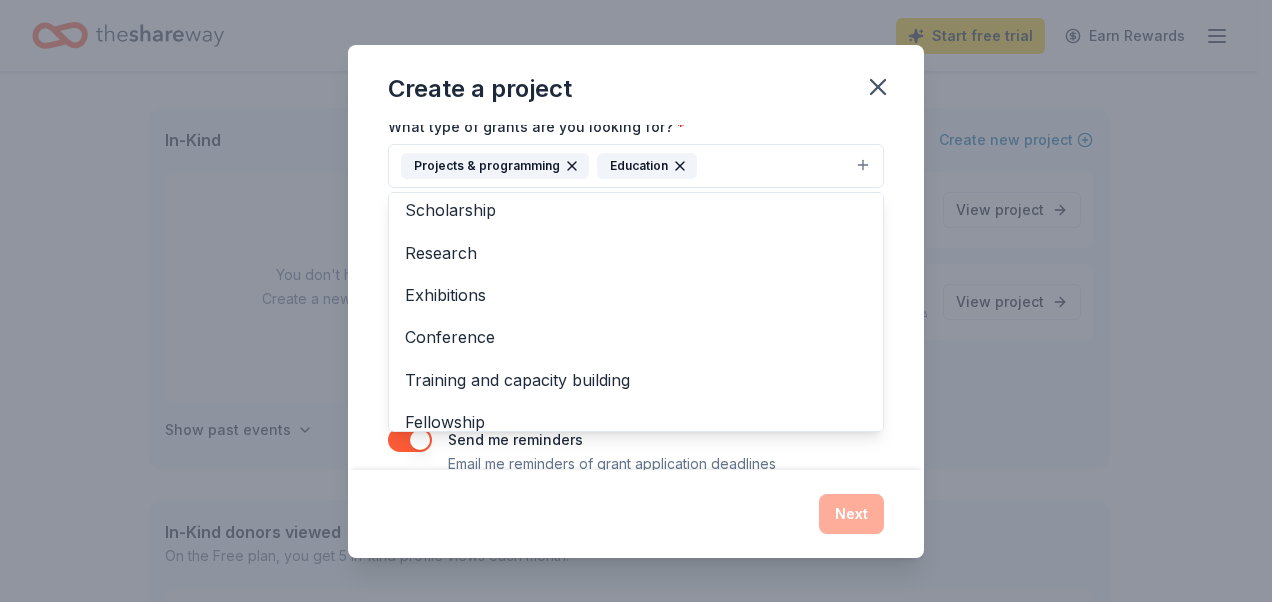 click on "Project name * Thanksgiving Food Giveaway ZIP code * 75115 What type of grants are you looking for? * Projects & programming Education General operations Capital Scholarship Research Exhibitions Conference Training and capacity building Fellowship Other What is your project about? * We use this to match you to relevant grant opportunities.   See examples We recommend at least 300 characters to get the best grant matches. Send me reminders Email me reminders of grant application deadlines" at bounding box center (636, 297) 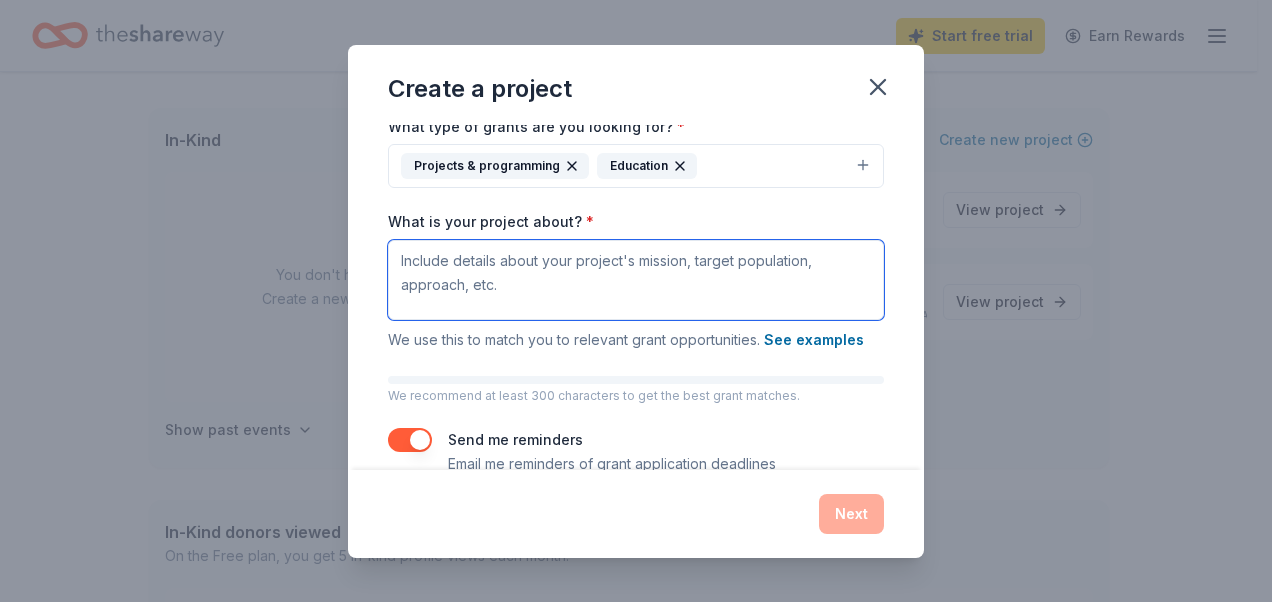 click on "What is your project about? *" at bounding box center (636, 280) 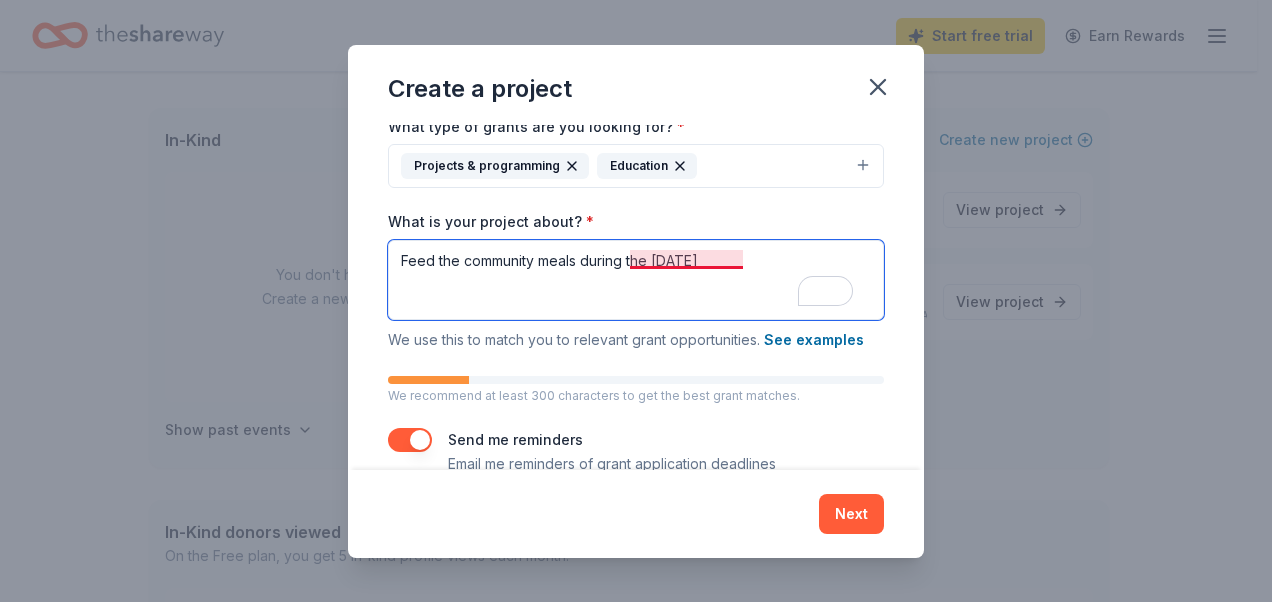 click on "Feed the community meals during the Thanksgiving" at bounding box center (636, 280) 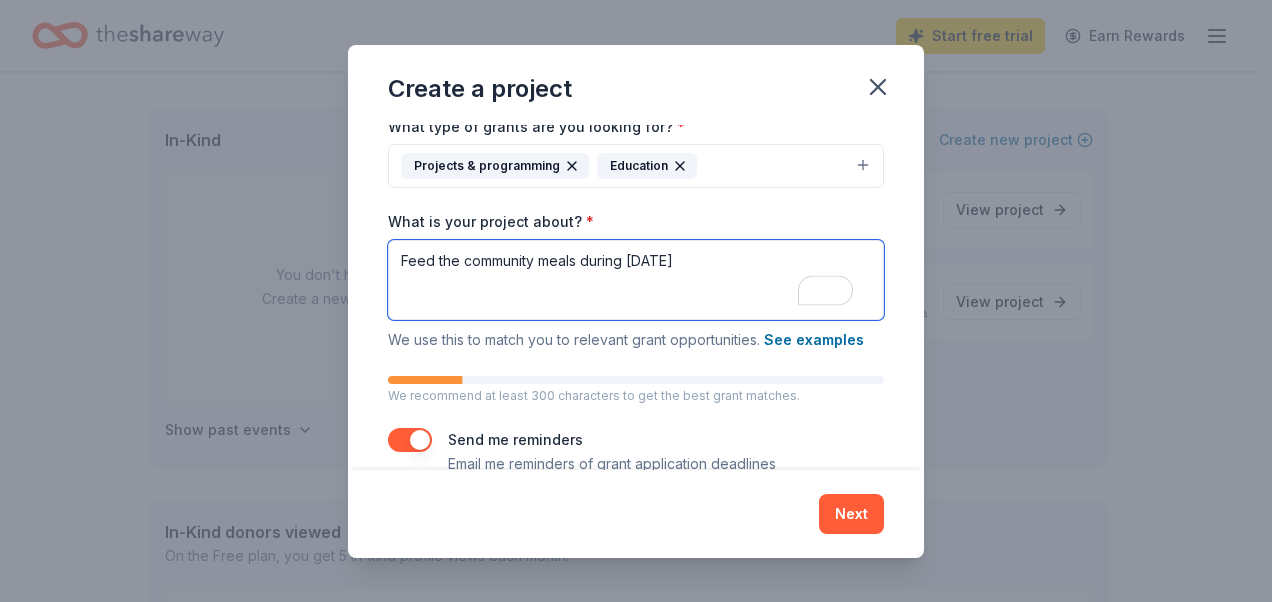 click on "Feed the community meals during Thanksgiving" at bounding box center (636, 280) 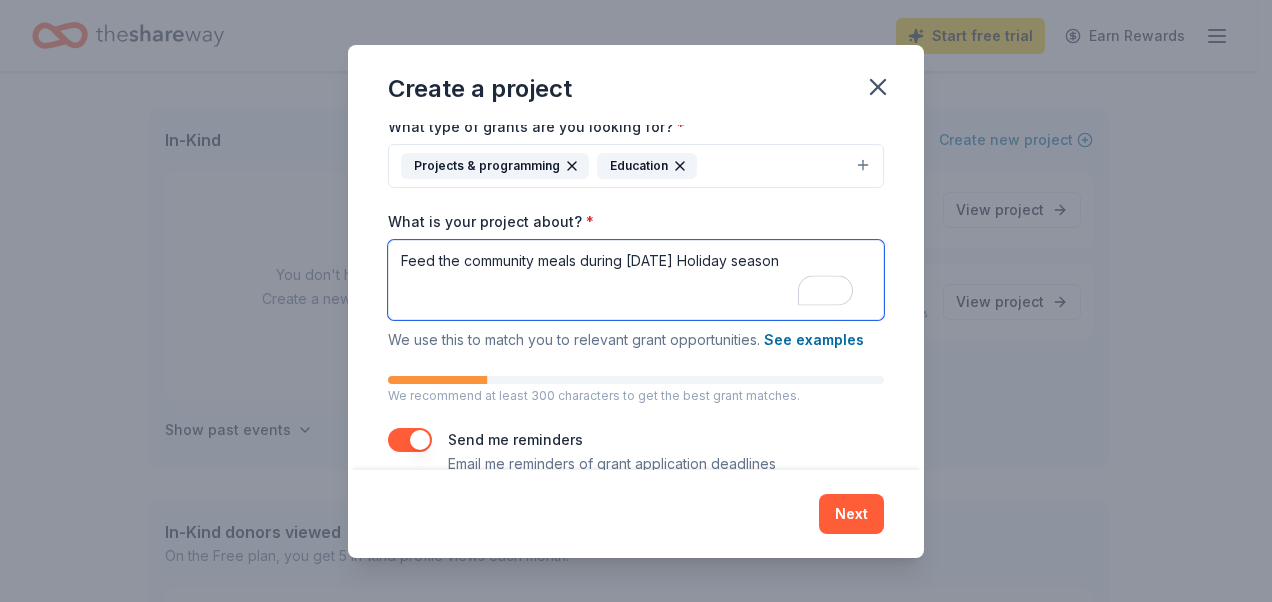 drag, startPoint x: 728, startPoint y: 259, endPoint x: 740, endPoint y: 264, distance: 13 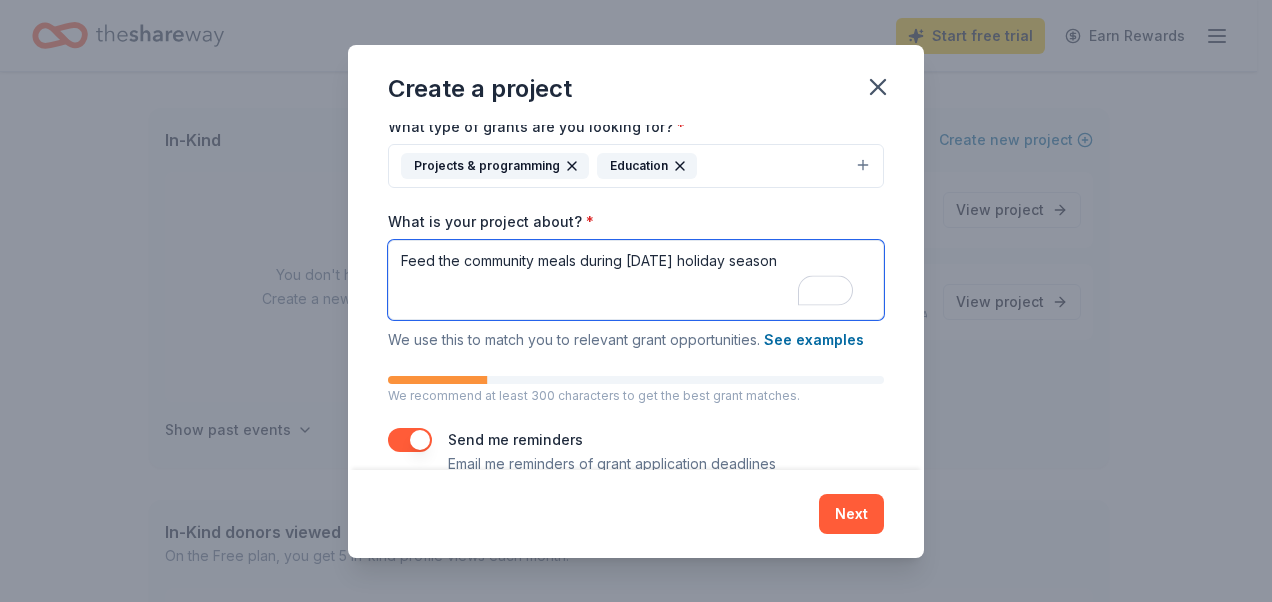 click on "Feed the community meals during Thanksgiving holiday season" at bounding box center [636, 280] 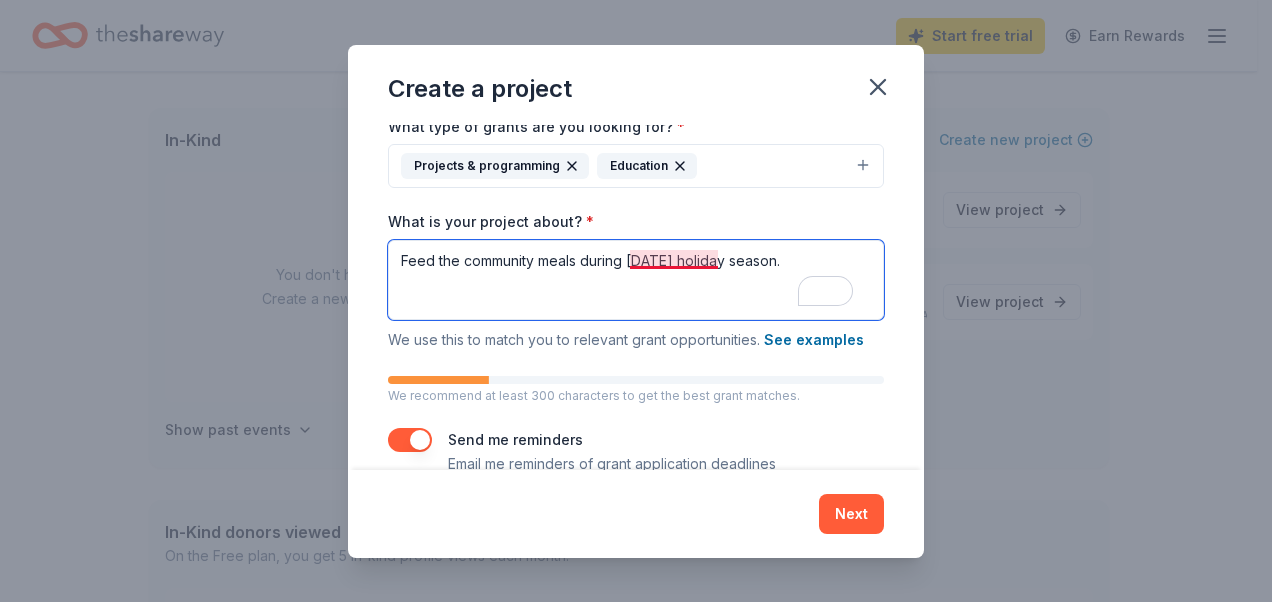 click on "Feed the community meals during Thanksgiving holiday season." at bounding box center (636, 280) 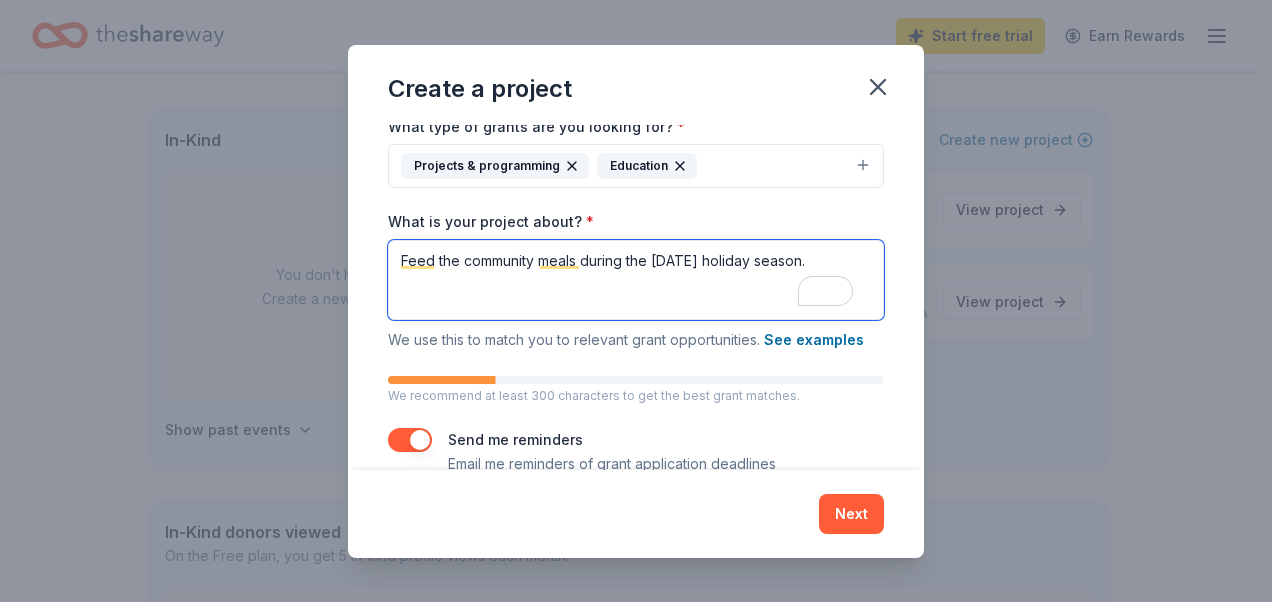 click on "Feed the community meals during the Thanksgiving holiday season." at bounding box center [636, 280] 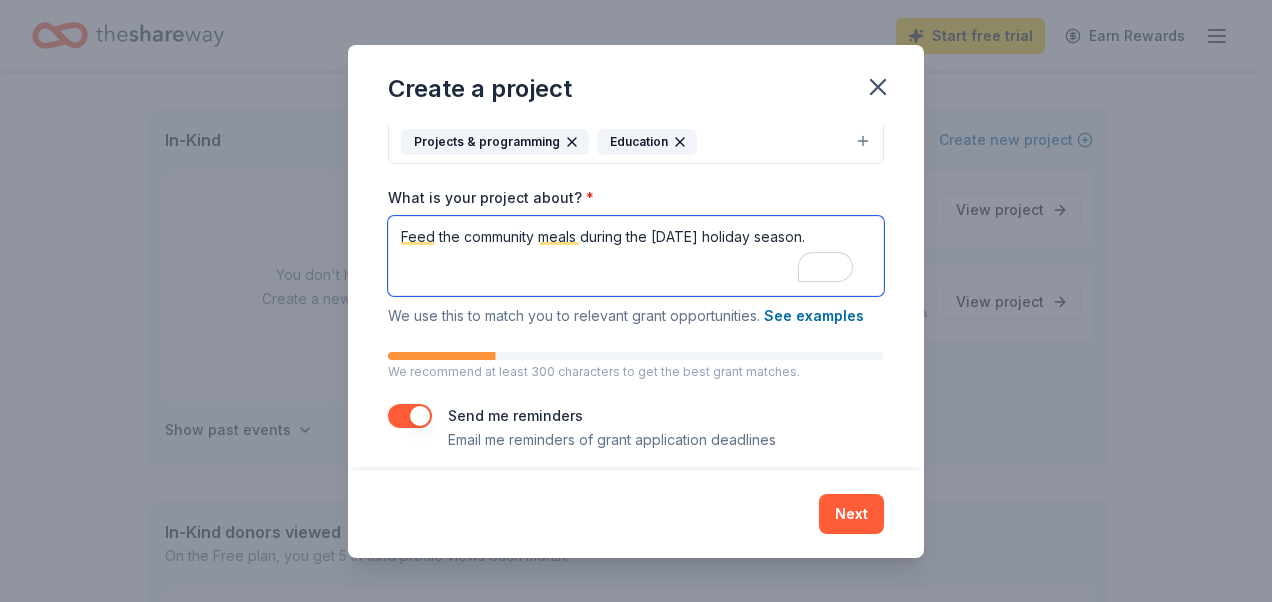 scroll, scrollTop: 236, scrollLeft: 0, axis: vertical 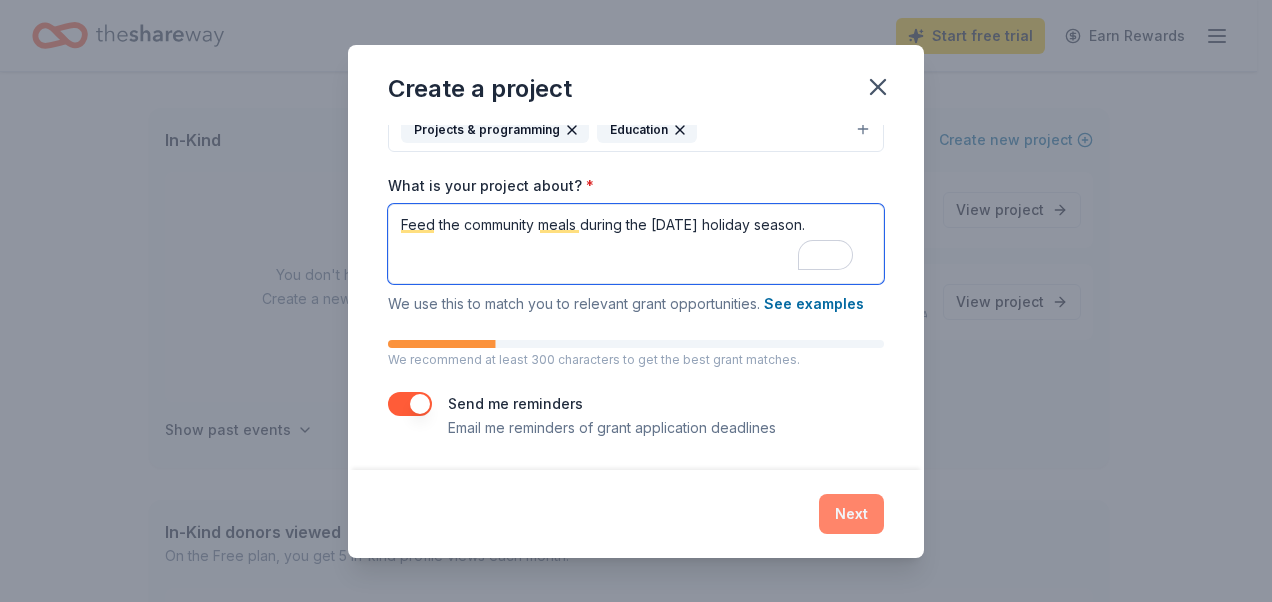 type on "Feed the community meals during the Thanksgiving holiday season." 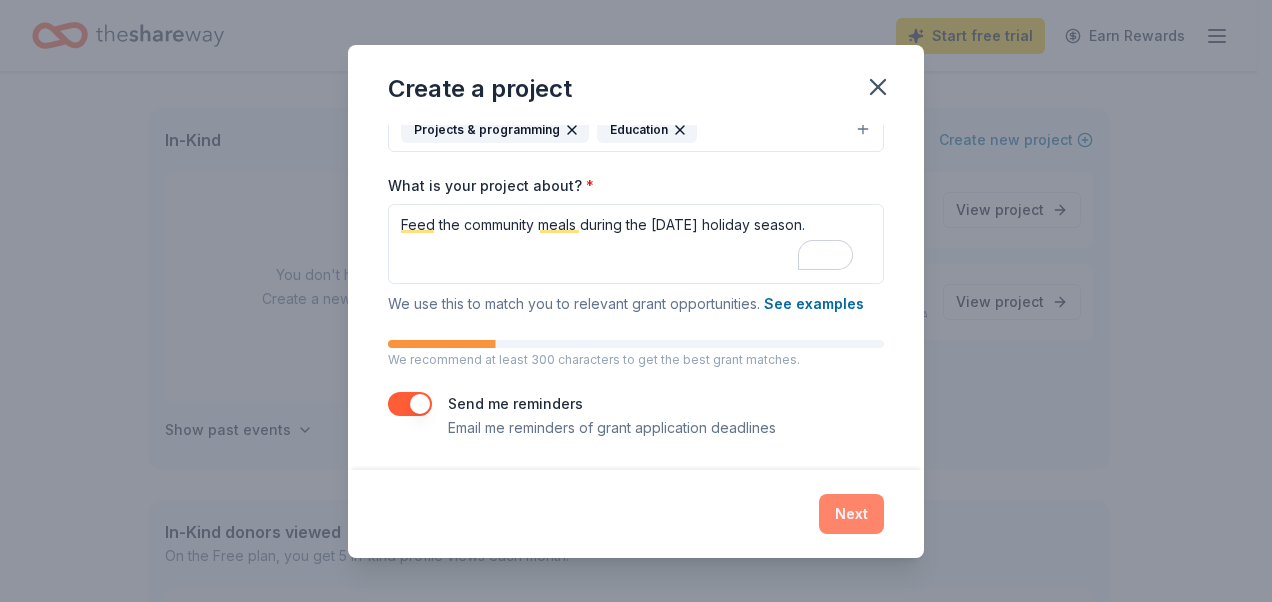 click on "Next" at bounding box center [851, 514] 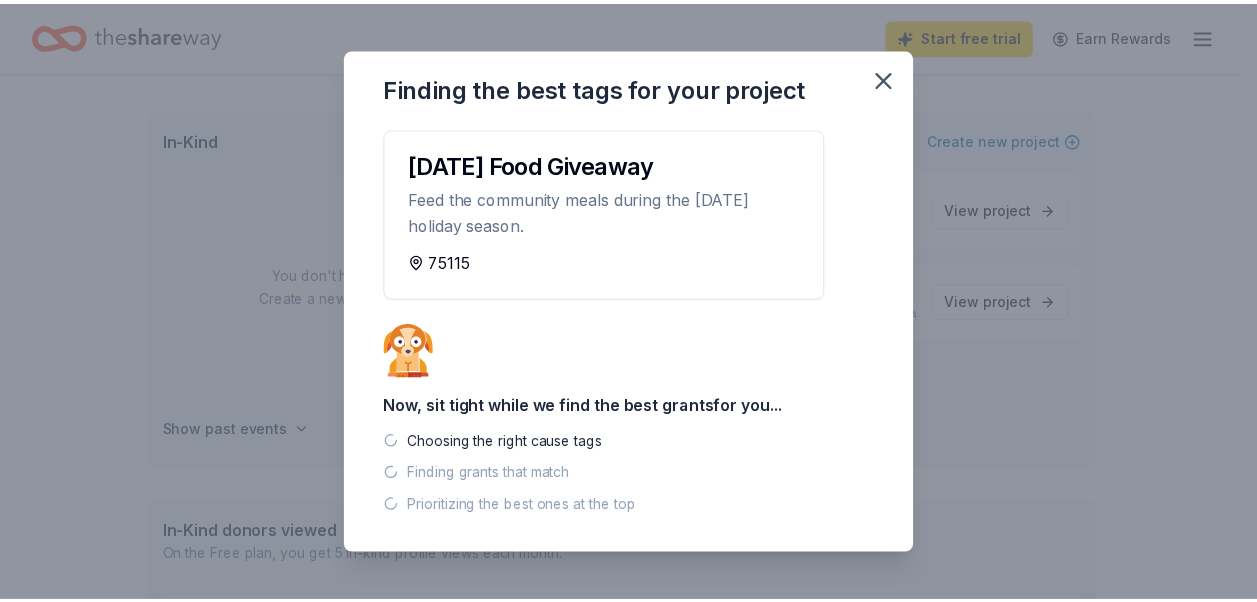 scroll, scrollTop: 0, scrollLeft: 0, axis: both 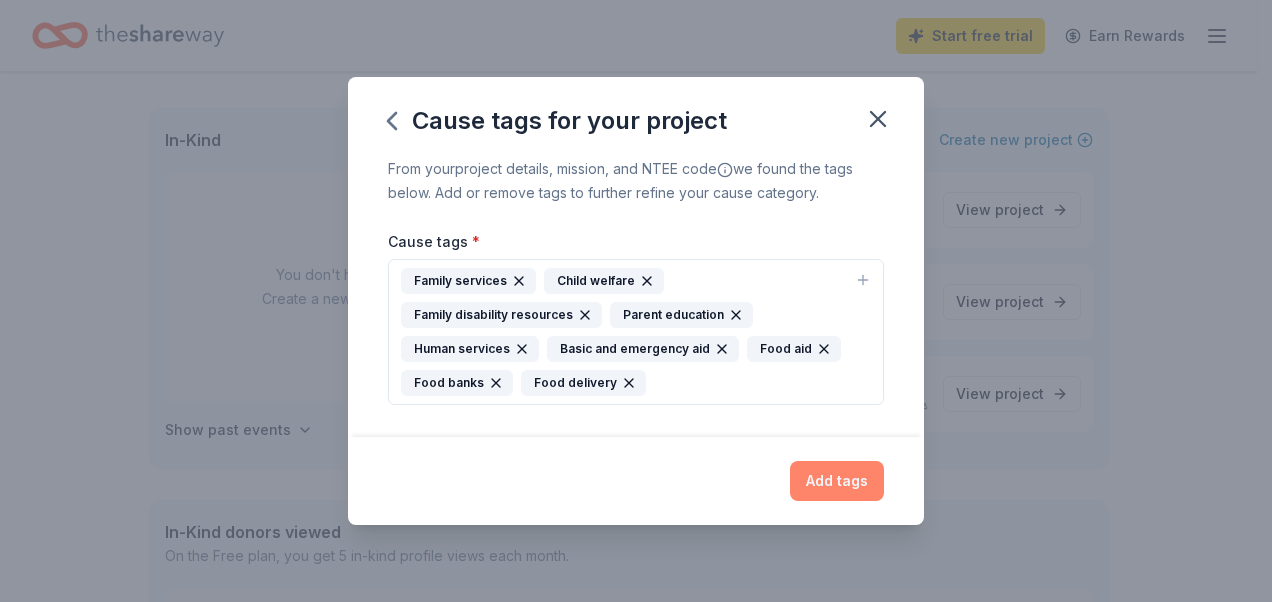 click on "Add tags" at bounding box center [837, 481] 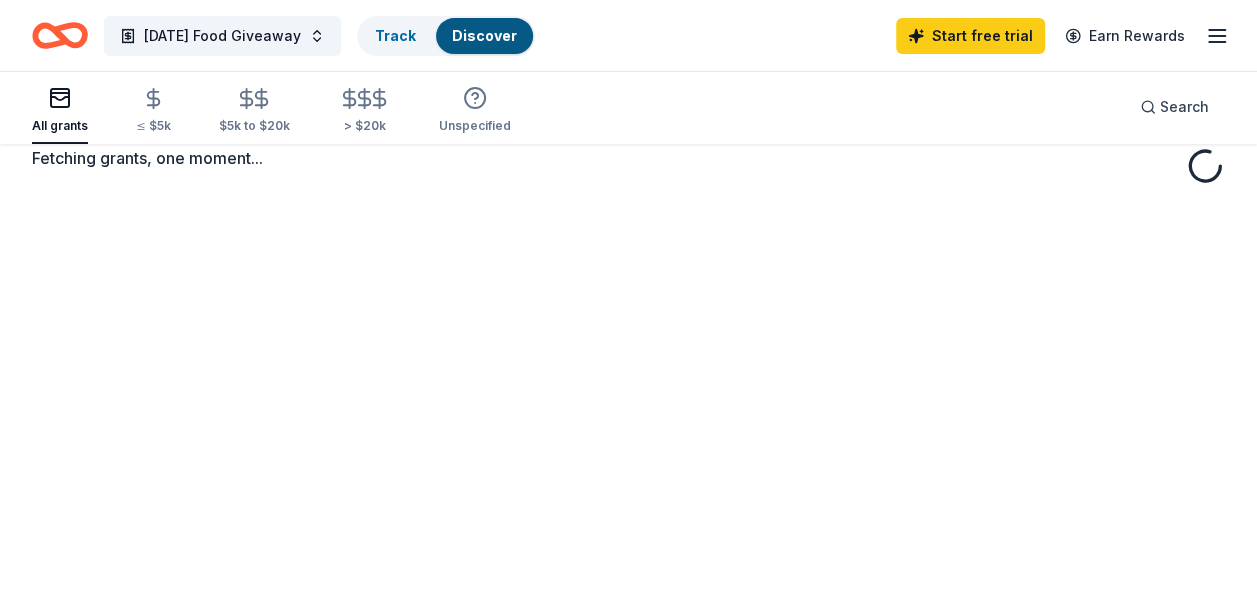 scroll, scrollTop: 0, scrollLeft: 0, axis: both 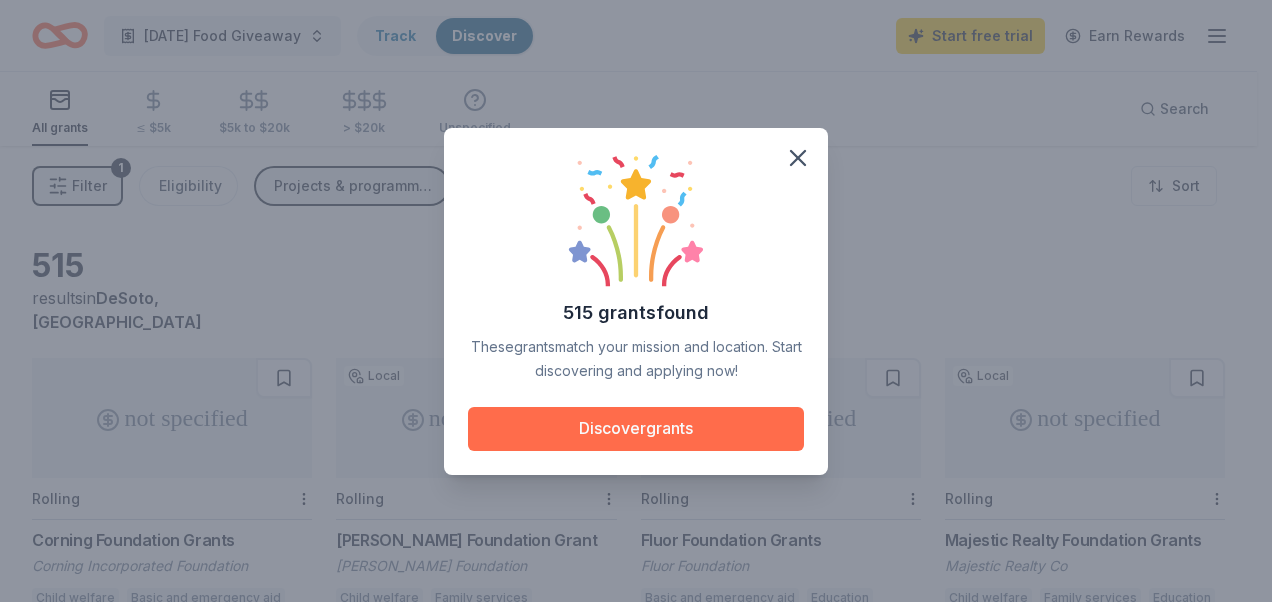 click on "Discover  grants" at bounding box center [636, 429] 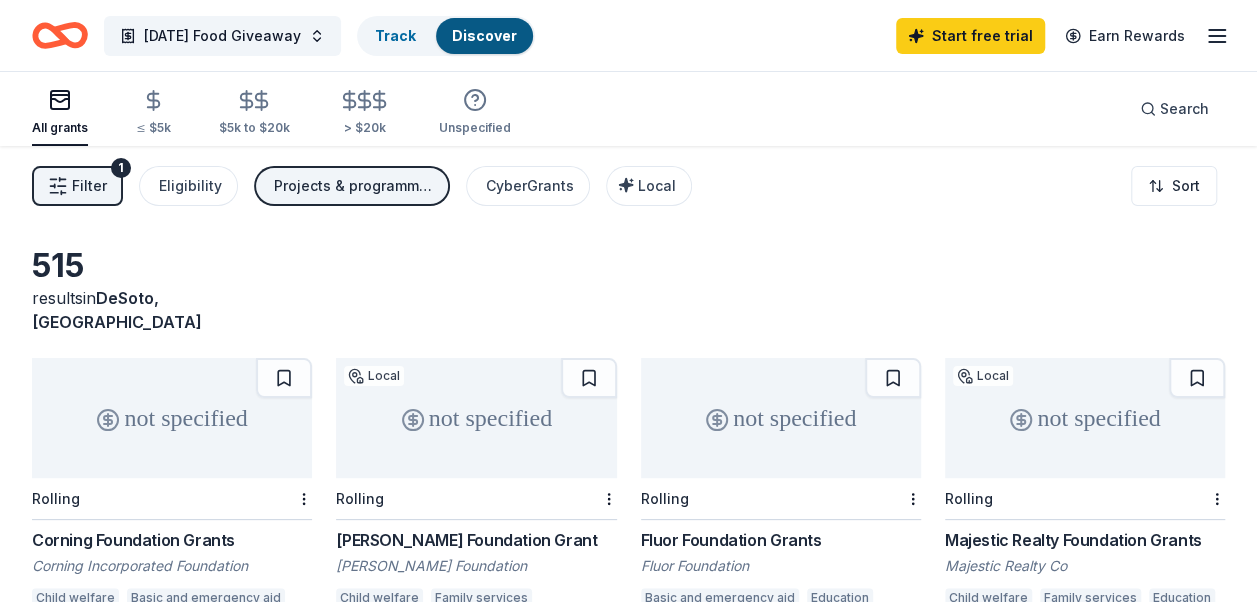 click on "Filter 1 Eligibility Projects & programming, Education CyberGrants Local Sort" at bounding box center (628, 186) 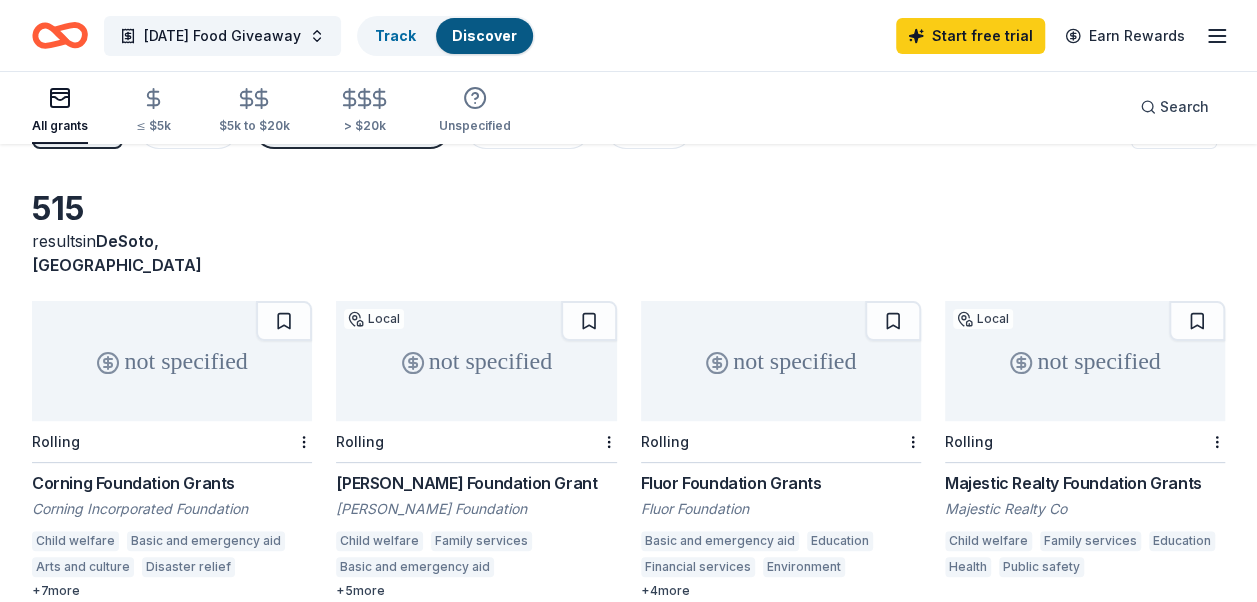 scroll, scrollTop: 0, scrollLeft: 0, axis: both 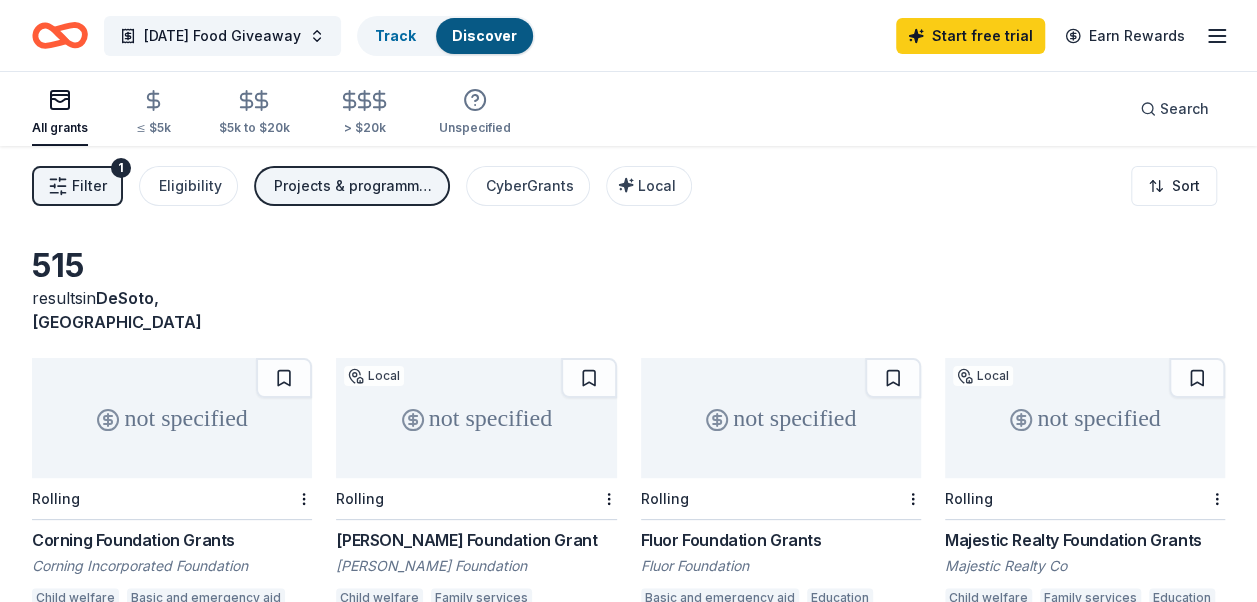 click on "515 results  in  DeSoto, TX" at bounding box center [628, 290] 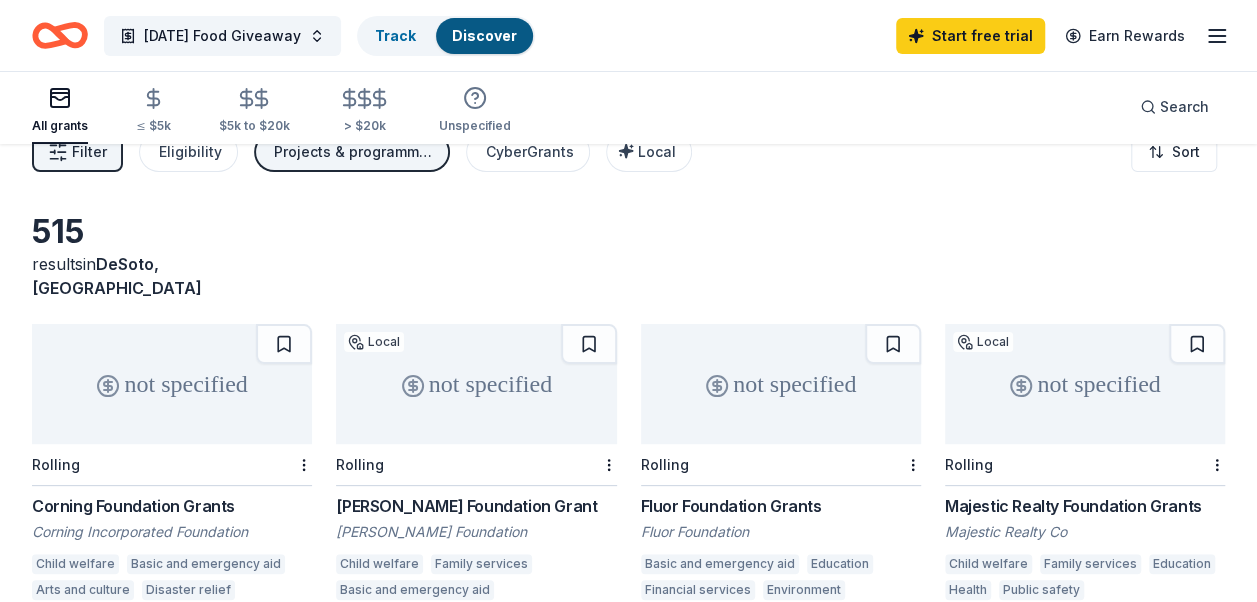 scroll, scrollTop: 0, scrollLeft: 0, axis: both 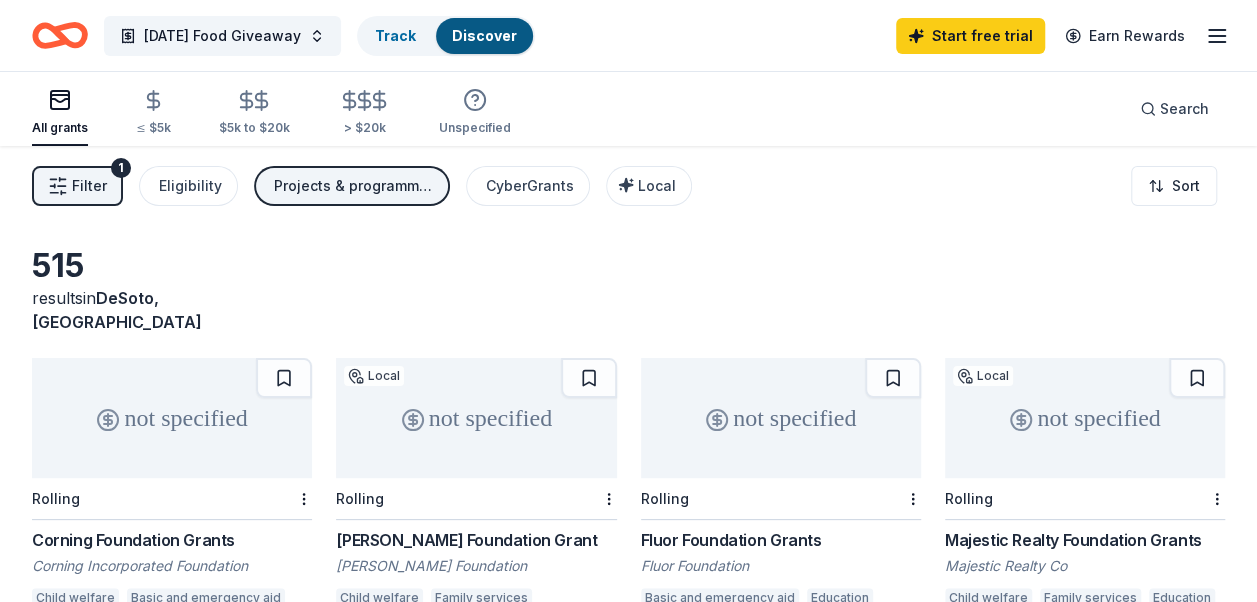 click on "515 results  in  DeSoto, TX not specified Rolling Corning Foundation Grants Corning Incorporated Foundation Child welfare Basic and emergency aid Arts and culture Disaster relief Arts education Museums Libraries Pediatrics Community health care STEM education College preparation +  7  more not specified Local Rolling Rees-Jones Foundation Grant Rees-Jones Foundation Child welfare Family services Basic and emergency aid Youth development Animal welfare Mental and behavioral disorders Community and economic development Museums +  5  more not specified Rolling Fluor Foundation Grants Fluor Foundation Basic and emergency aid Education Financial services Environment Epidemiology STEM education Disaster relief Food security +  4  more not specified Local Rolling Majestic Realty Foundation Grants Majestic Realty Co Child welfare Family services Education Health Public safety not specified Rolling PNC Foundation- PNC Grow Up Great PNC Foundation Human services Basic and emergency aid Early childhood education +  13 2" at bounding box center (628, 827) 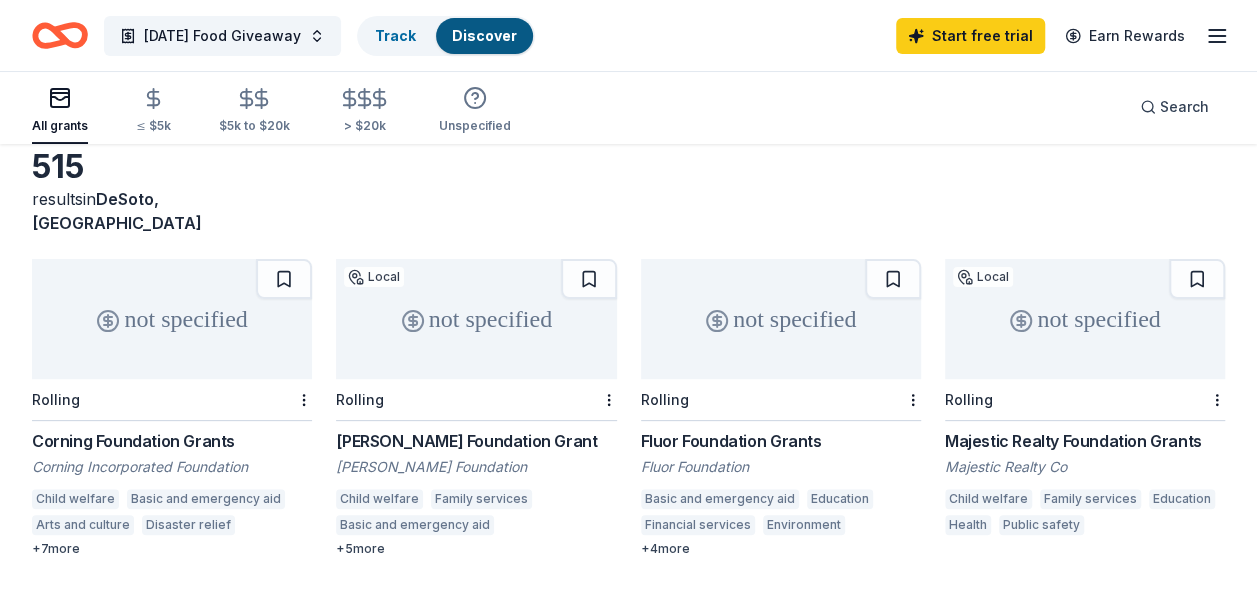 scroll, scrollTop: 0, scrollLeft: 0, axis: both 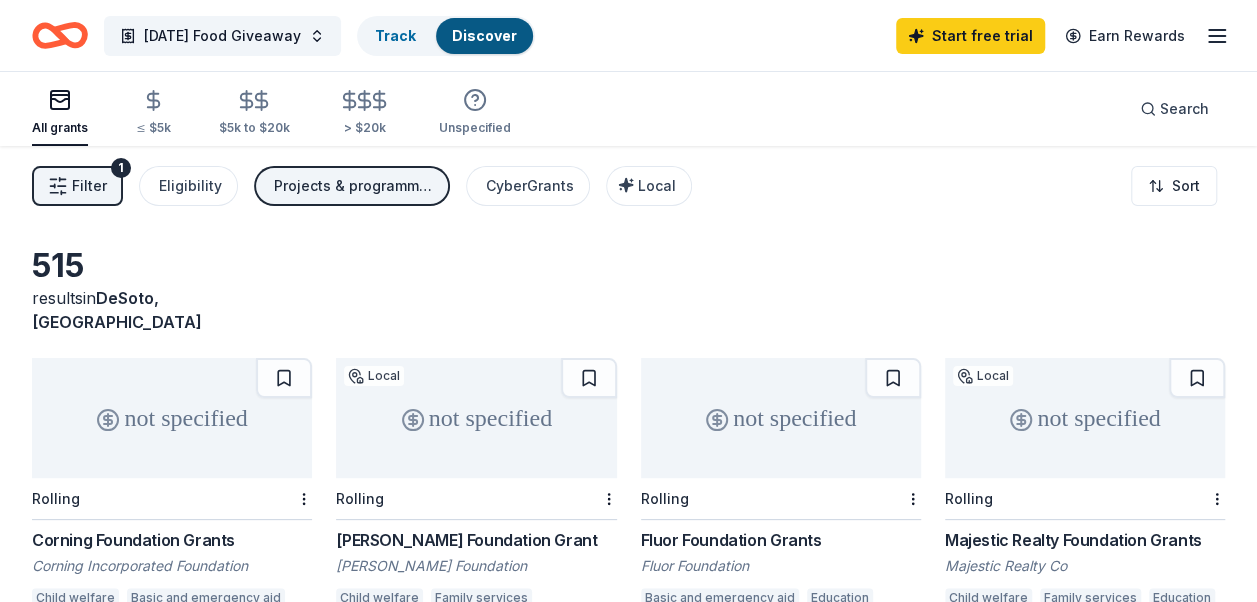 click on "515 results  in  DeSoto, TX" at bounding box center [628, 290] 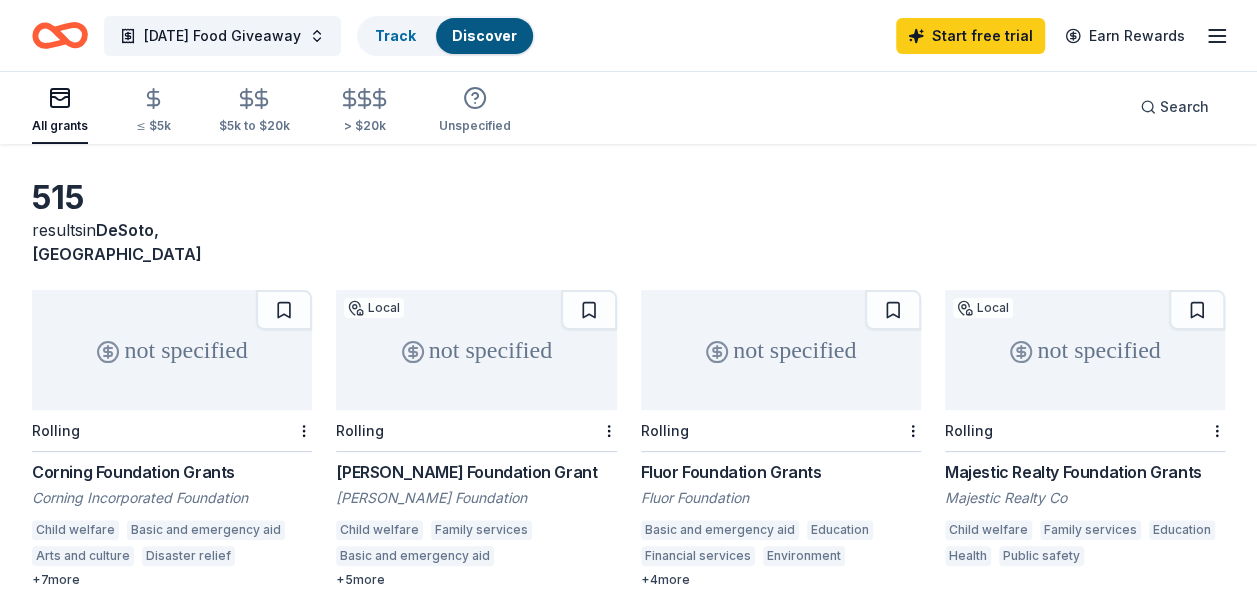 scroll, scrollTop: 100, scrollLeft: 0, axis: vertical 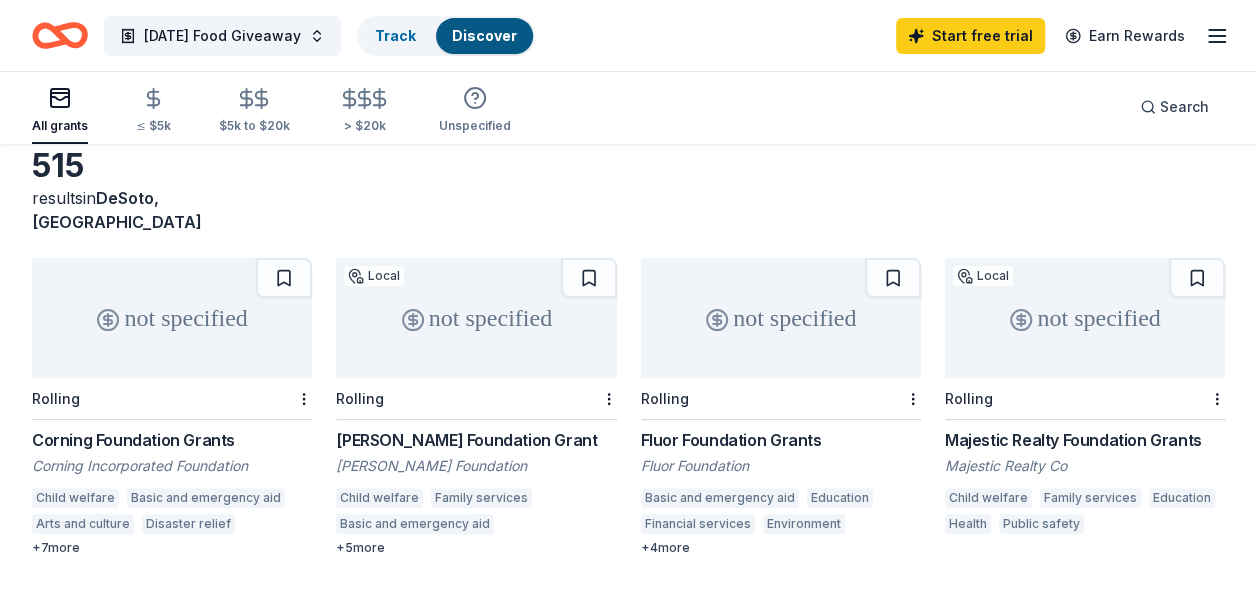 click on "515 results  in  DeSoto, TX" at bounding box center [628, 190] 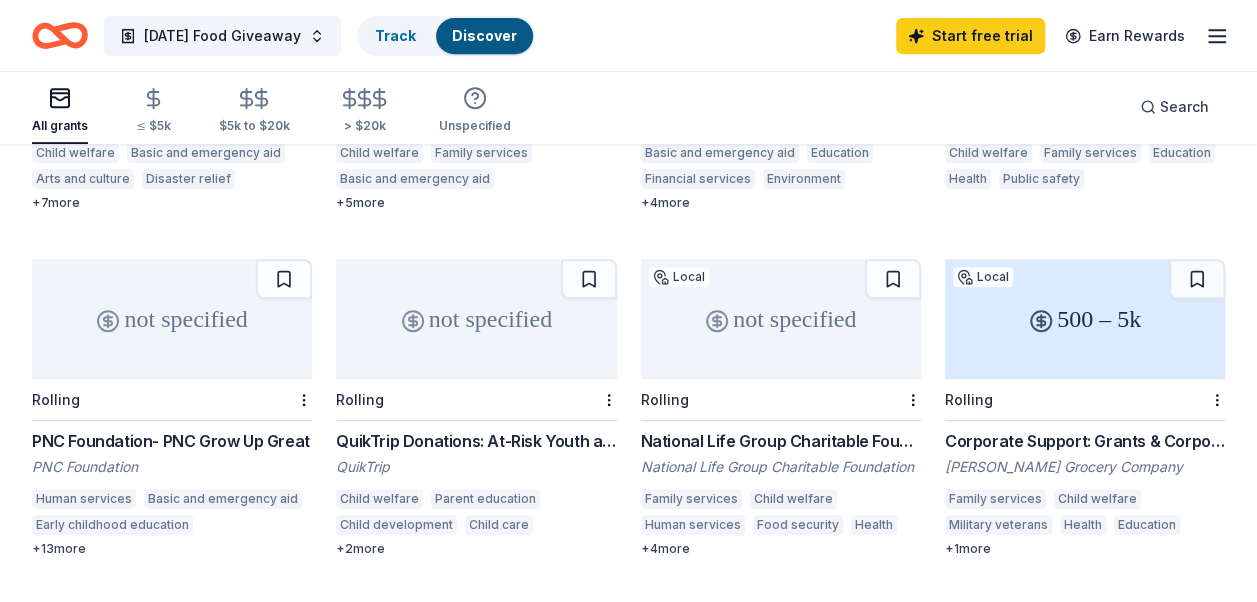 scroll, scrollTop: 500, scrollLeft: 0, axis: vertical 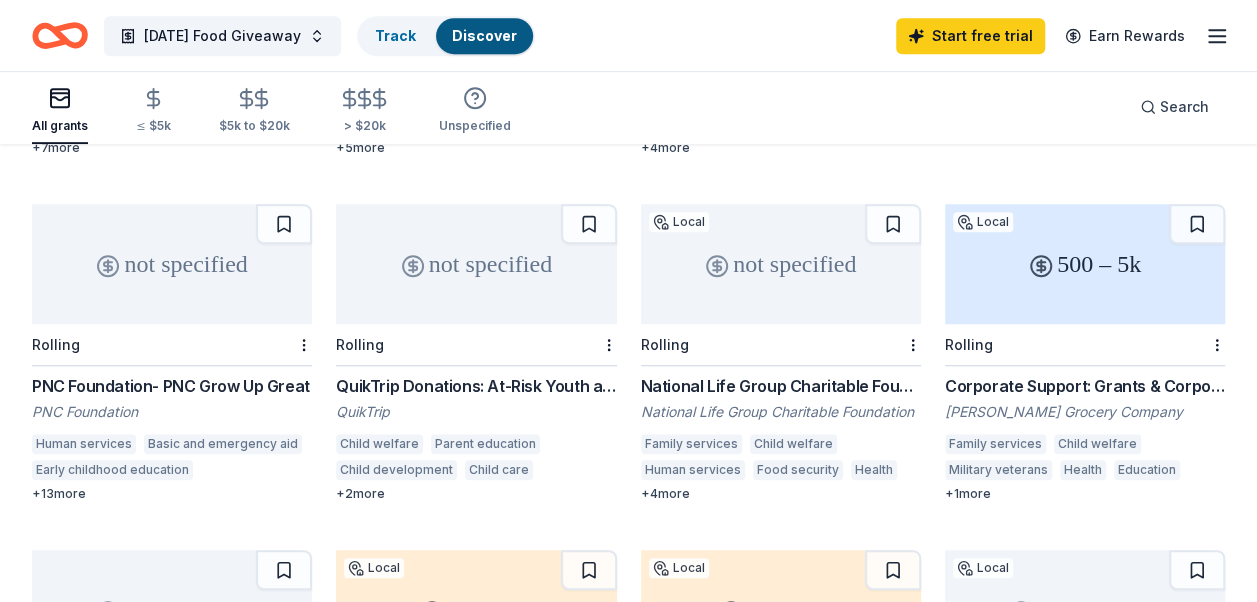 click on "QuikTrip Donations: At-Risk Youth and Early Childhood Education" at bounding box center [476, 386] 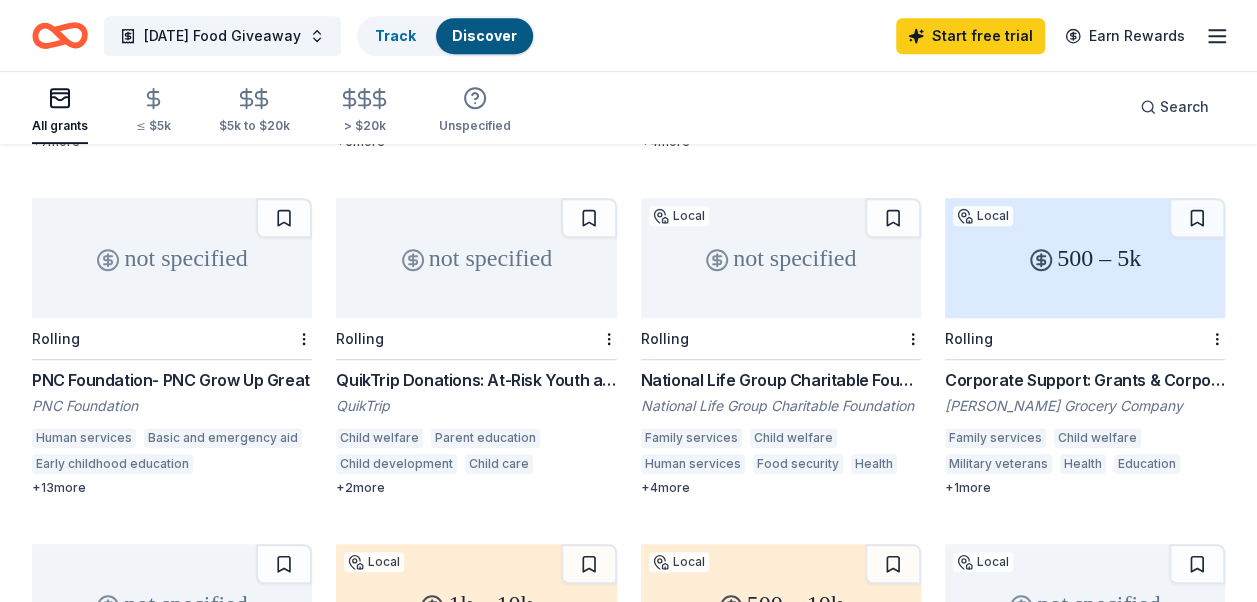 scroll, scrollTop: 500, scrollLeft: 0, axis: vertical 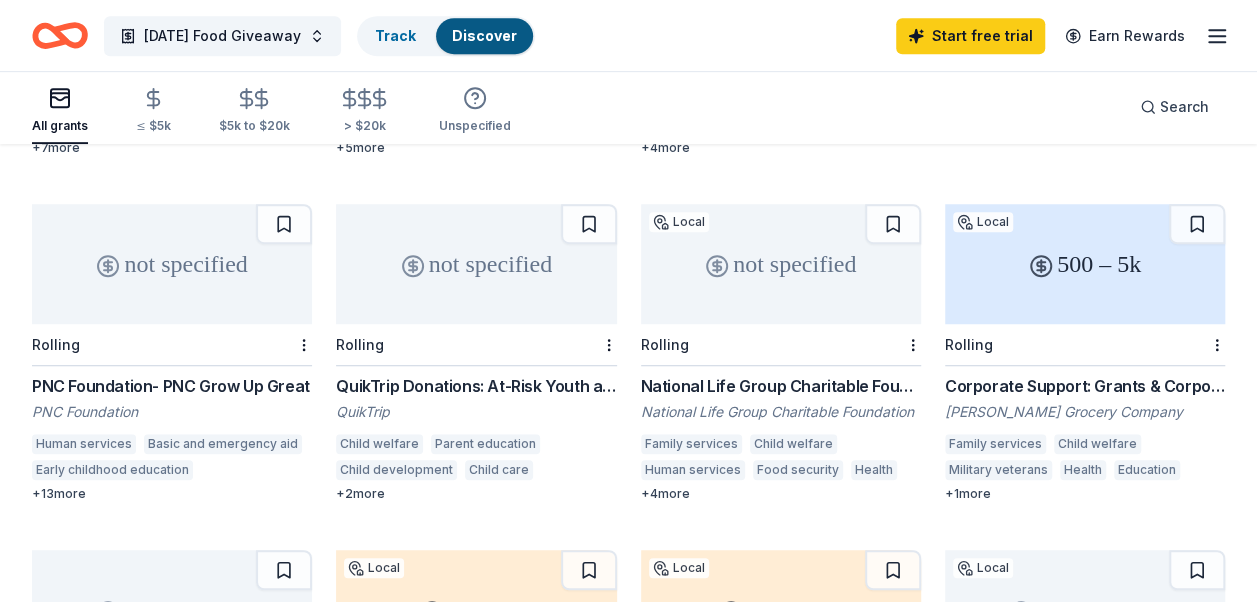 click 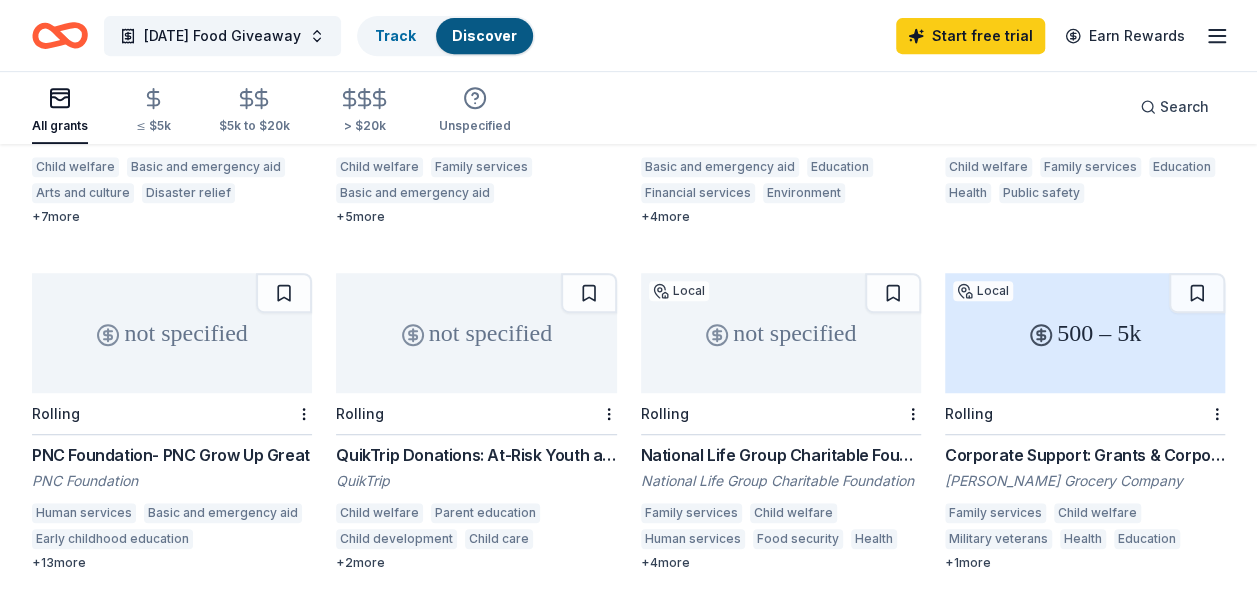 scroll, scrollTop: 400, scrollLeft: 0, axis: vertical 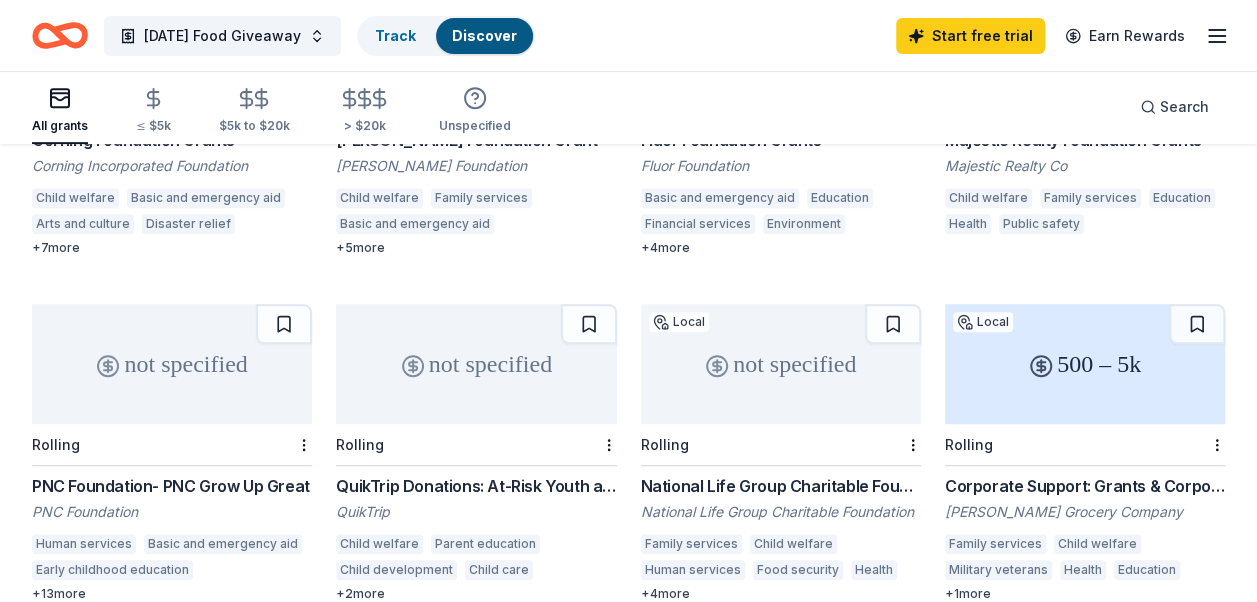 click on "500 – 5k" at bounding box center (1085, 364) 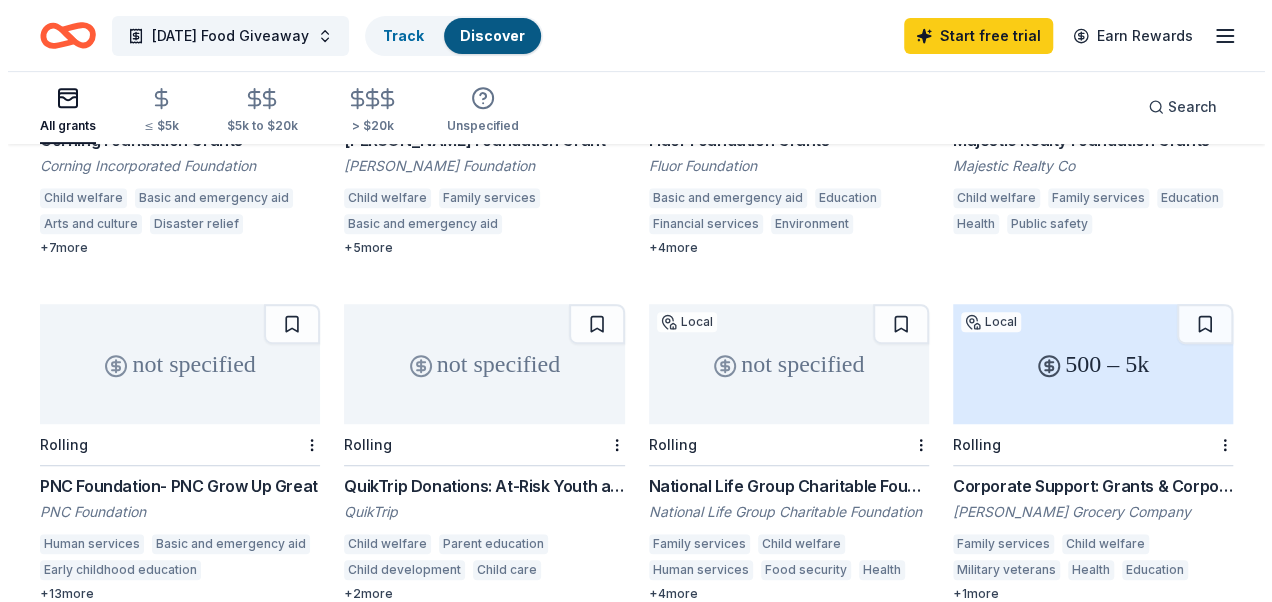 scroll, scrollTop: 0, scrollLeft: 0, axis: both 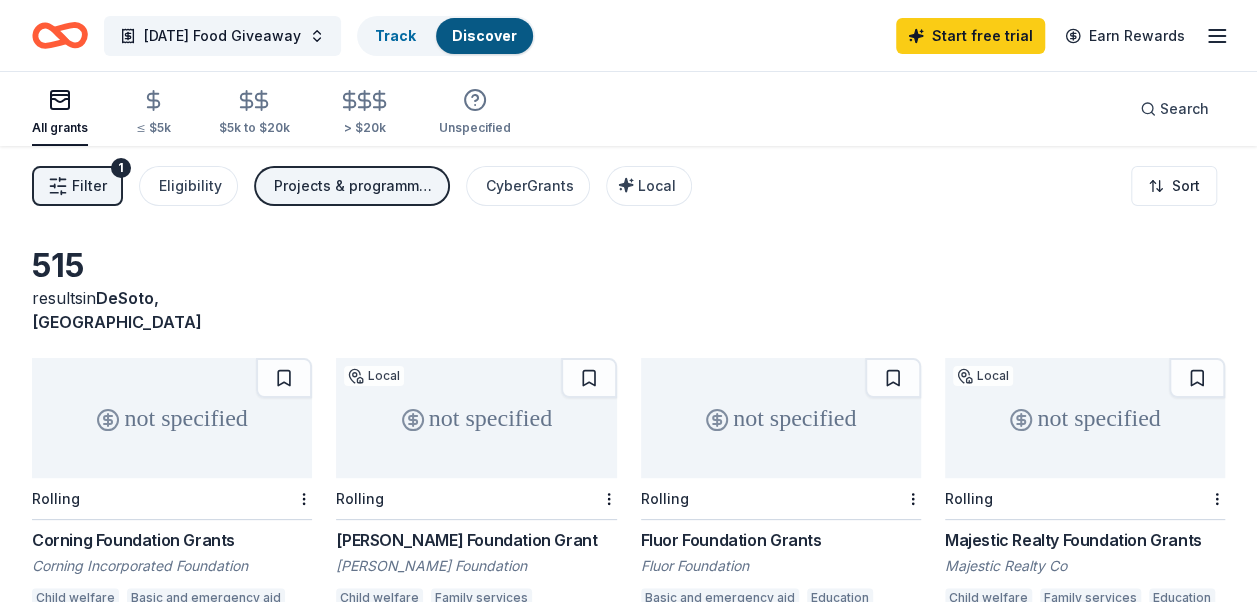 click on "Filter" at bounding box center (89, 186) 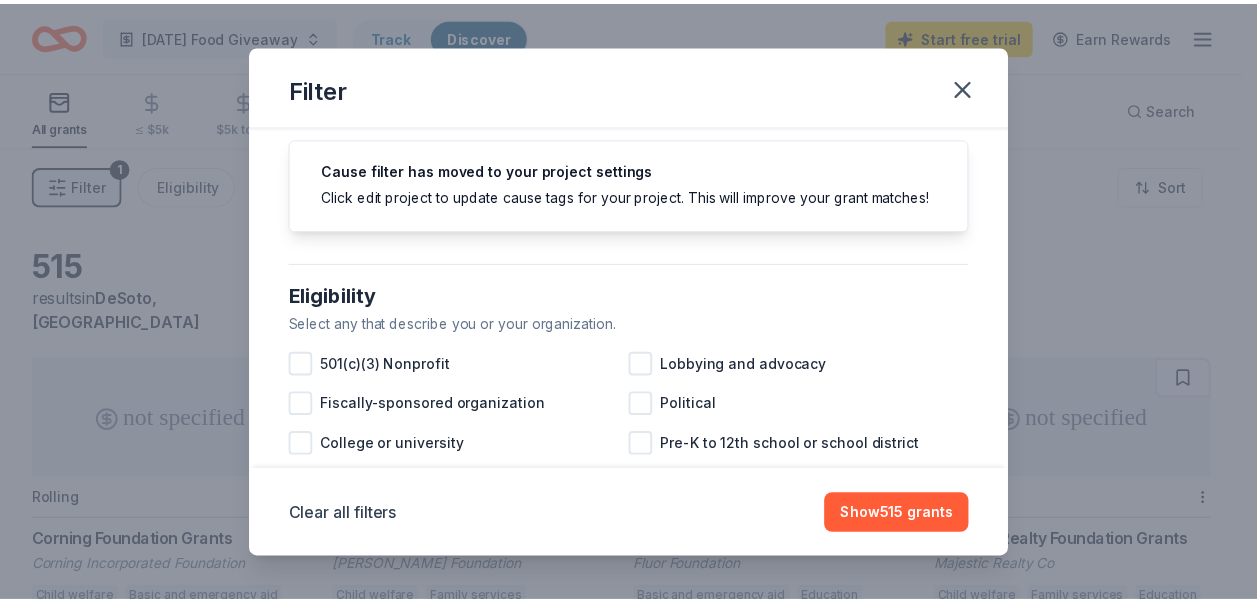 scroll, scrollTop: 100, scrollLeft: 0, axis: vertical 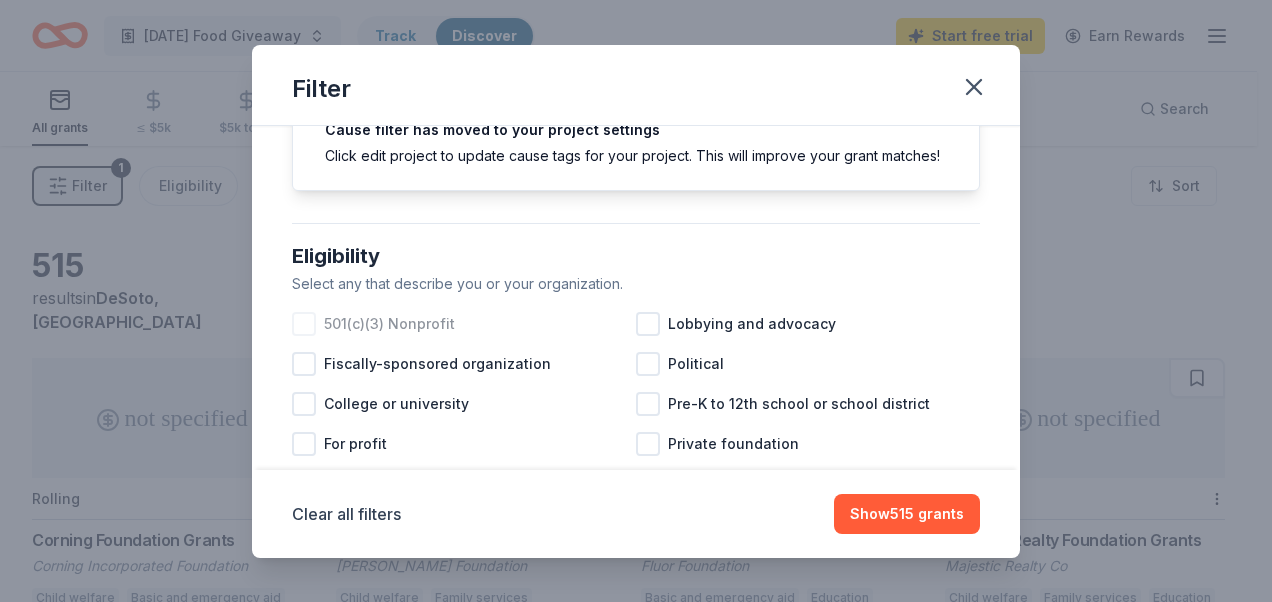 click at bounding box center (304, 324) 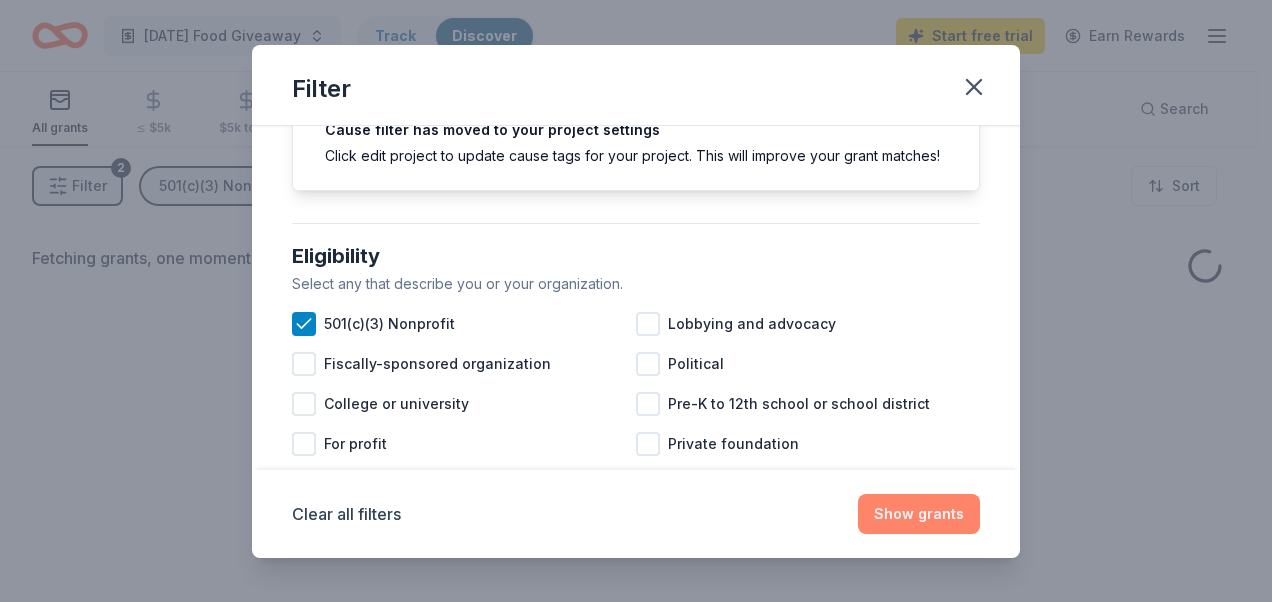 click on "Show    grants" at bounding box center [919, 514] 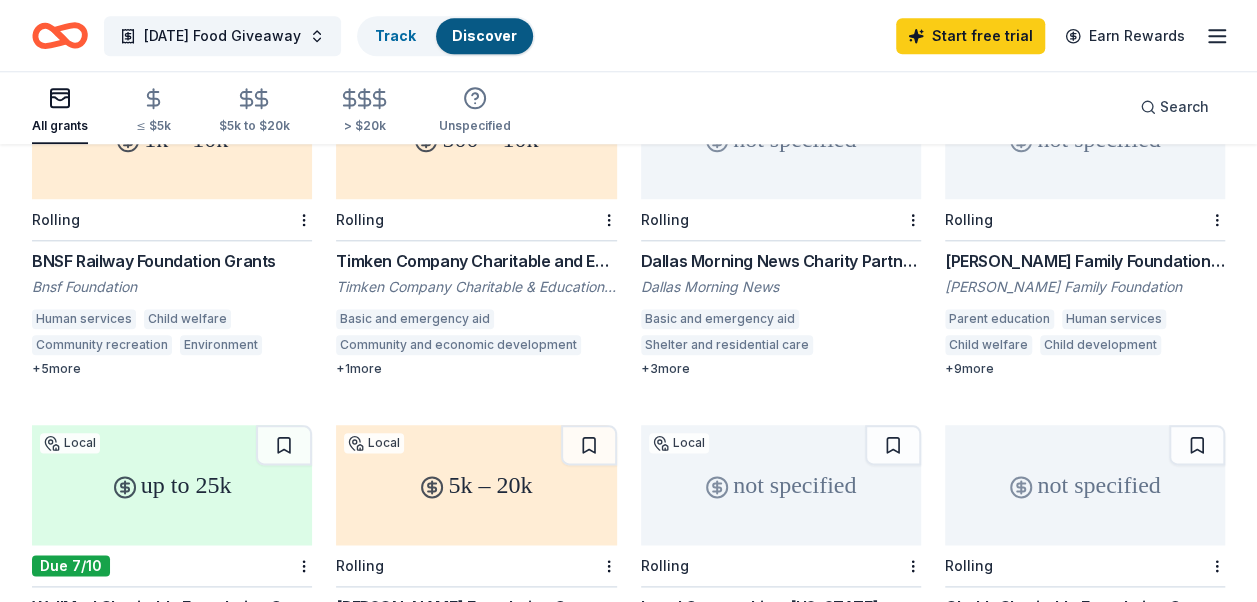 scroll, scrollTop: 967, scrollLeft: 0, axis: vertical 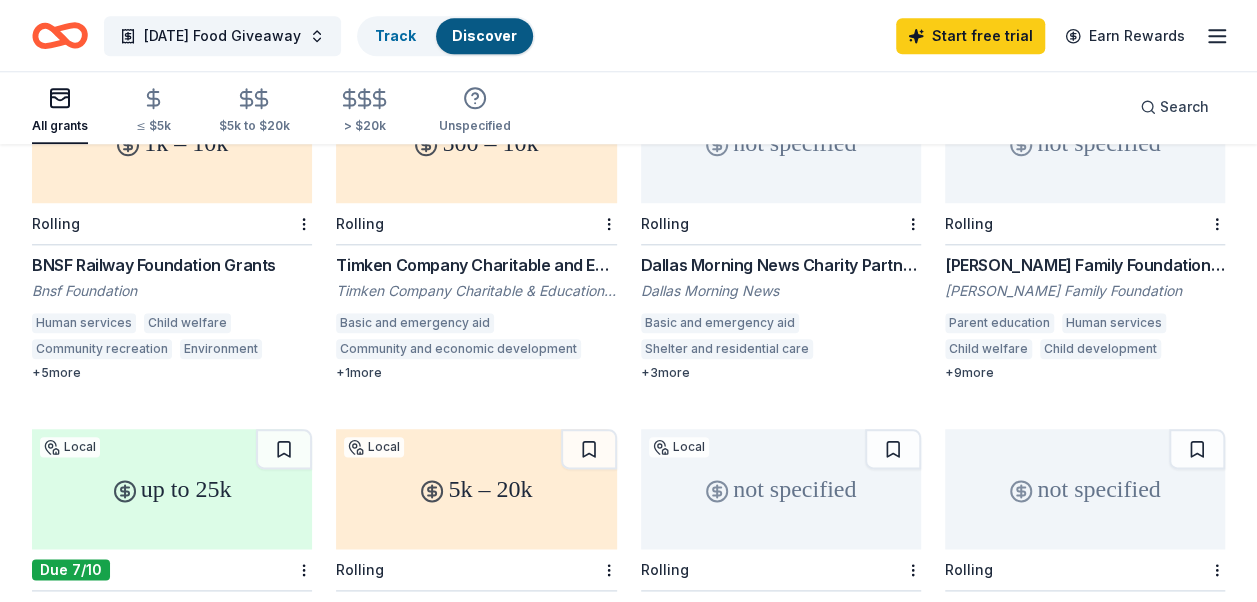click on "Discover" at bounding box center (484, 35) 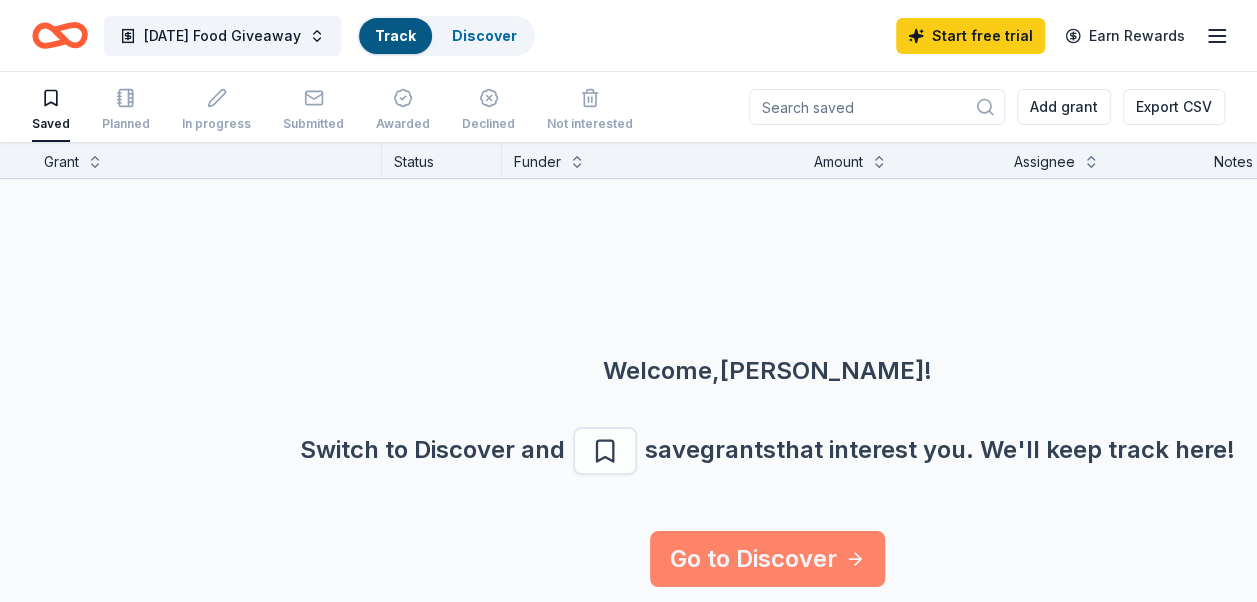click on "Go to Discover" at bounding box center (767, 559) 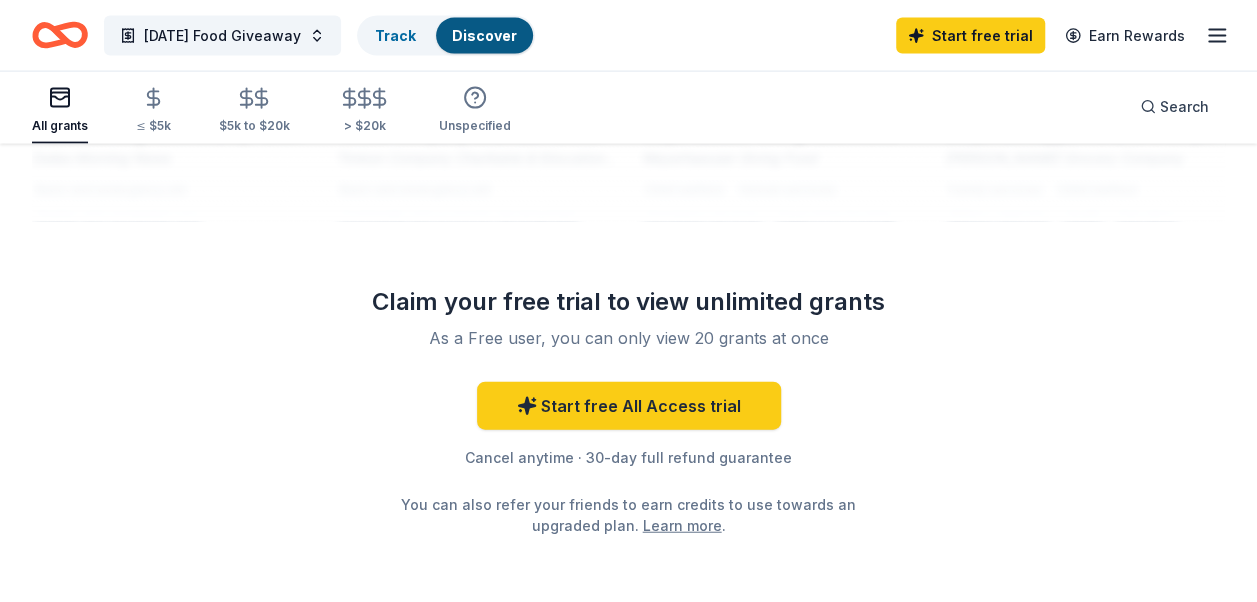 scroll, scrollTop: 2267, scrollLeft: 0, axis: vertical 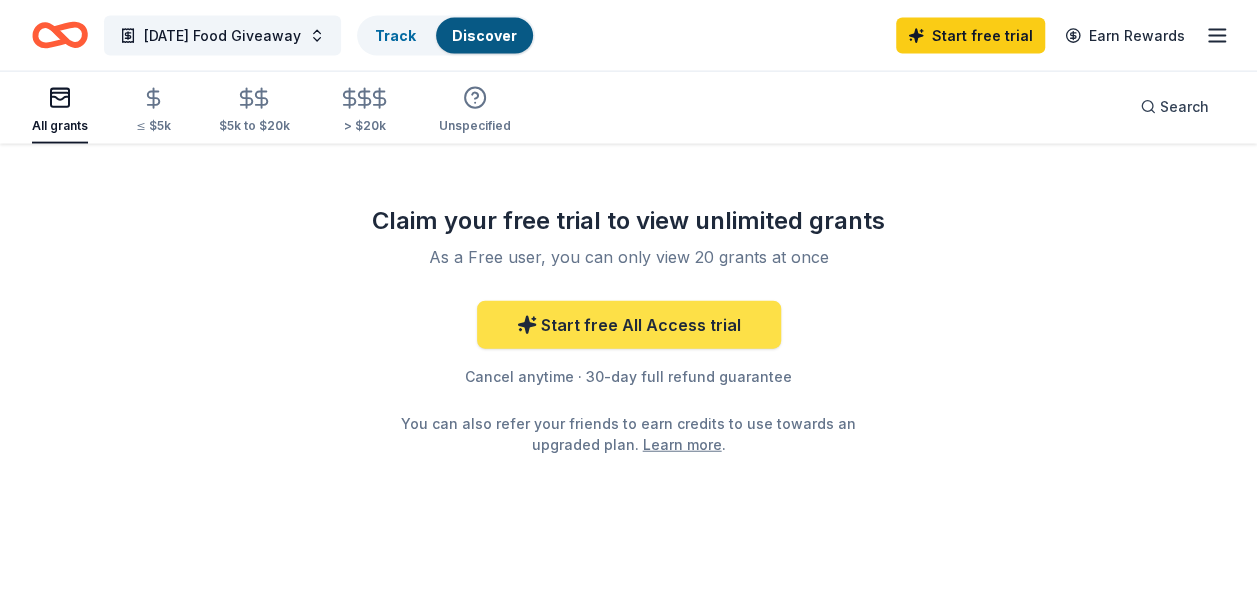 click on "Start free All Access trial" at bounding box center (629, 325) 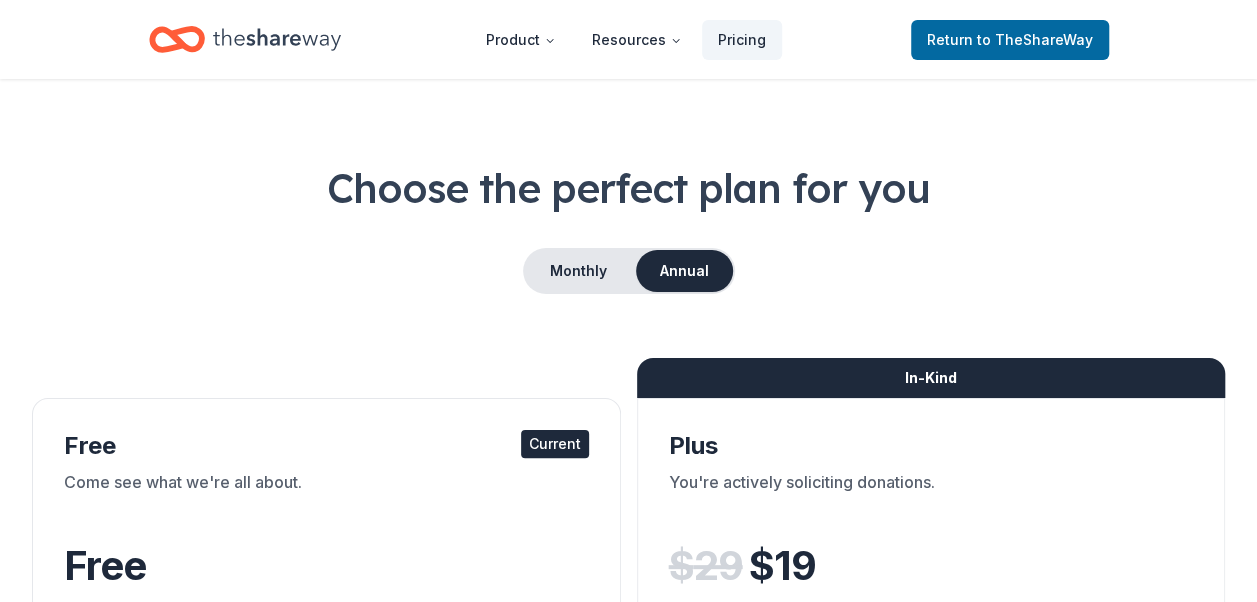 scroll, scrollTop: 0, scrollLeft: 0, axis: both 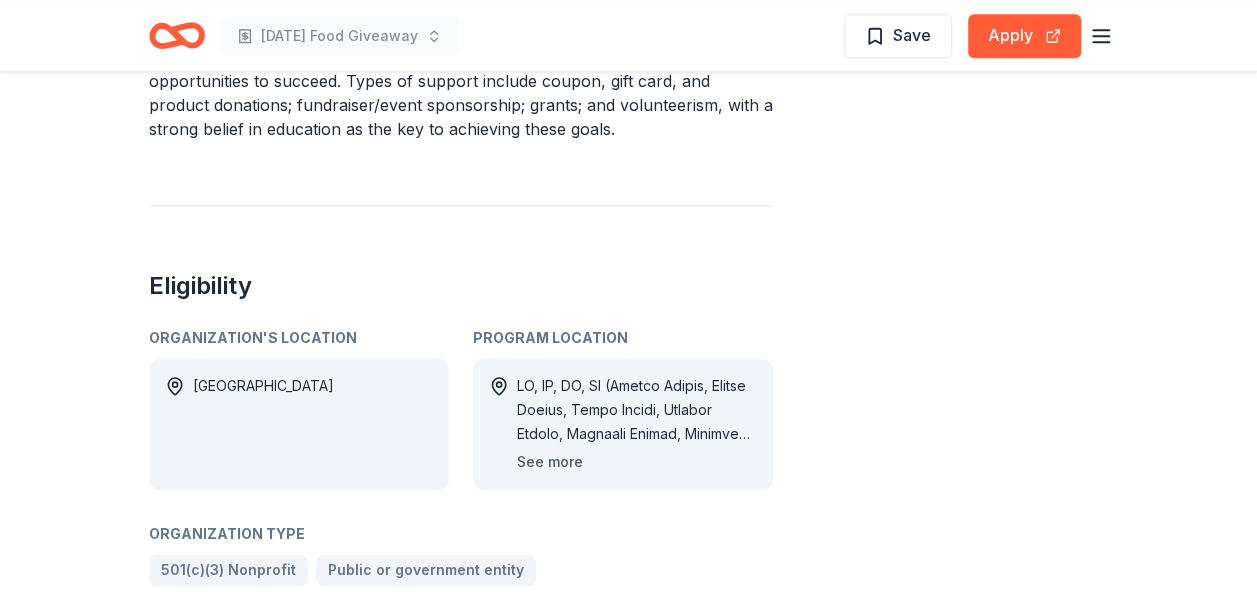 click on "See more" at bounding box center (550, 462) 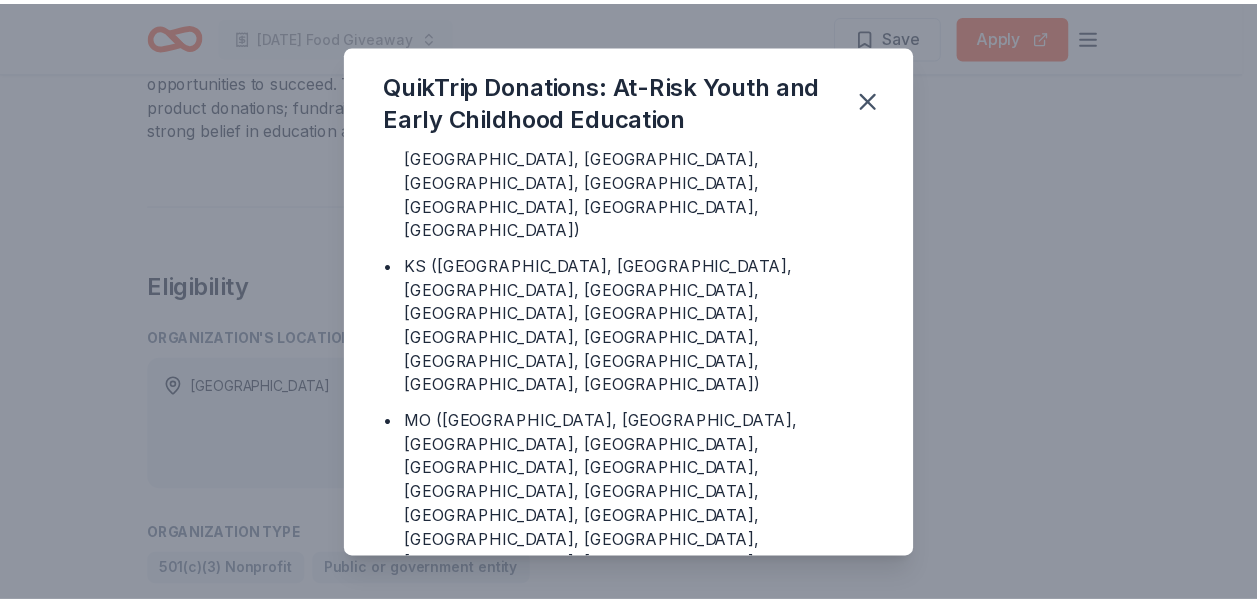 scroll, scrollTop: 634, scrollLeft: 0, axis: vertical 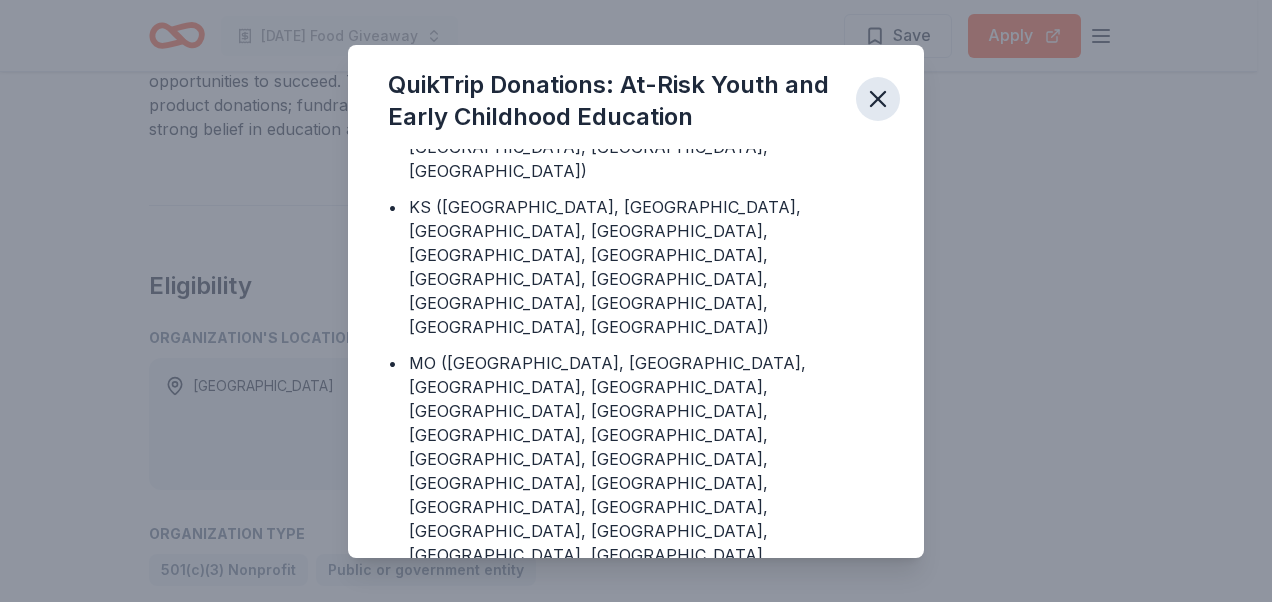 click 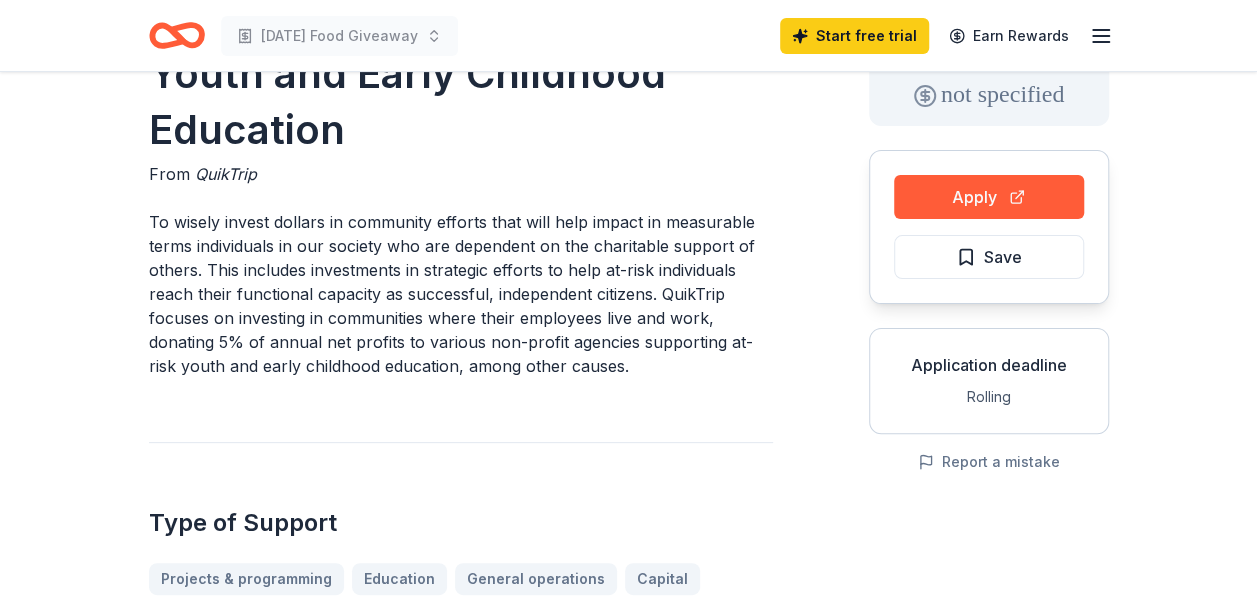 scroll, scrollTop: 0, scrollLeft: 0, axis: both 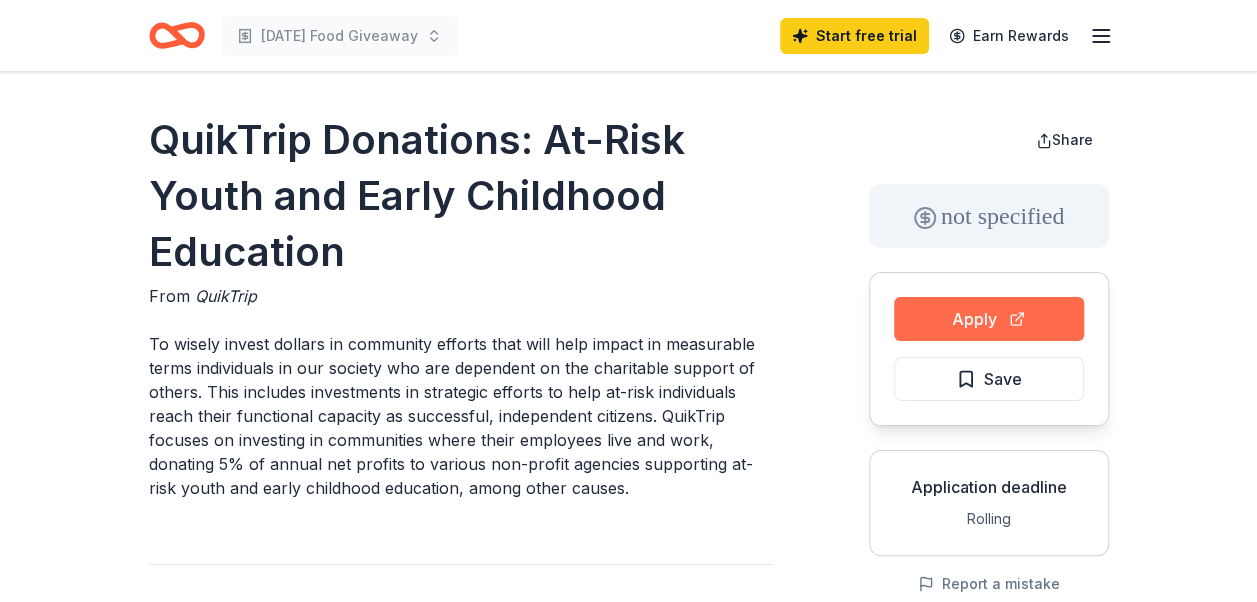 click on "Apply" at bounding box center [989, 319] 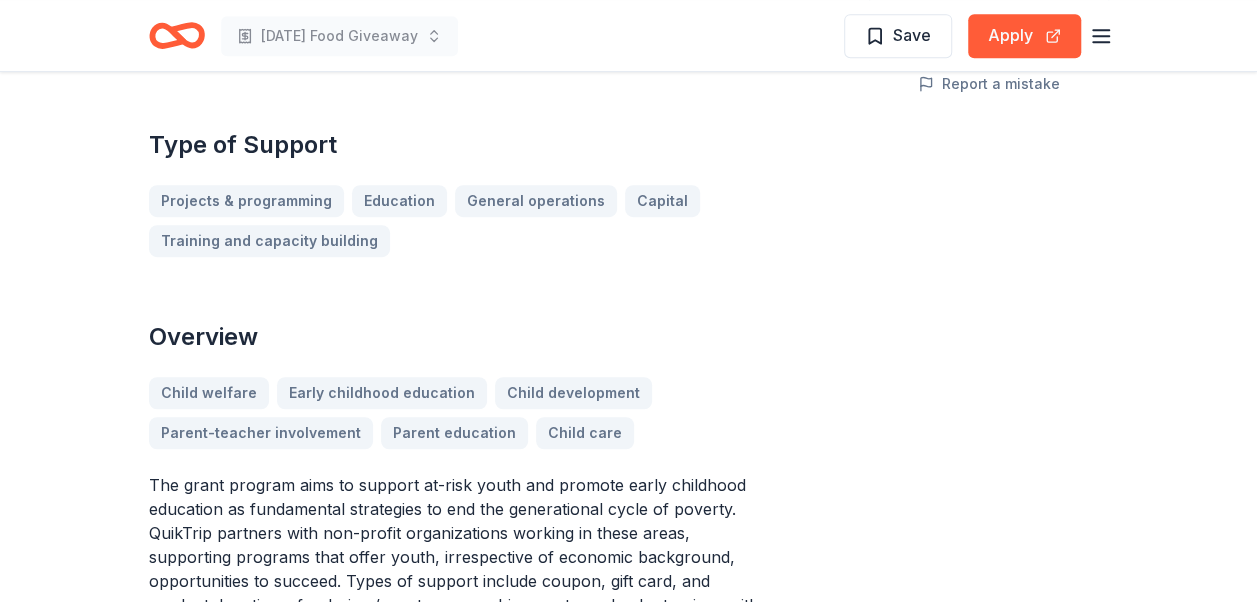 scroll, scrollTop: 0, scrollLeft: 0, axis: both 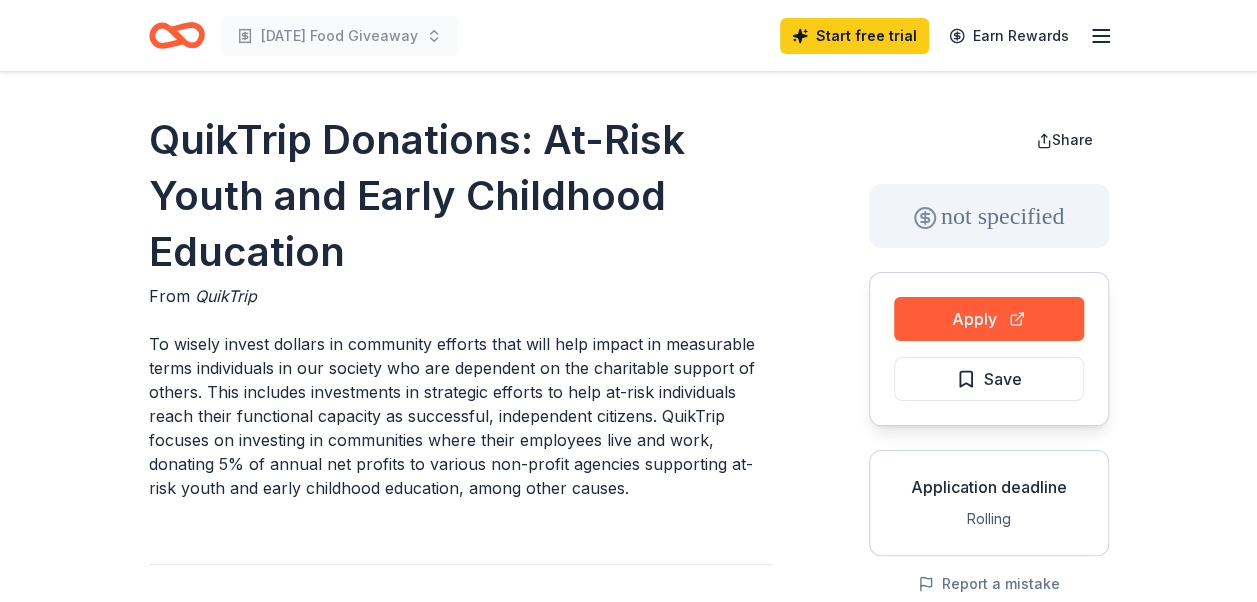 click on "QuikTrip Donations: At-Risk Youth and Early Childhood Education" at bounding box center (461, 196) 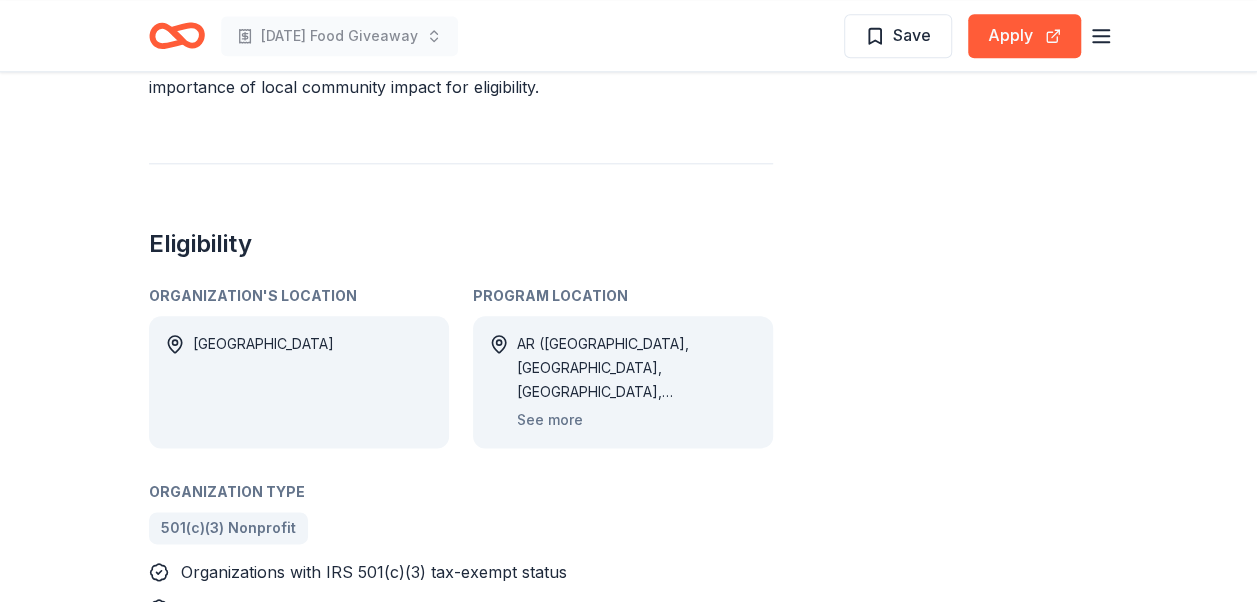 scroll, scrollTop: 1100, scrollLeft: 0, axis: vertical 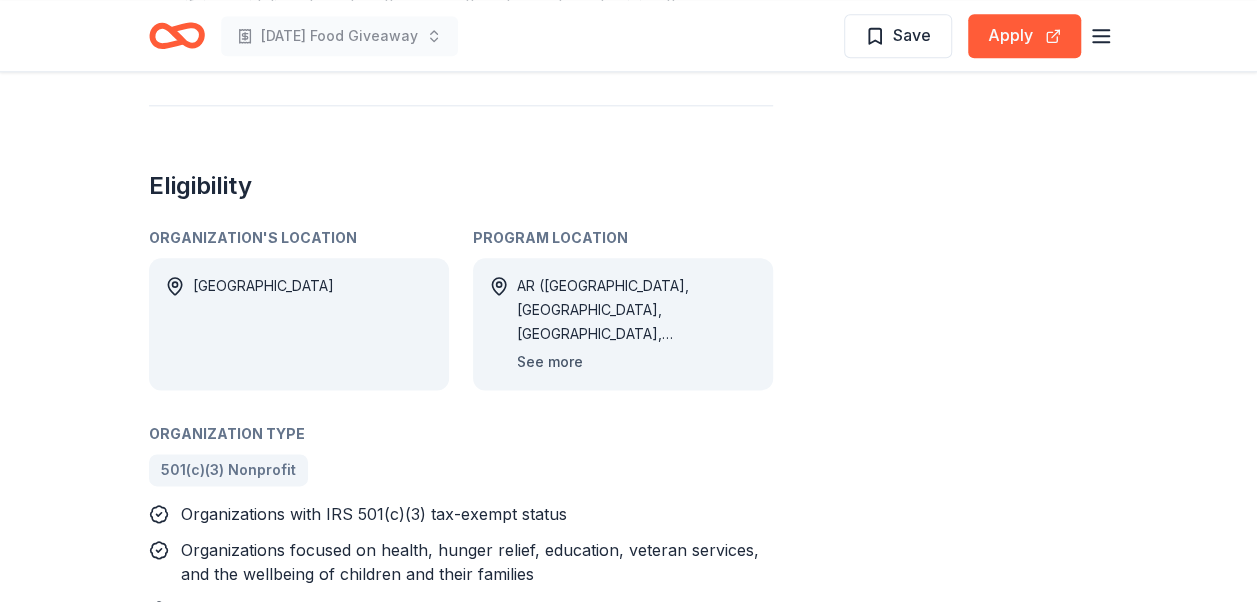 click on "See more" at bounding box center [550, 362] 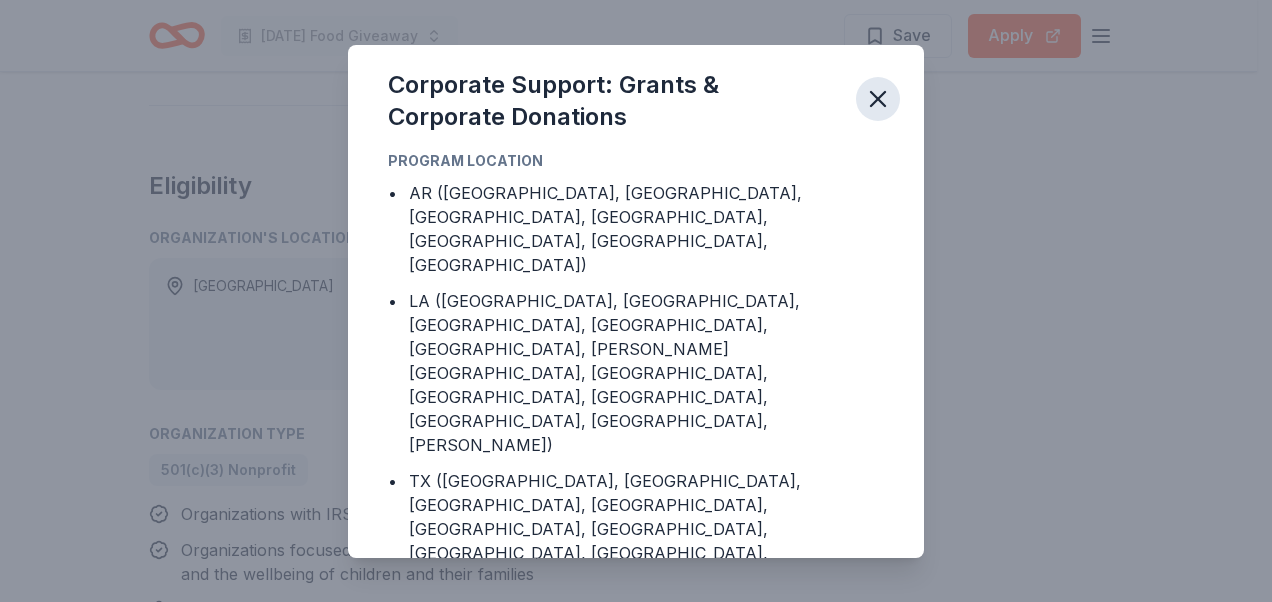 click 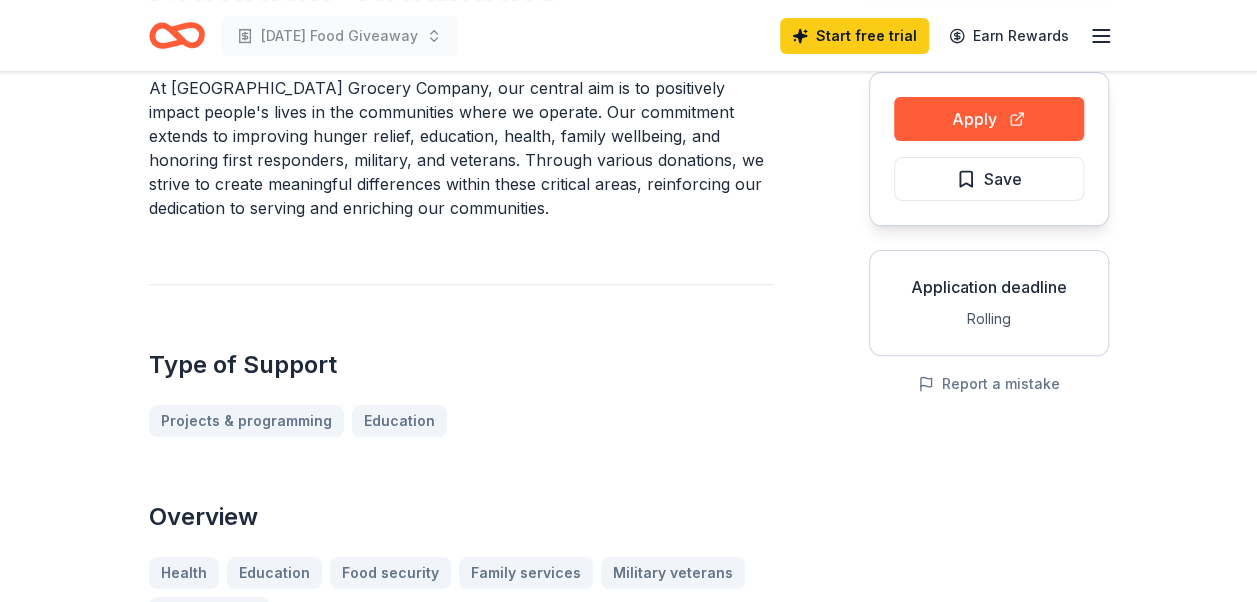 scroll, scrollTop: 0, scrollLeft: 0, axis: both 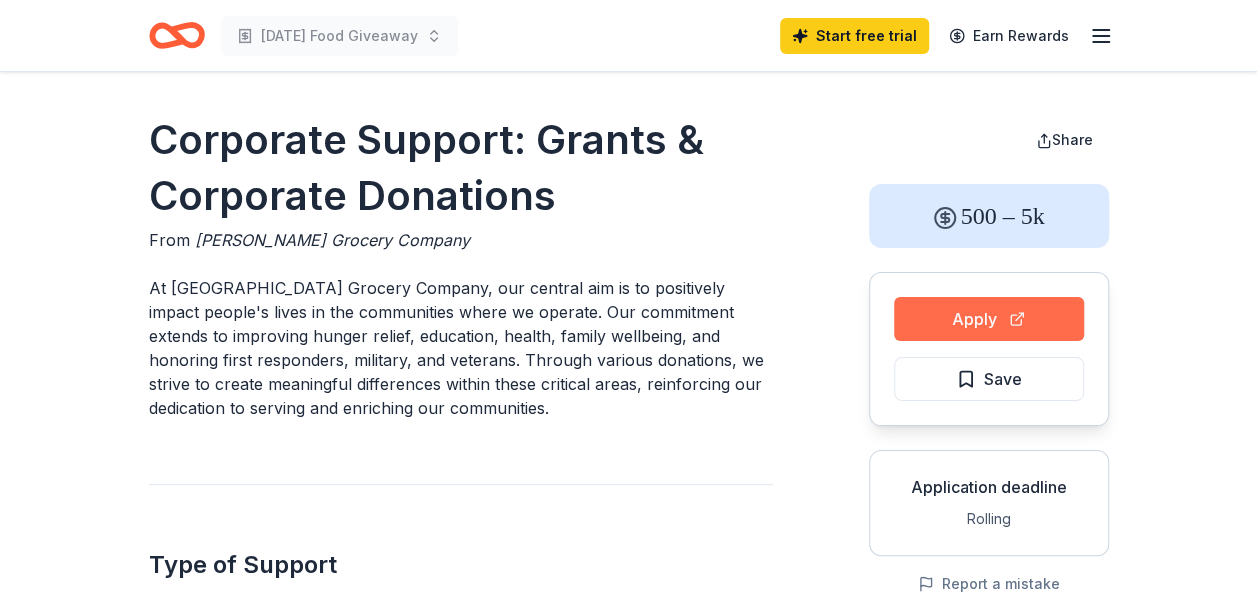click on "Apply" at bounding box center [989, 319] 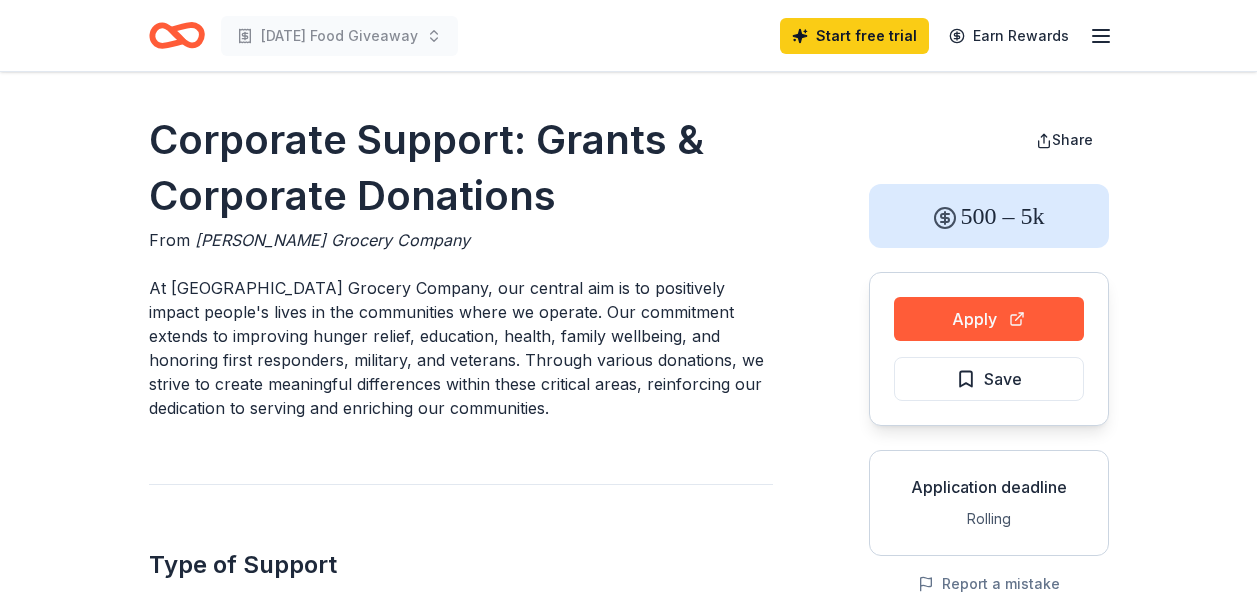 scroll, scrollTop: 0, scrollLeft: 0, axis: both 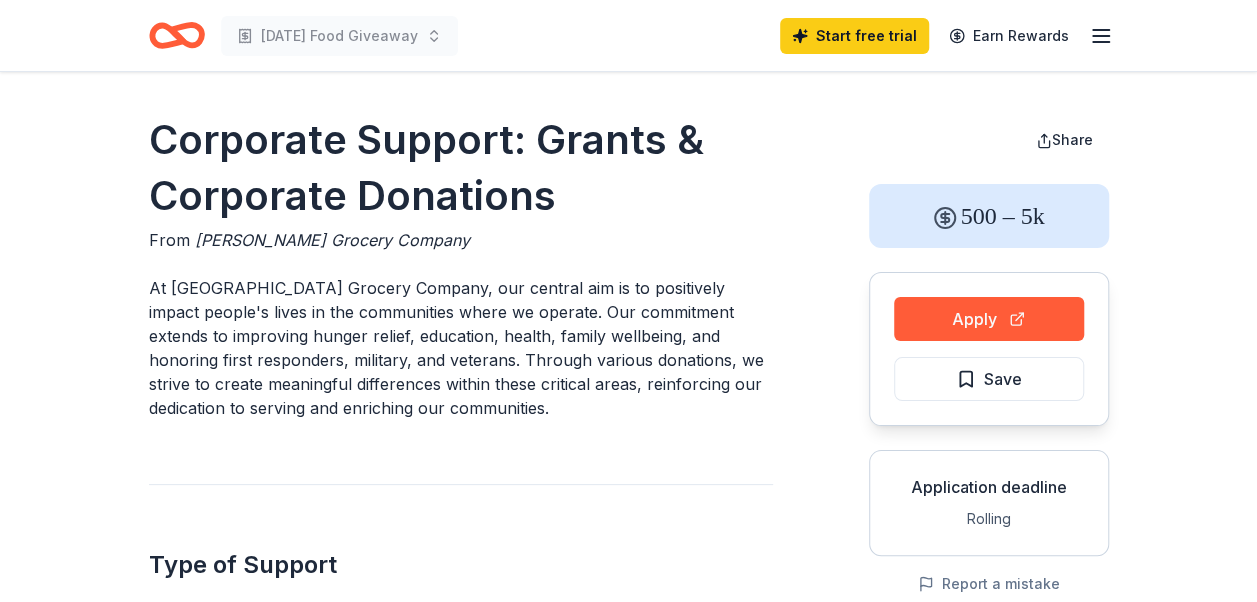 click 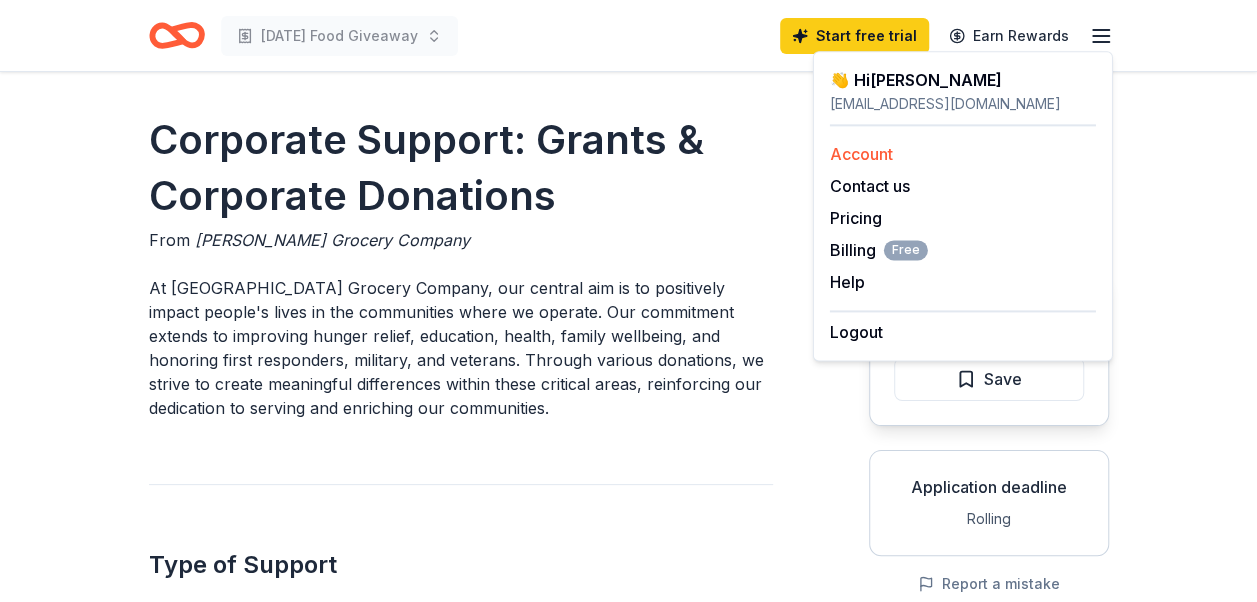 click on "Account" at bounding box center (861, 154) 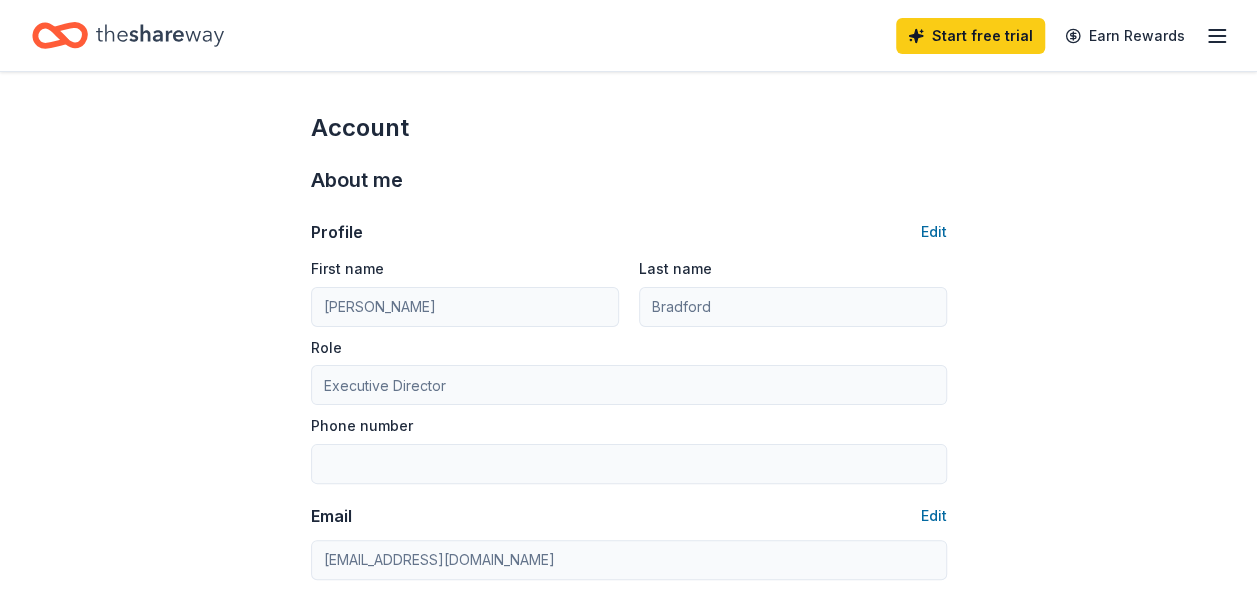 click 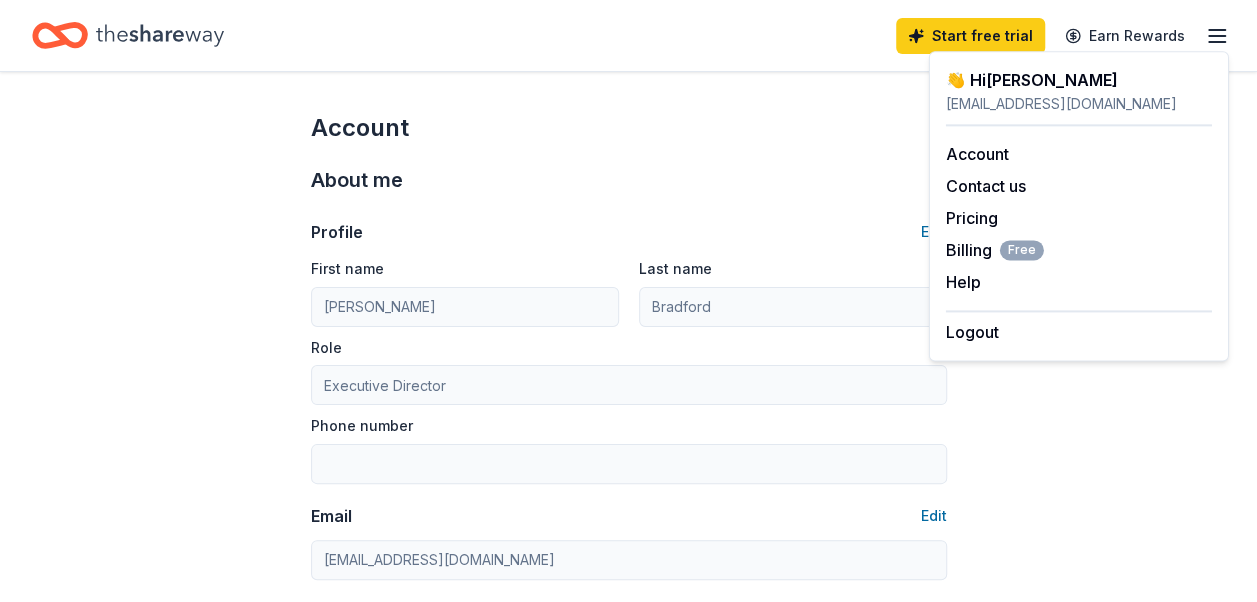 click on "About me Profile Edit First name Melissa Last name Bradford Role Executive Director Phone number Email Edit mbradford32@yahoo.com Password Edit" at bounding box center [629, 420] 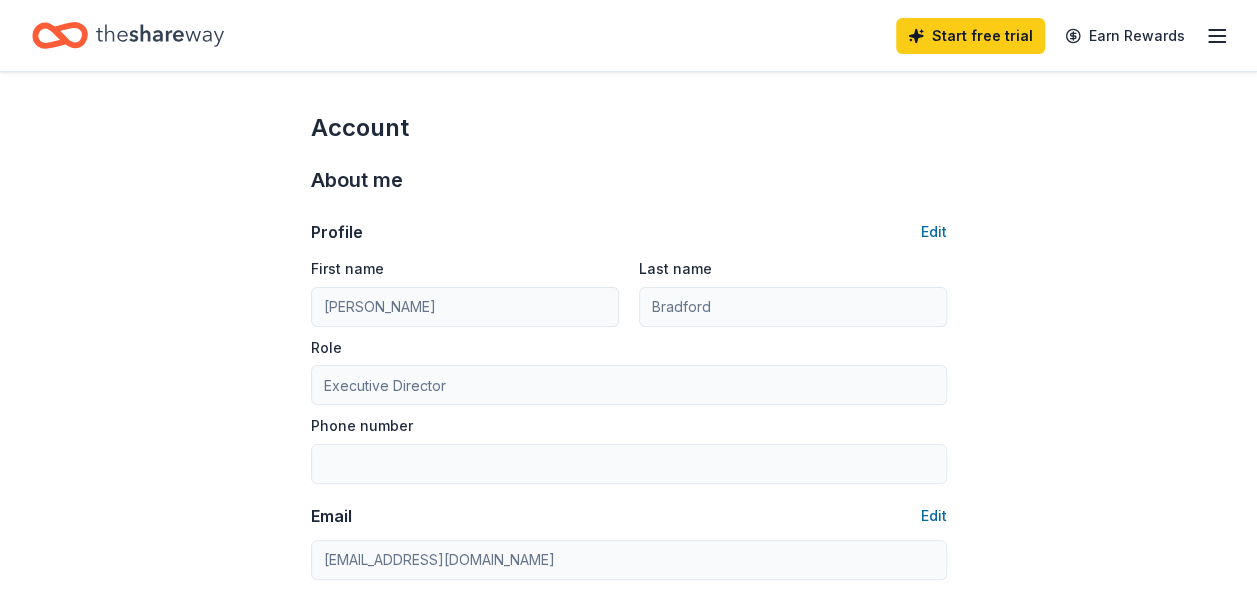 click 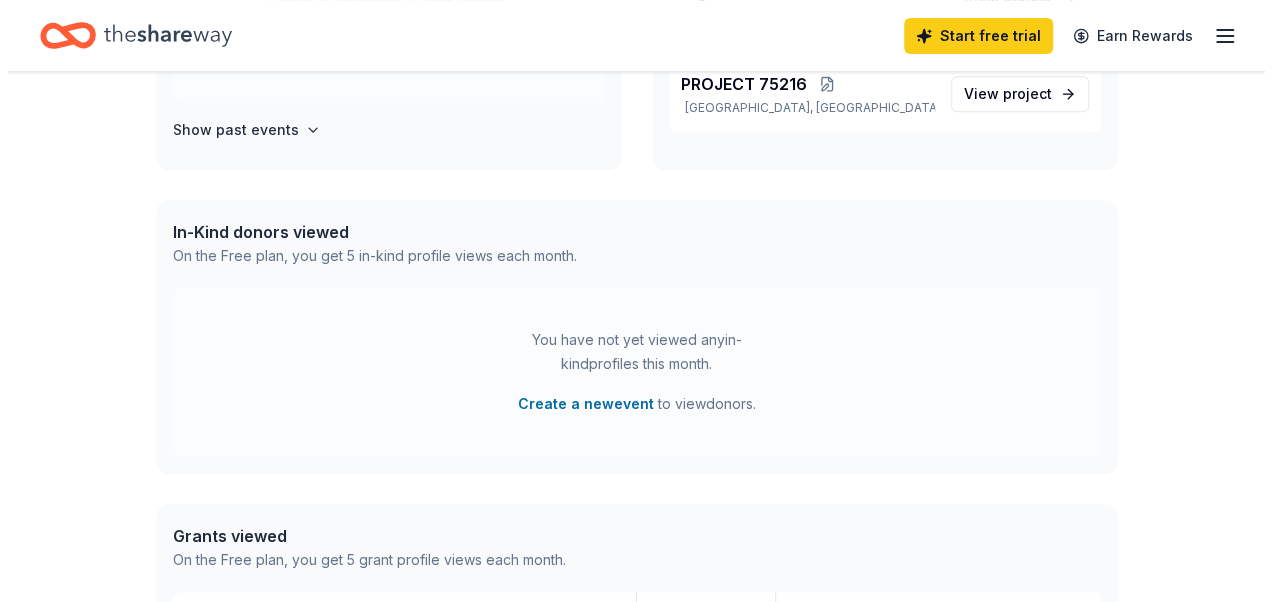 scroll, scrollTop: 0, scrollLeft: 0, axis: both 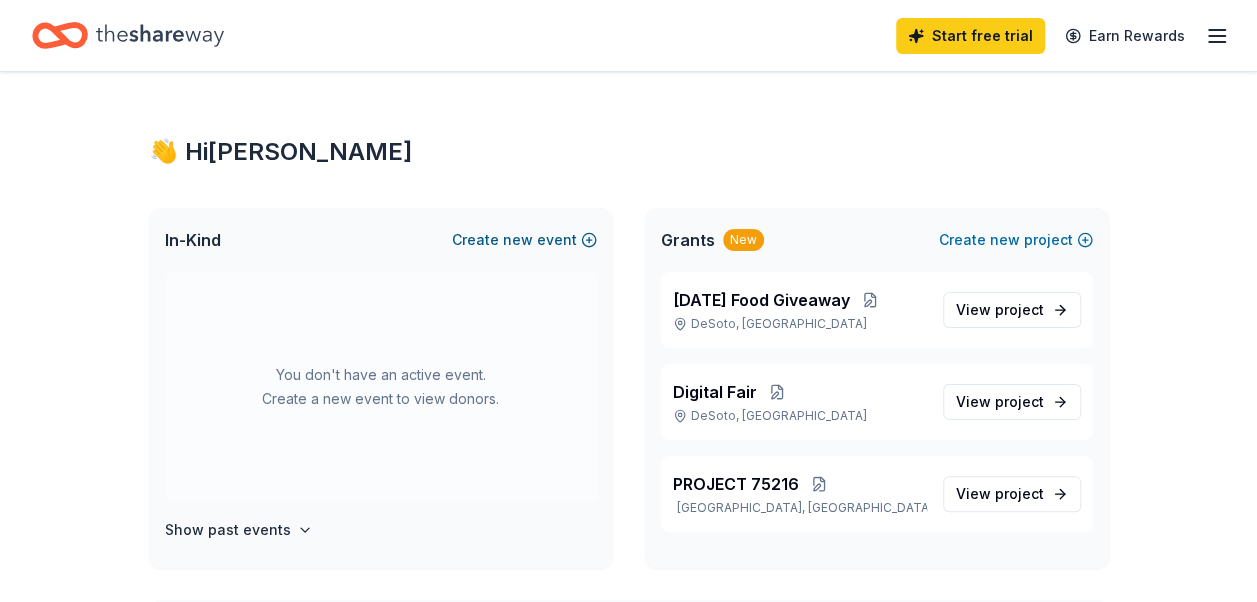 click on "Create  new  event" at bounding box center (524, 240) 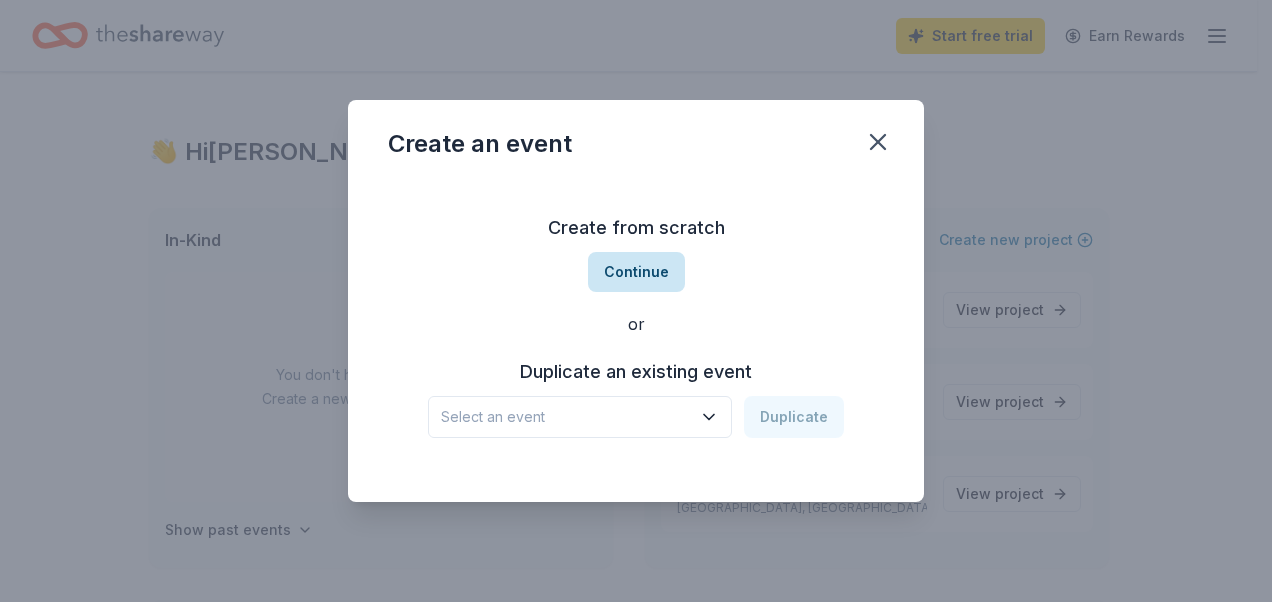 click on "Continue" at bounding box center [636, 272] 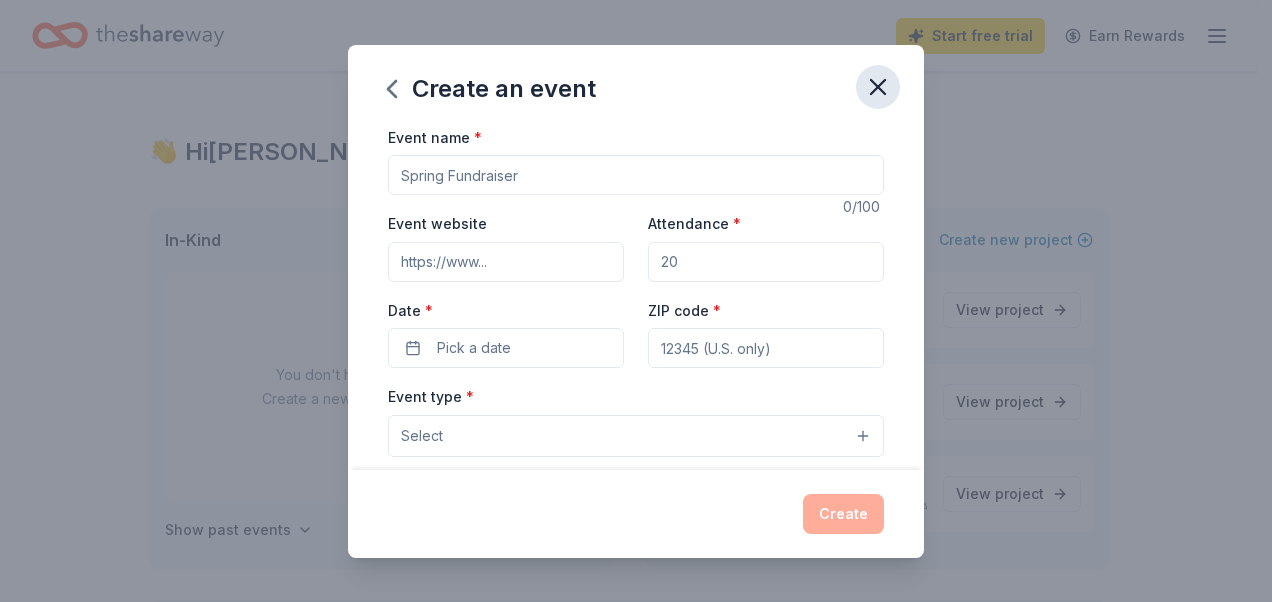 click at bounding box center (878, 87) 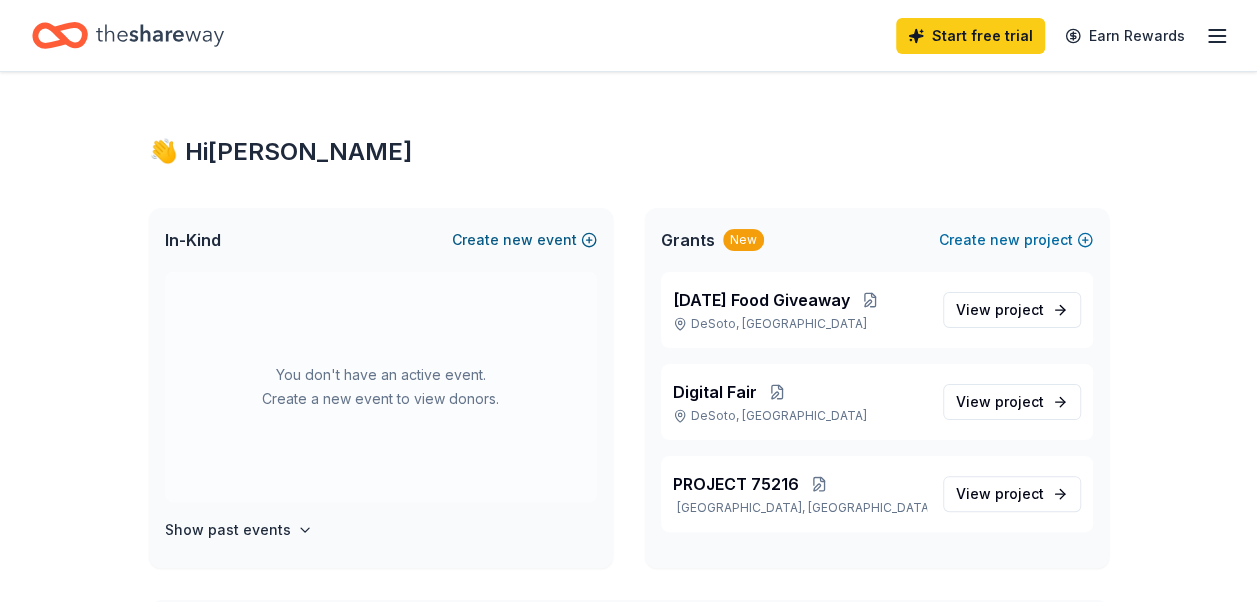 click on "Create  new  event" at bounding box center (524, 240) 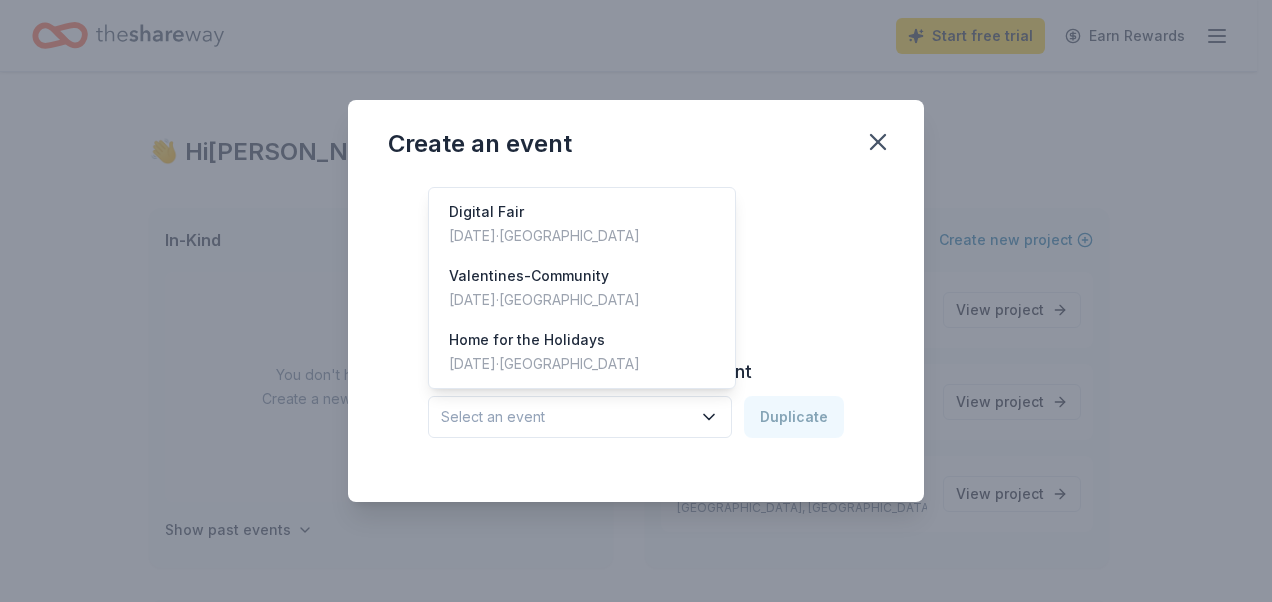 click on "Select an event" at bounding box center (566, 417) 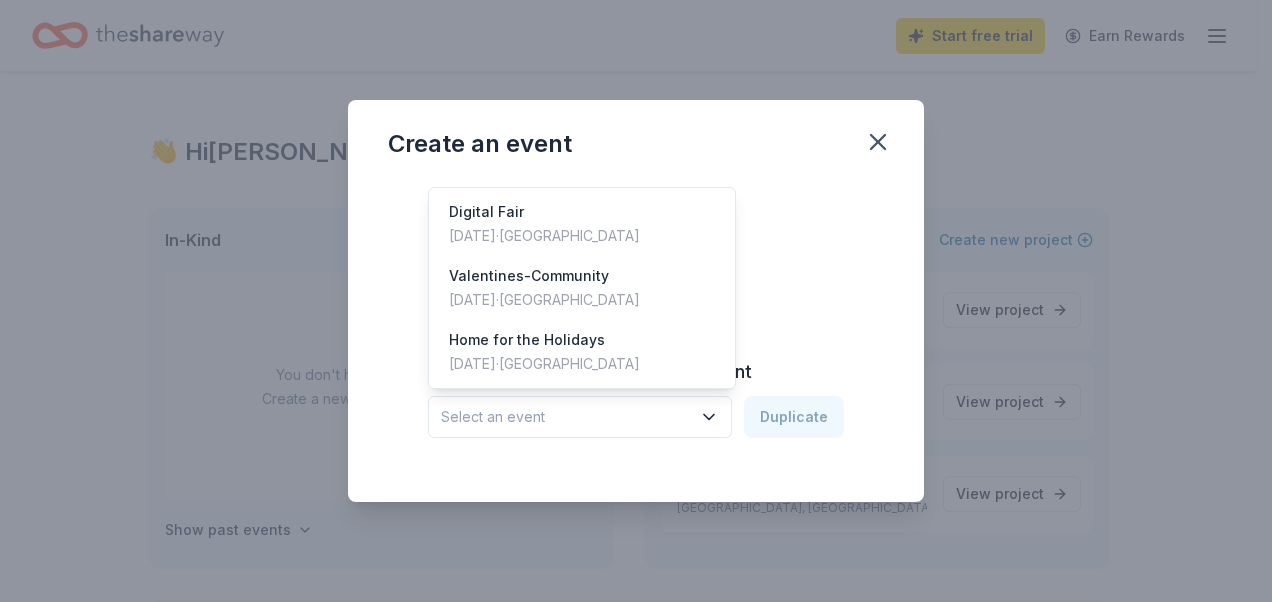 click on "Create an event Create from scratch Continue or Duplicate an existing event Select an event Duplicate" at bounding box center [636, 301] 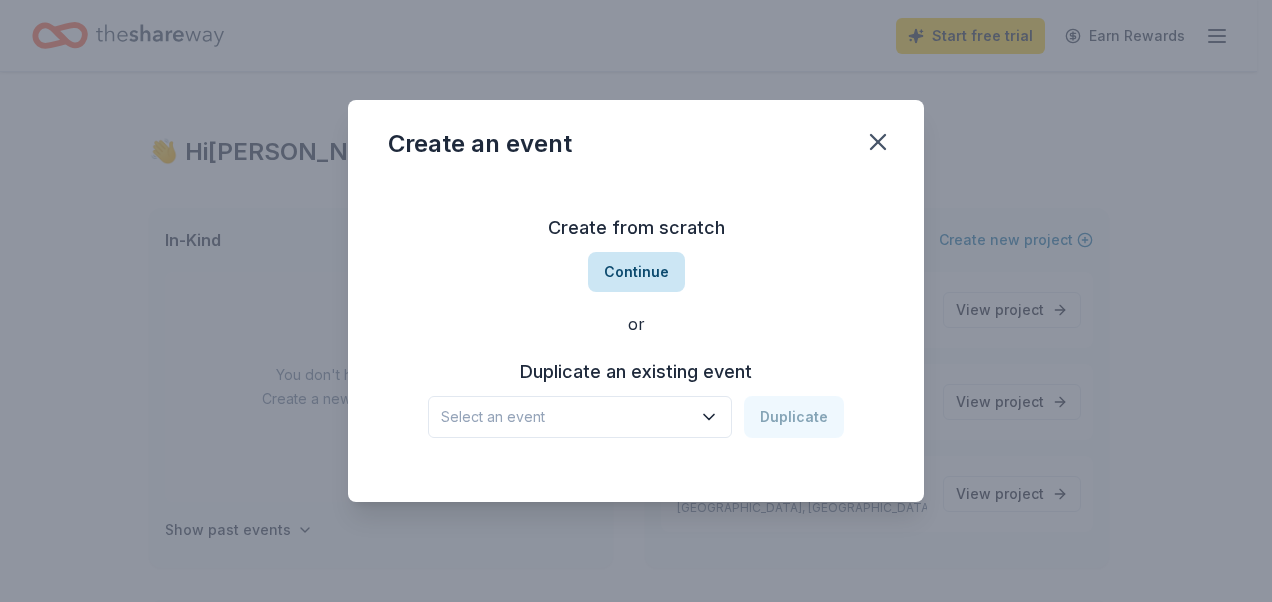click on "Continue" at bounding box center [636, 272] 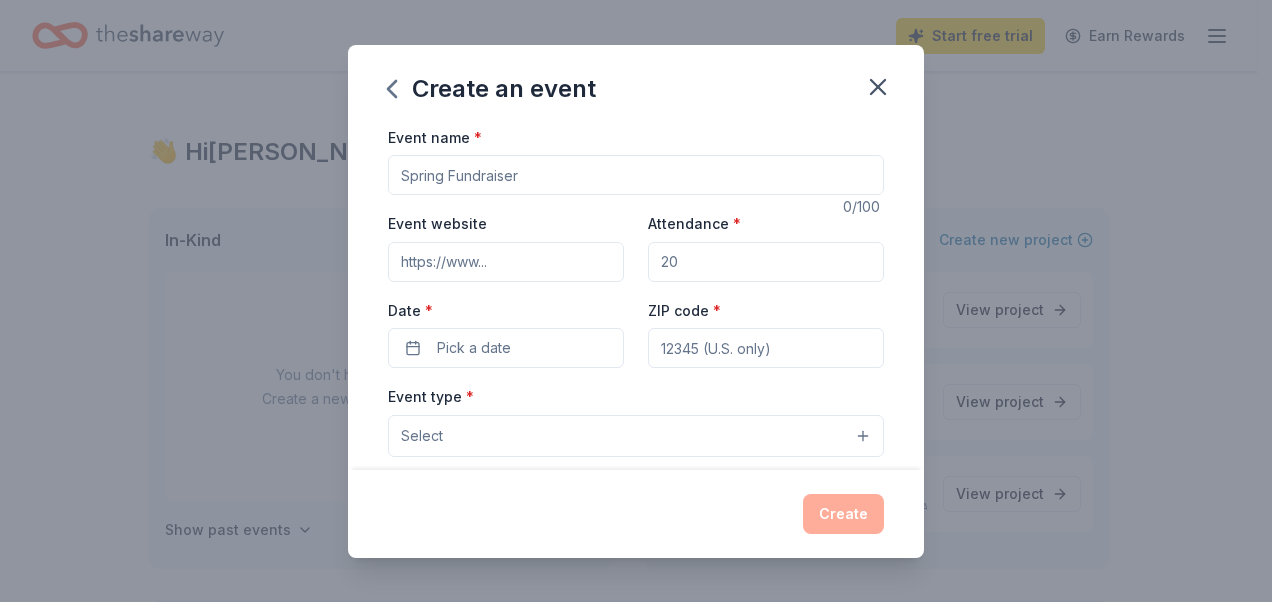 click on "Event name *" at bounding box center (636, 175) 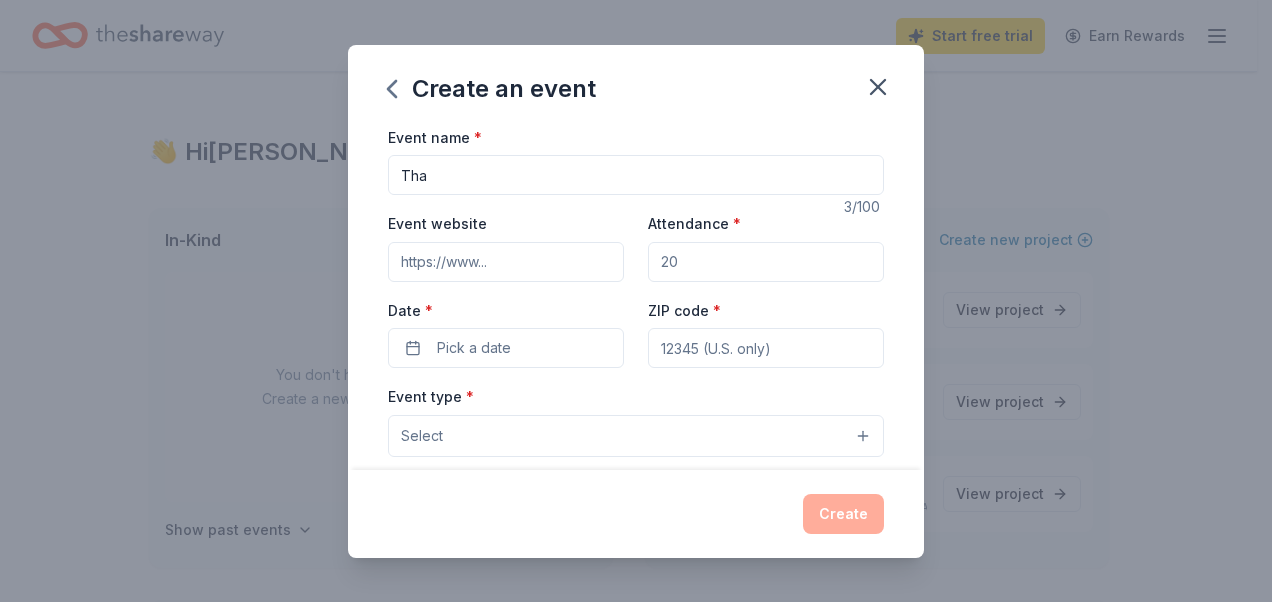 type on "[DATE] Food Giveaway" 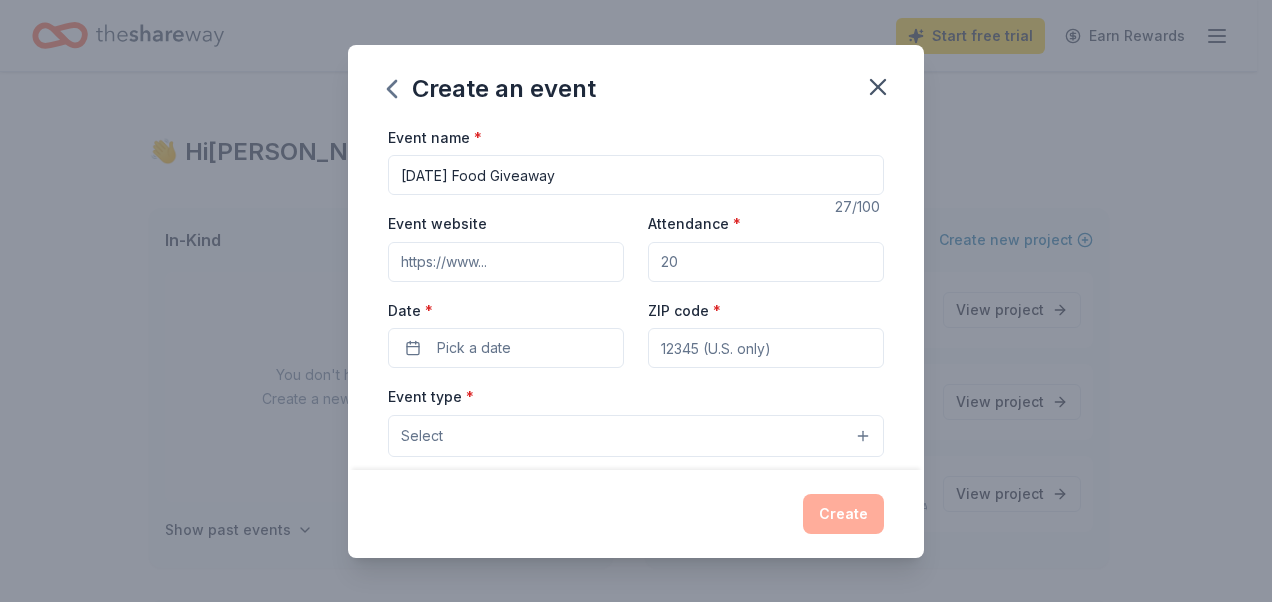 click on "Attendance *" at bounding box center (766, 262) 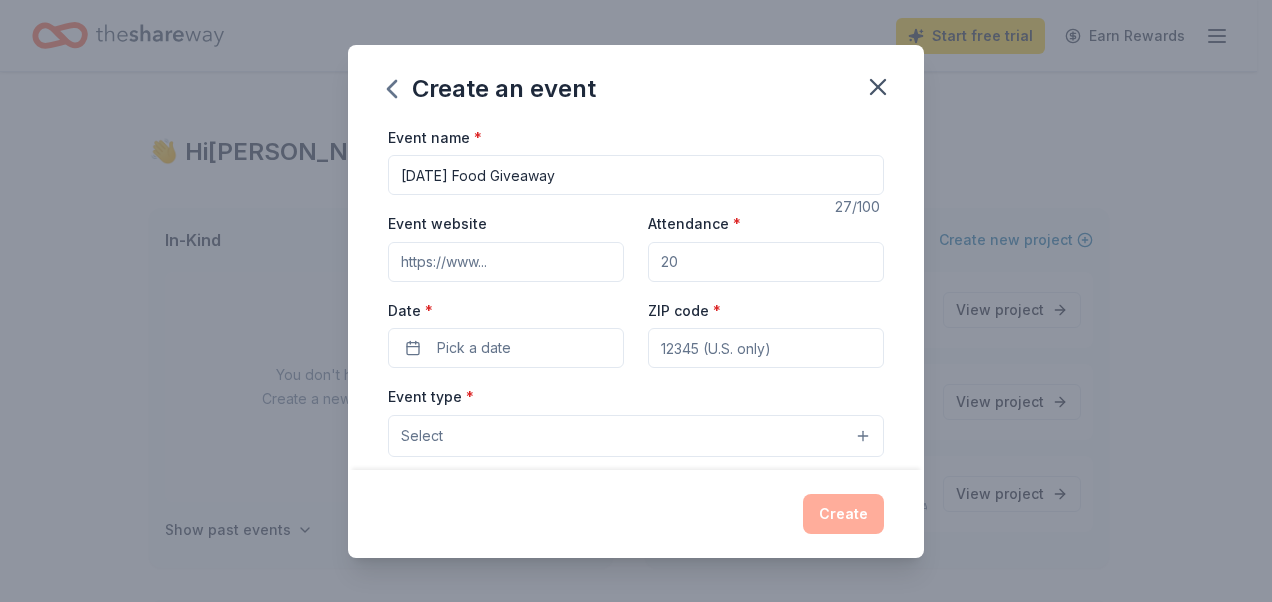 type on "50" 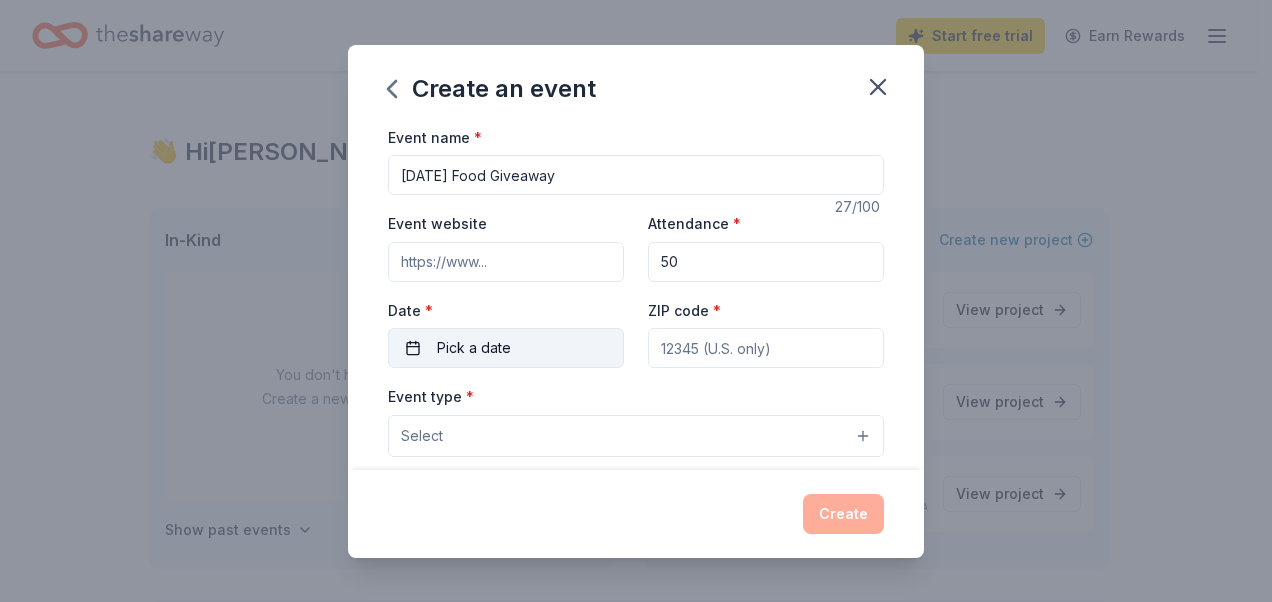 click on "Pick a date" at bounding box center [506, 348] 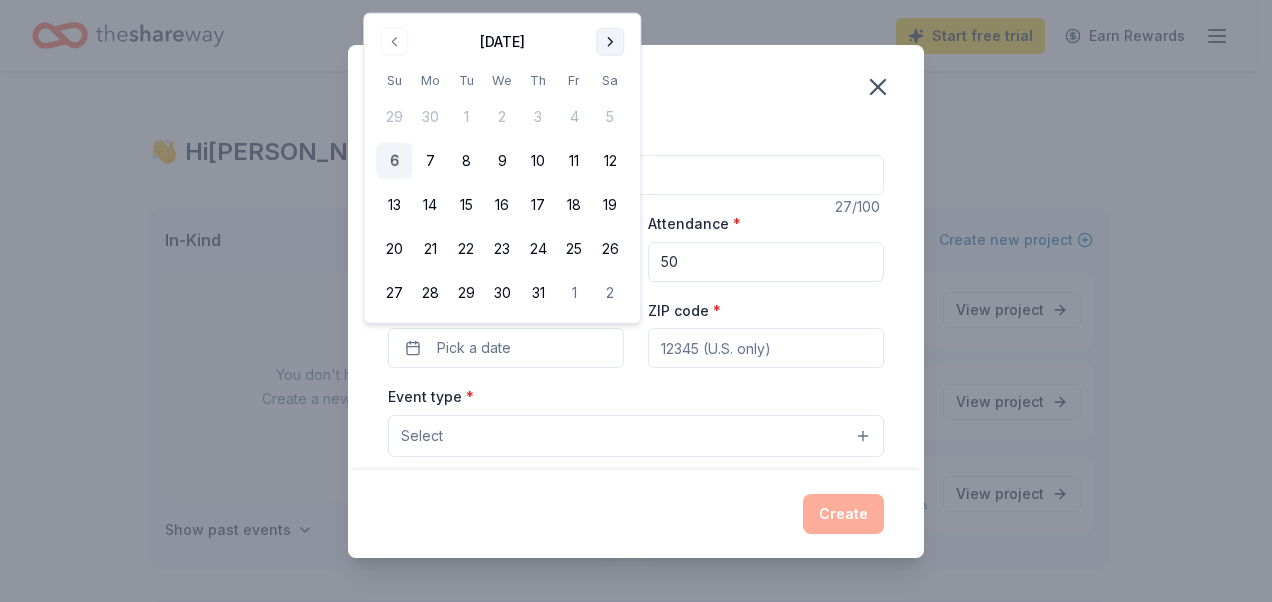 click at bounding box center (610, 42) 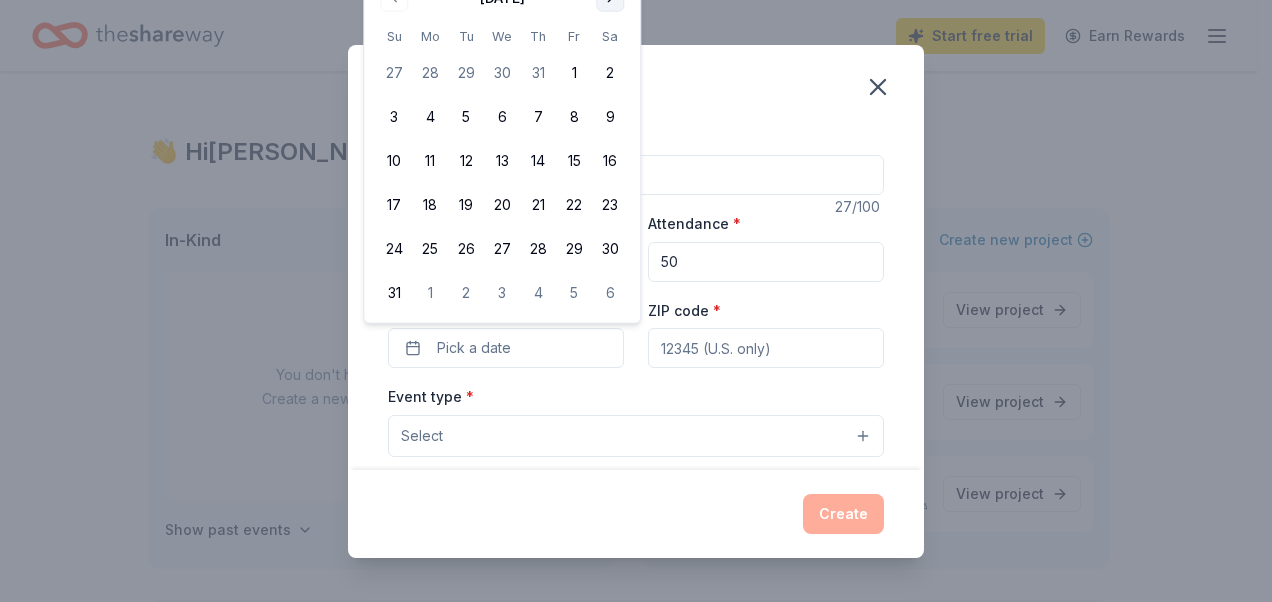 click on "Sa" at bounding box center [610, 36] 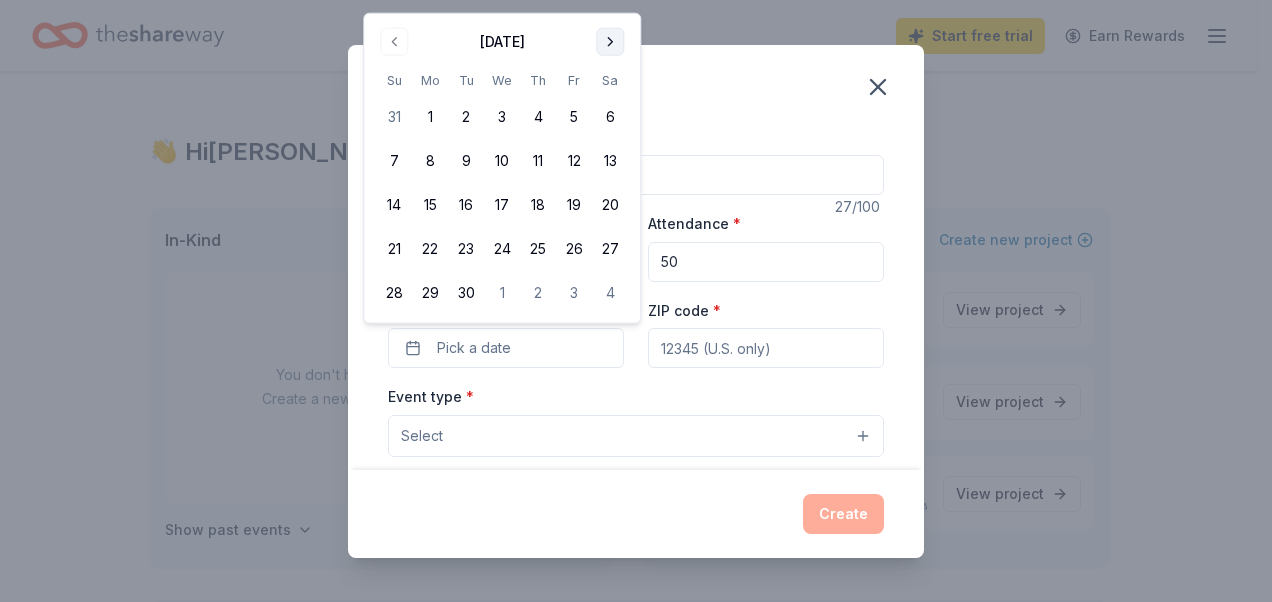click at bounding box center [610, 42] 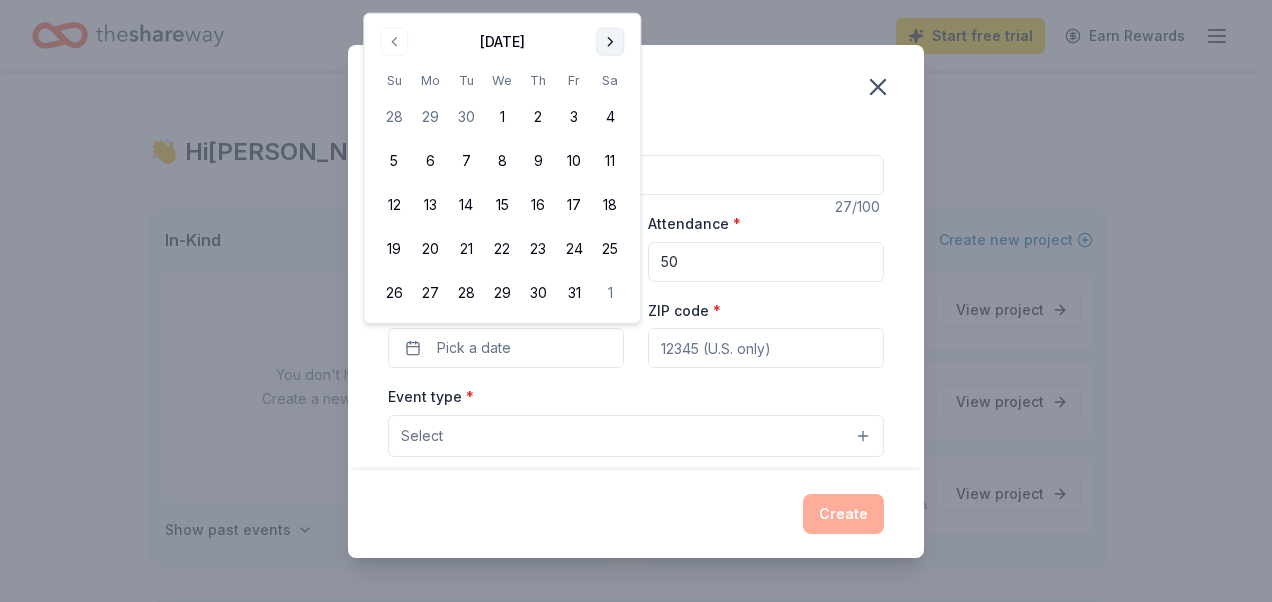 click at bounding box center [610, 42] 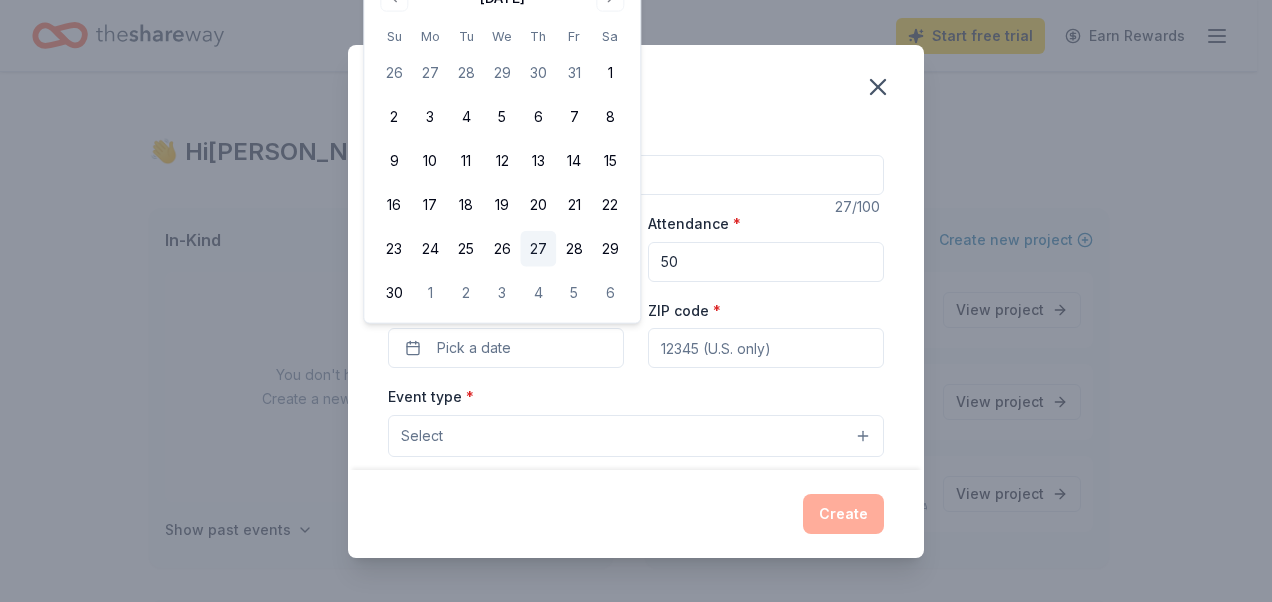 click on "27" at bounding box center [538, 249] 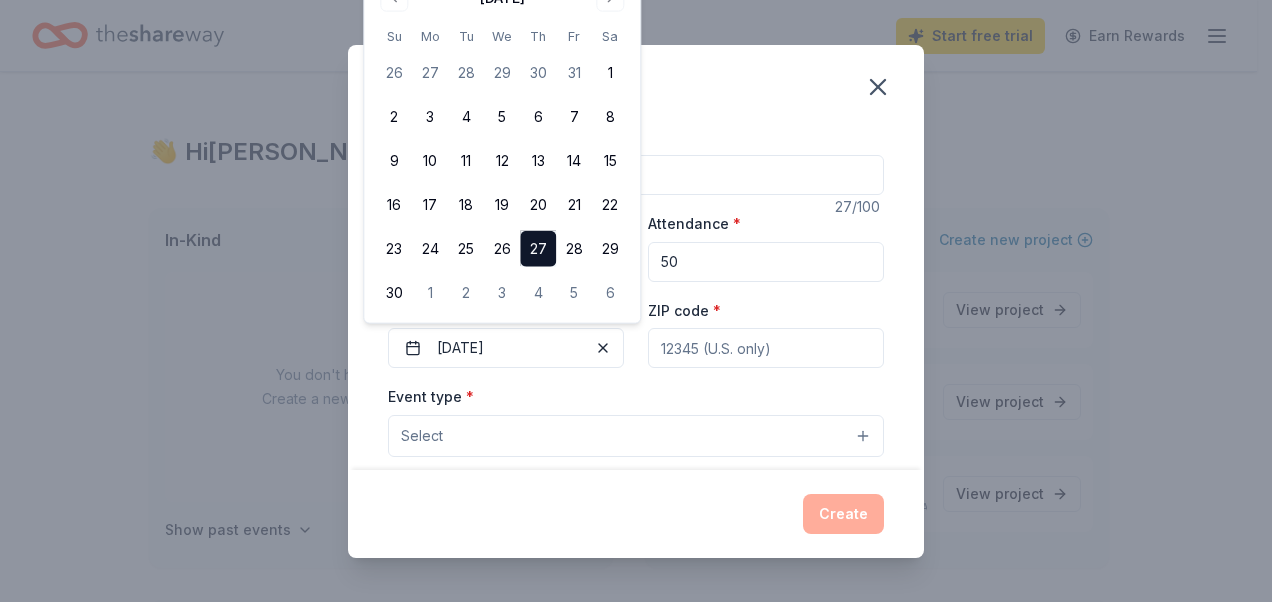 click on "ZIP code *" at bounding box center (766, 348) 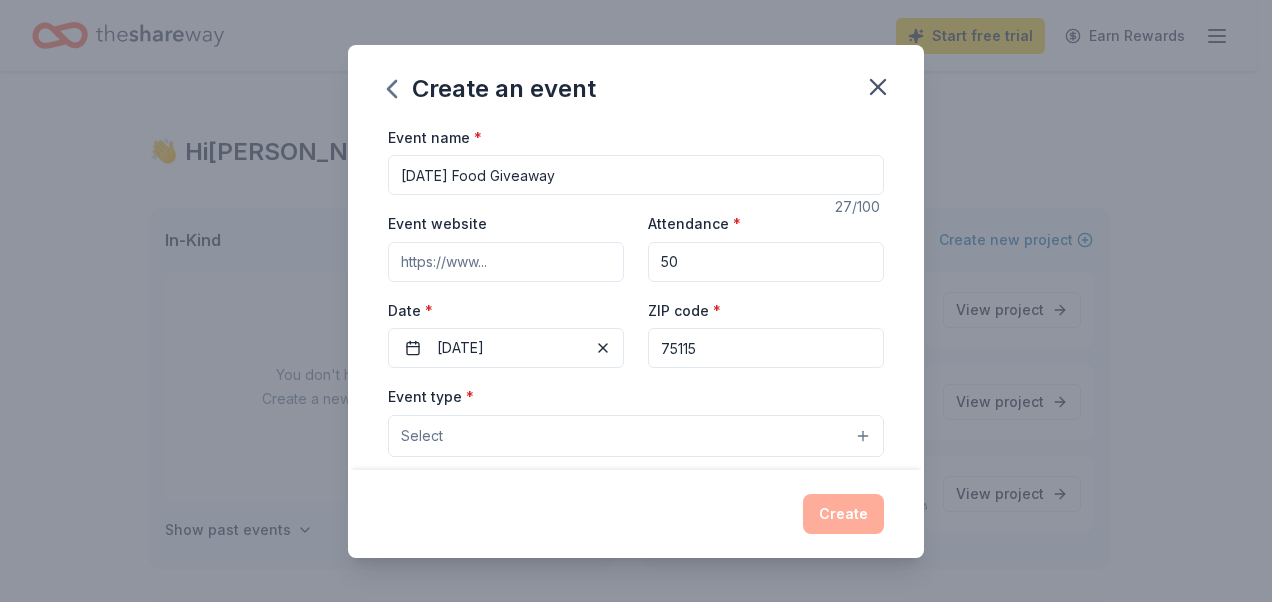 type on "75115" 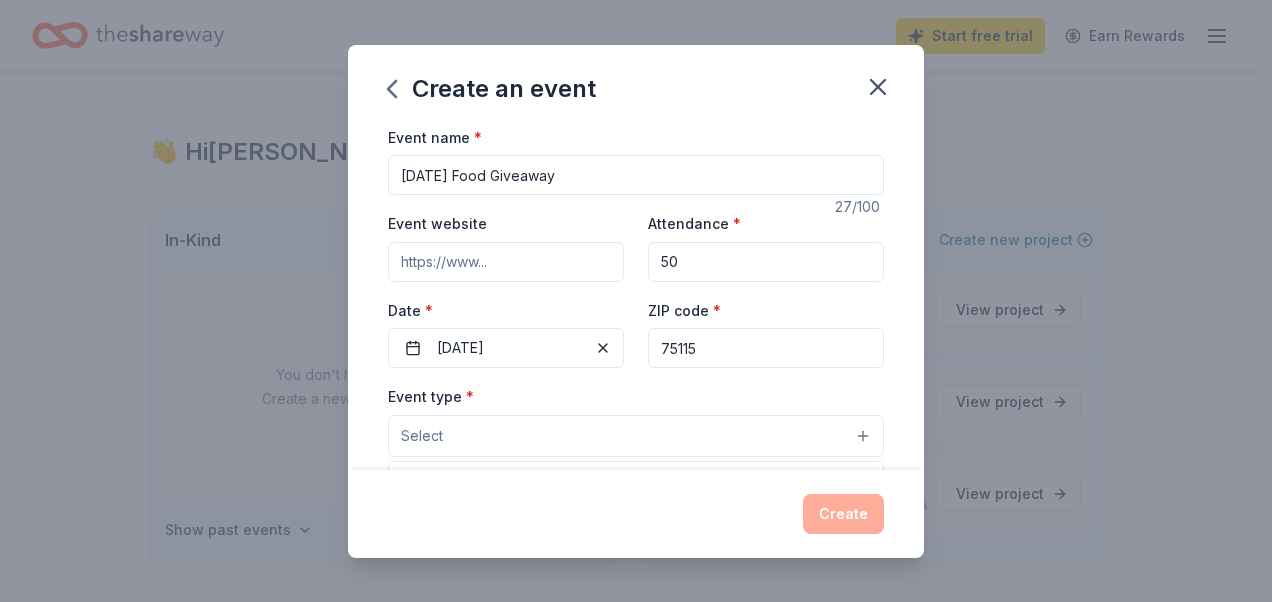 click on "Select" at bounding box center [636, 436] 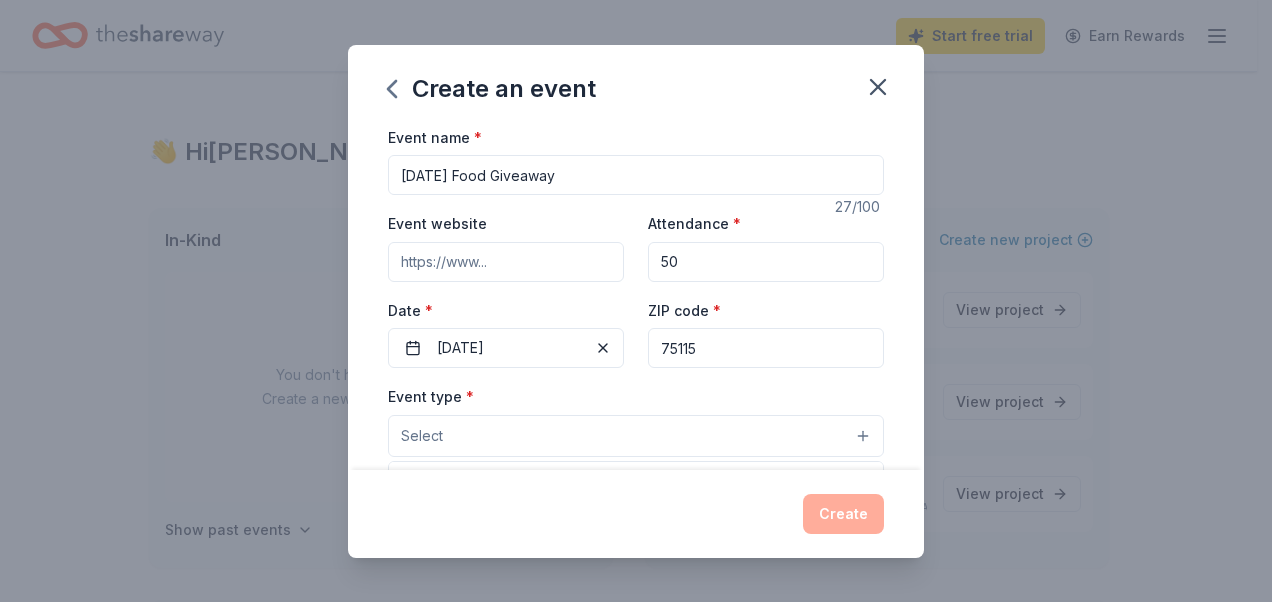 click on "Select" at bounding box center [636, 436] 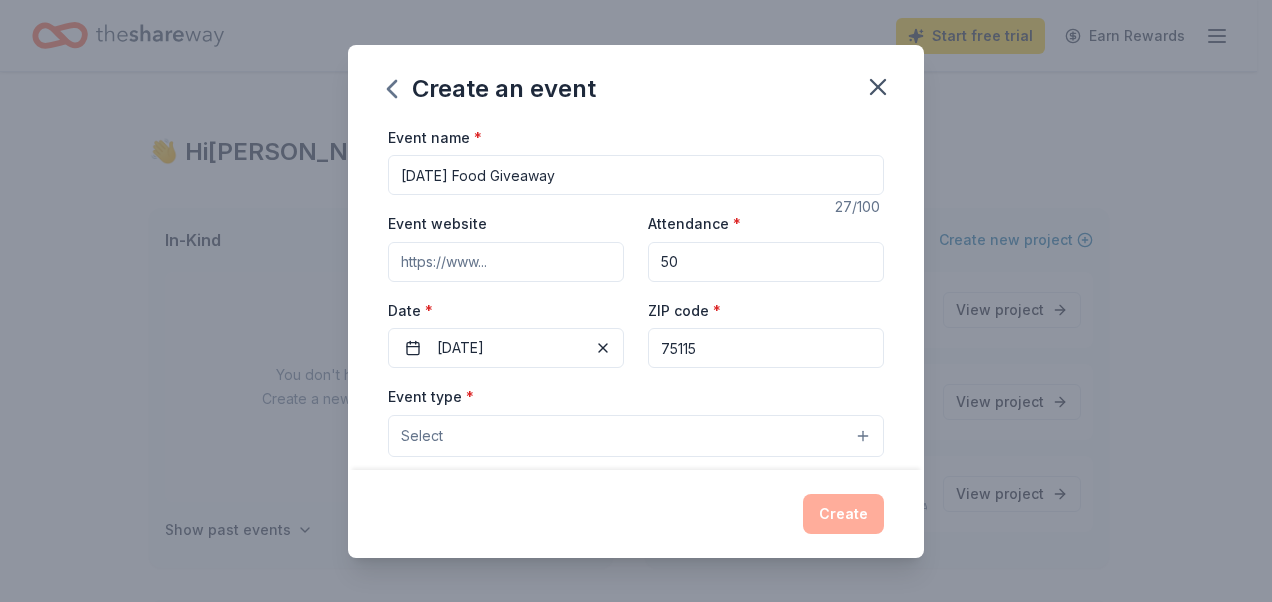click on "Select" at bounding box center [636, 436] 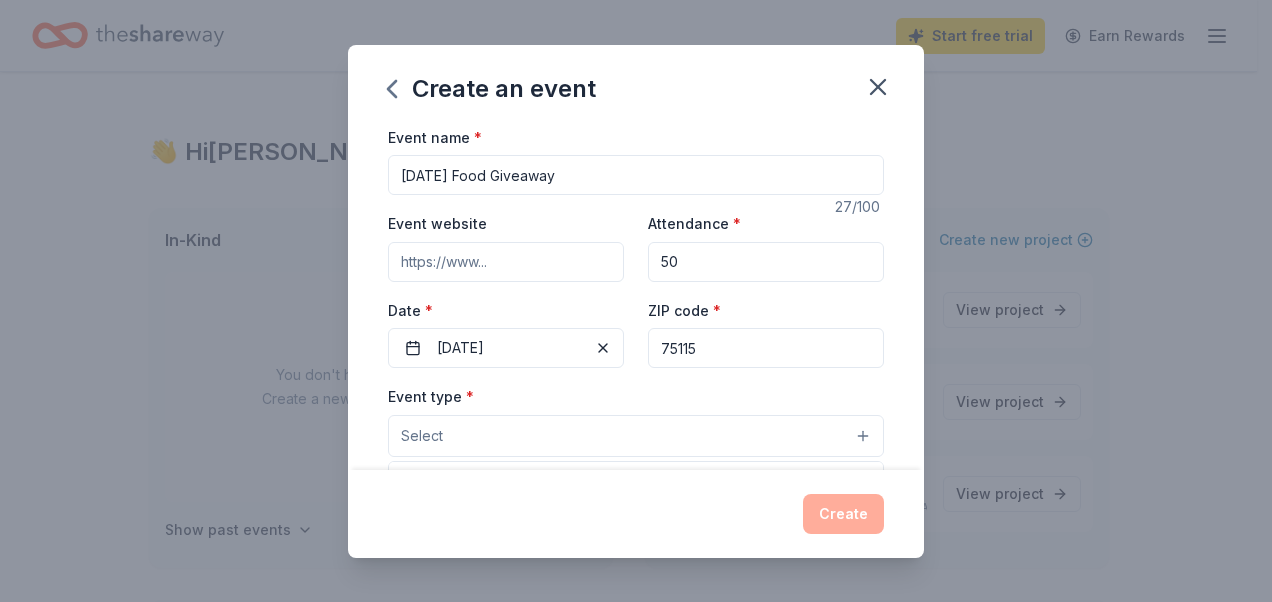 scroll, scrollTop: 200, scrollLeft: 0, axis: vertical 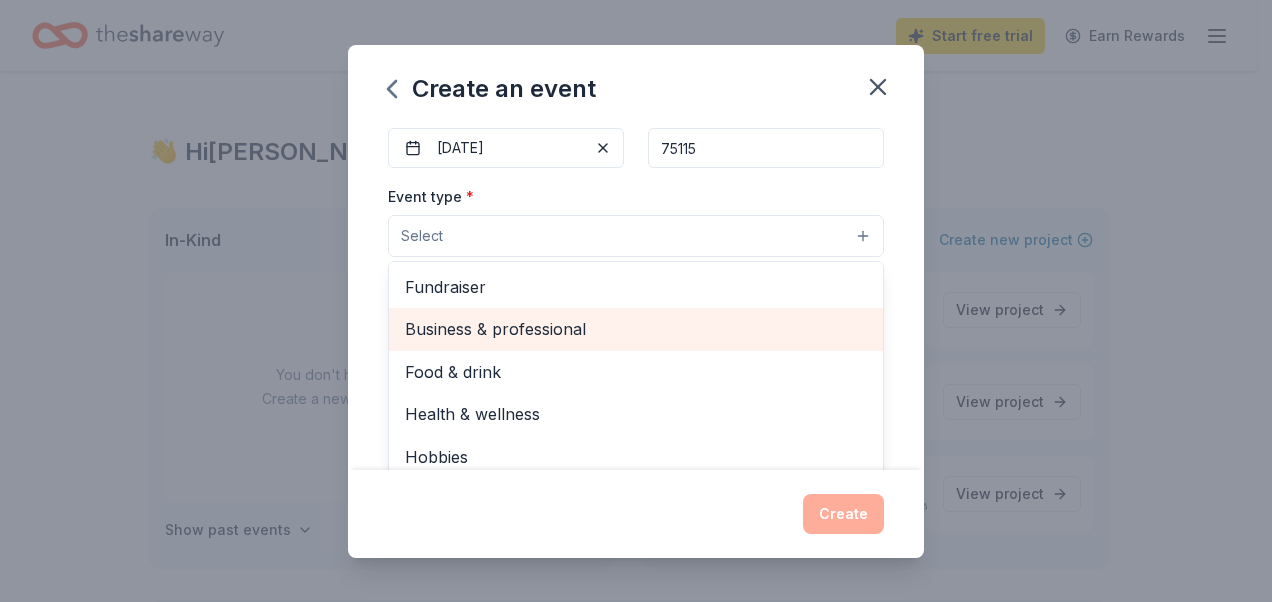 click on "Business & professional" at bounding box center [636, 329] 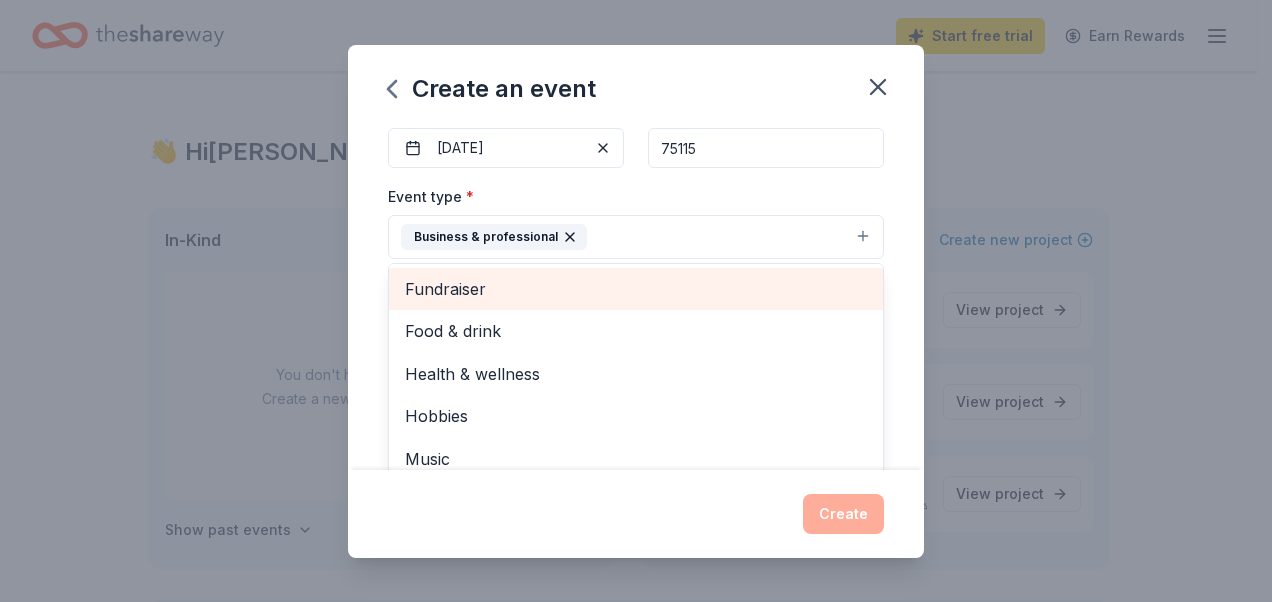 click on "Fundraiser" at bounding box center [636, 289] 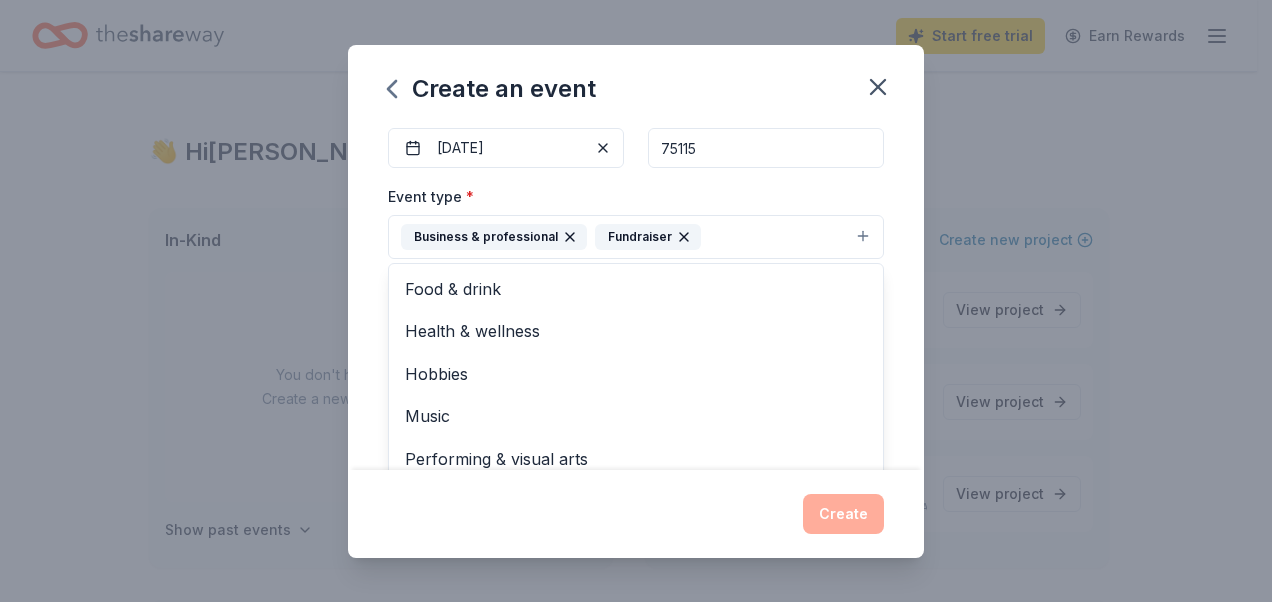 click on "Event name * Thanksgiving Food Giveaway 27 /100 Event website Attendance * 50 Date * 11/27/2025 ZIP code * 75115 Event type * Business & professional Fundraiser Food & drink Health & wellness Hobbies Music Performing & visual arts Demographic Select We use this information to help brands find events with their target demographic to sponsor their products. Mailing address Apt/unit Description What are you looking for? * Auction & raffle Meals Snacks Desserts Alcohol Beverages Send me reminders Email me reminders of donor application deadlines Recurring event" at bounding box center (636, 297) 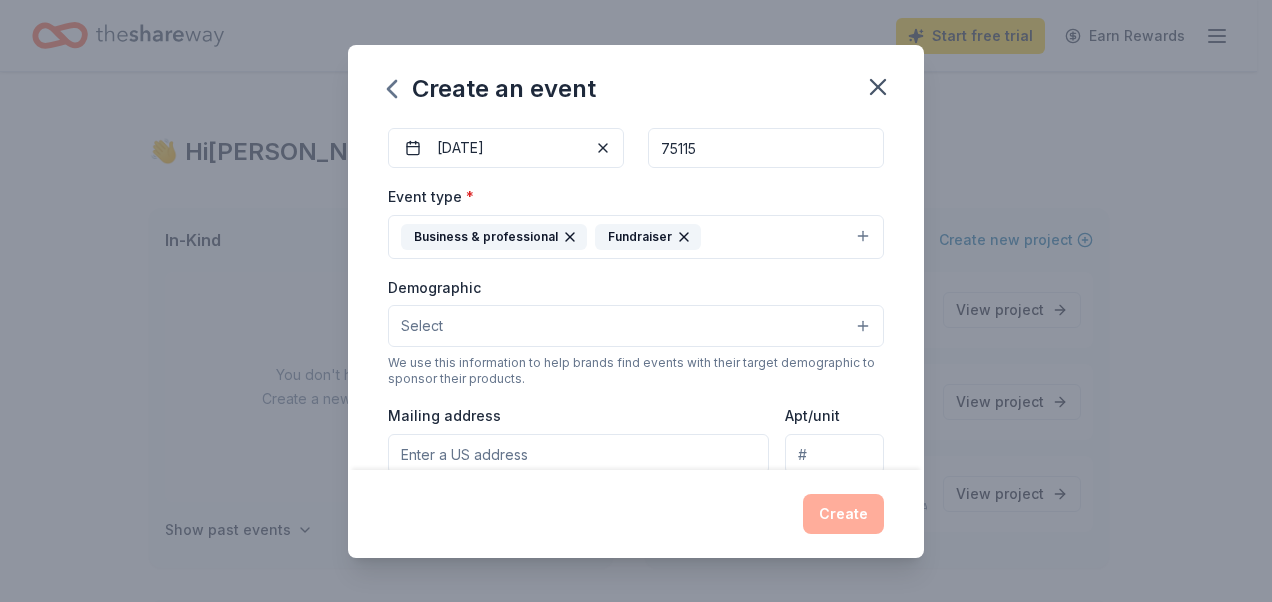 scroll, scrollTop: 200, scrollLeft: 0, axis: vertical 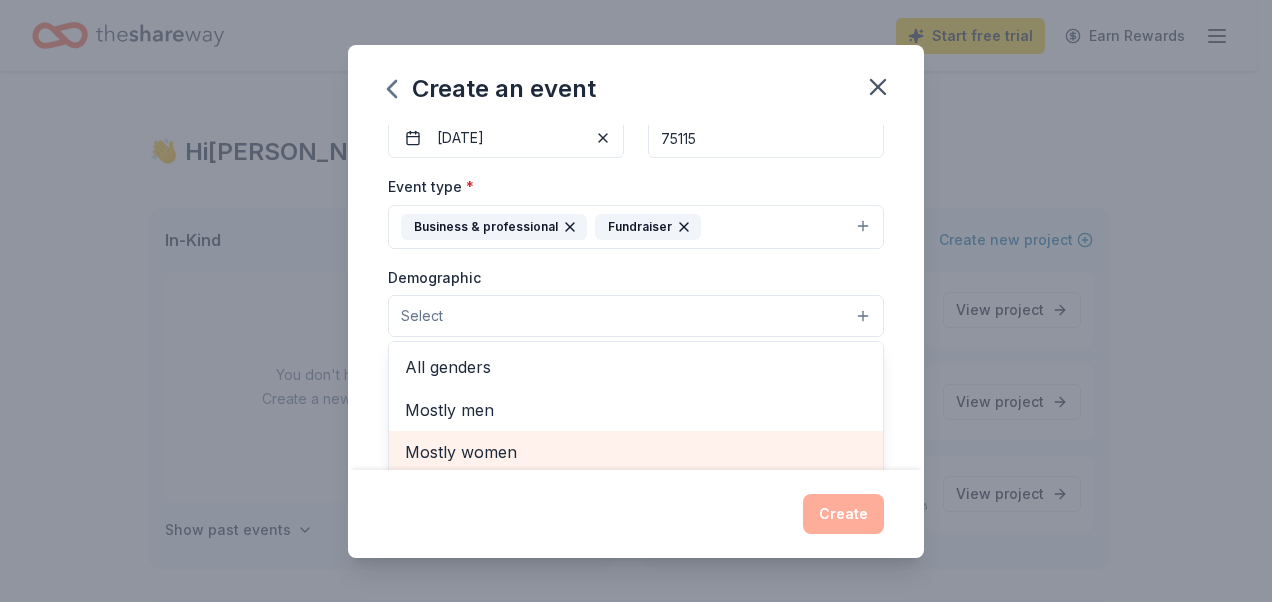 click on "Mostly women" at bounding box center (636, 452) 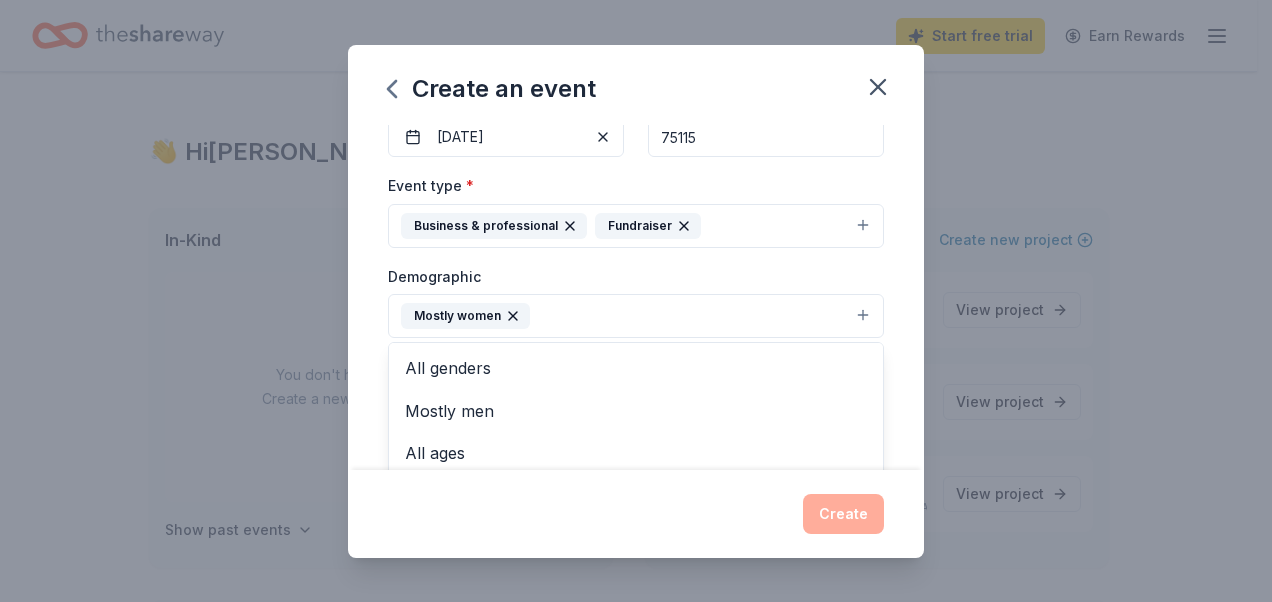 click on "Event name * Thanksgiving Food Giveaway 27 /100 Event website Attendance * 50 Date * 11/27/2025 ZIP code * 75115 Event type * Business & professional Fundraiser Demographic Mostly women All genders Mostly men All ages 0-10 yrs 10-20 yrs 20-30 yrs 30-40 yrs 40-50 yrs 50-60 yrs 60-70 yrs 70-80 yrs 80+ yrs We use this information to help brands find events with their target demographic to sponsor their products. Mailing address Apt/unit Description What are you looking for? * Auction & raffle Meals Snacks Desserts Alcohol Beverages Send me reminders Email me reminders of donor application deadlines Recurring event" at bounding box center [636, 297] 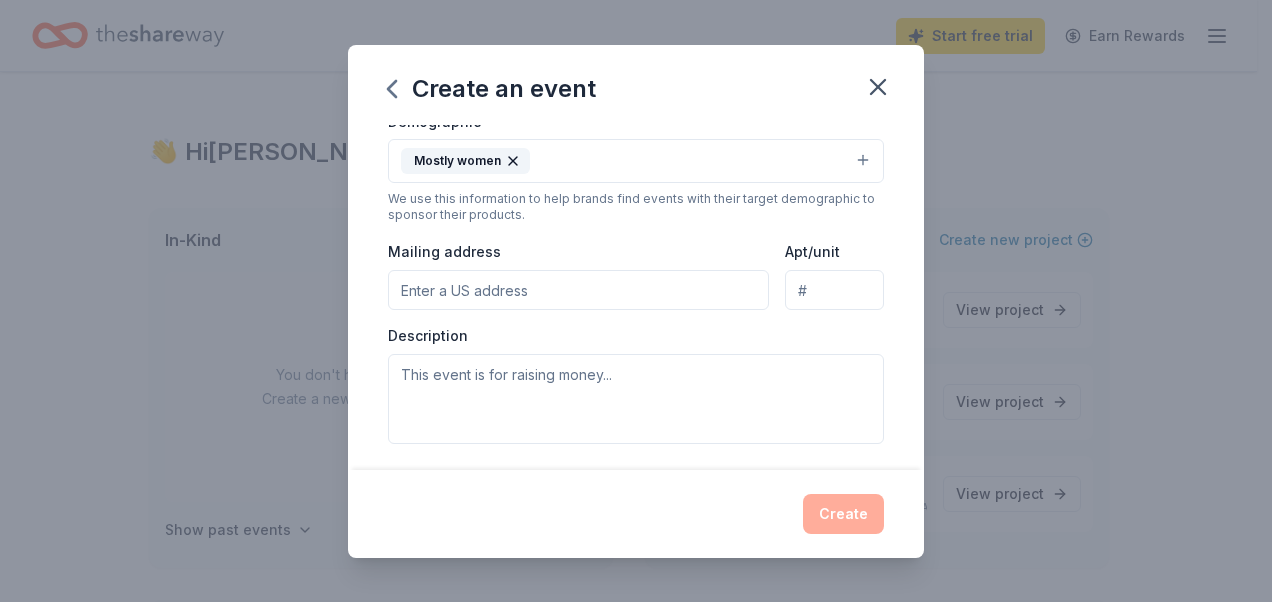 scroll, scrollTop: 411, scrollLeft: 0, axis: vertical 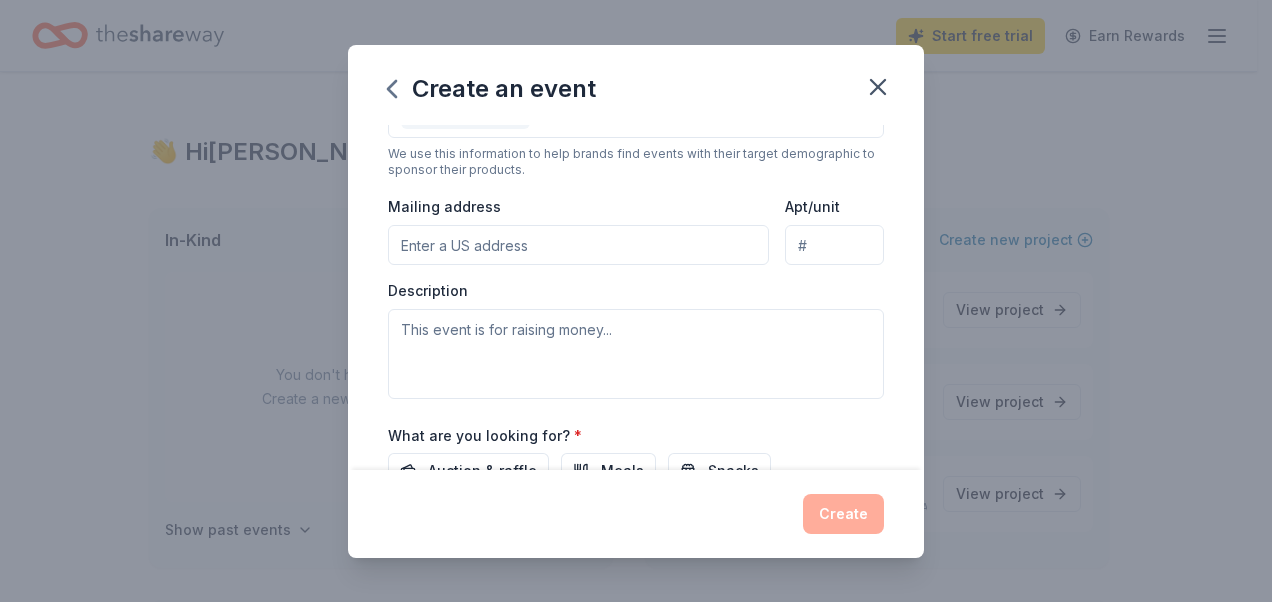click on "Mailing address" at bounding box center [578, 245] 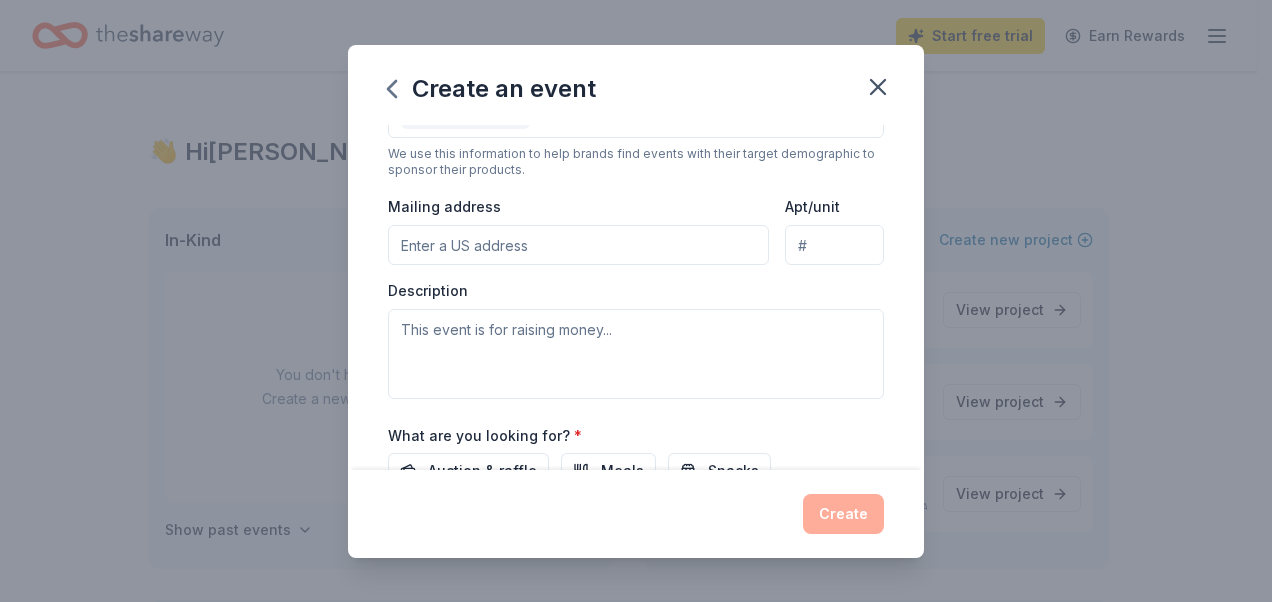 type on "2431 S. Marsalis Avenue" 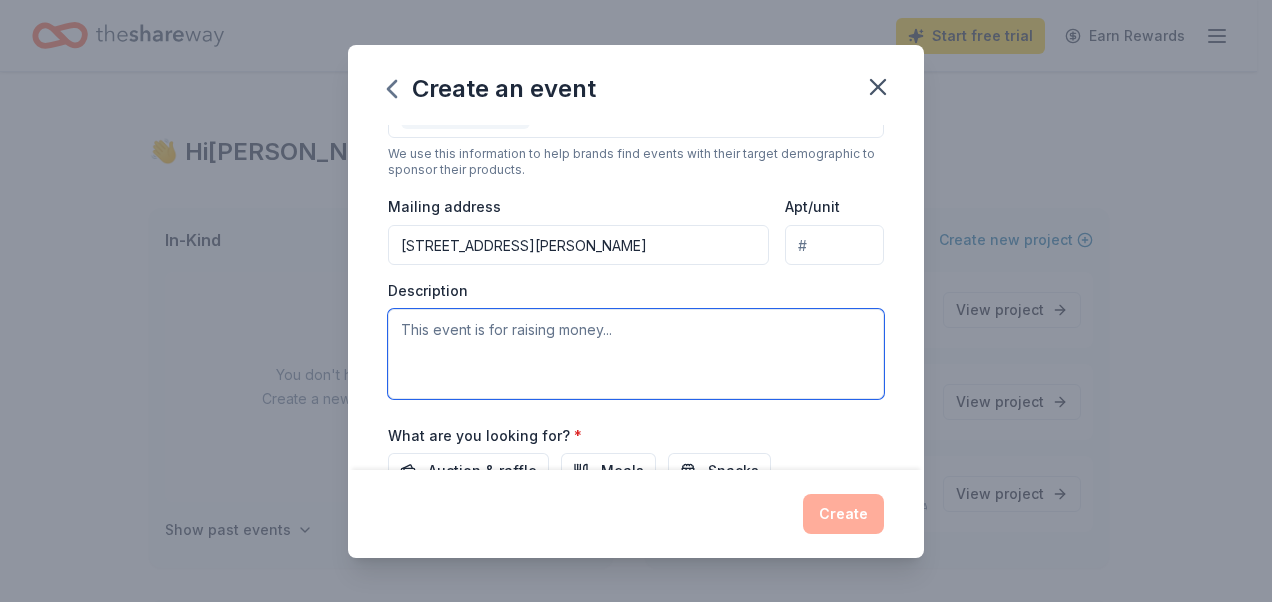 click at bounding box center [636, 354] 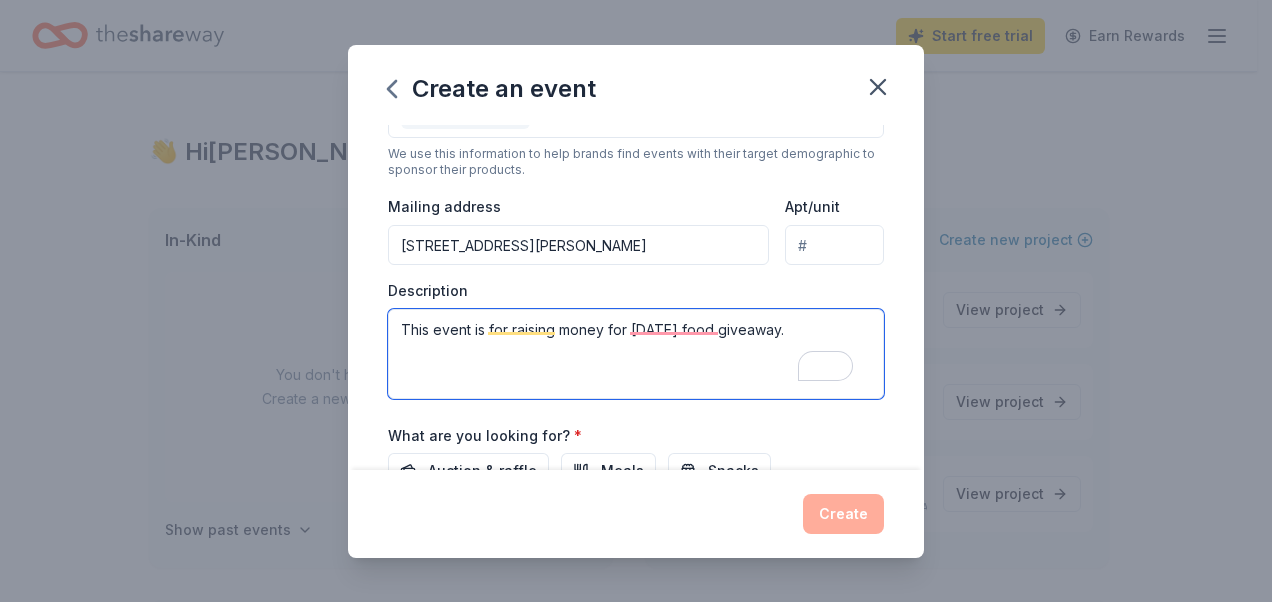 drag, startPoint x: 694, startPoint y: 310, endPoint x: 688, endPoint y: 330, distance: 20.880613 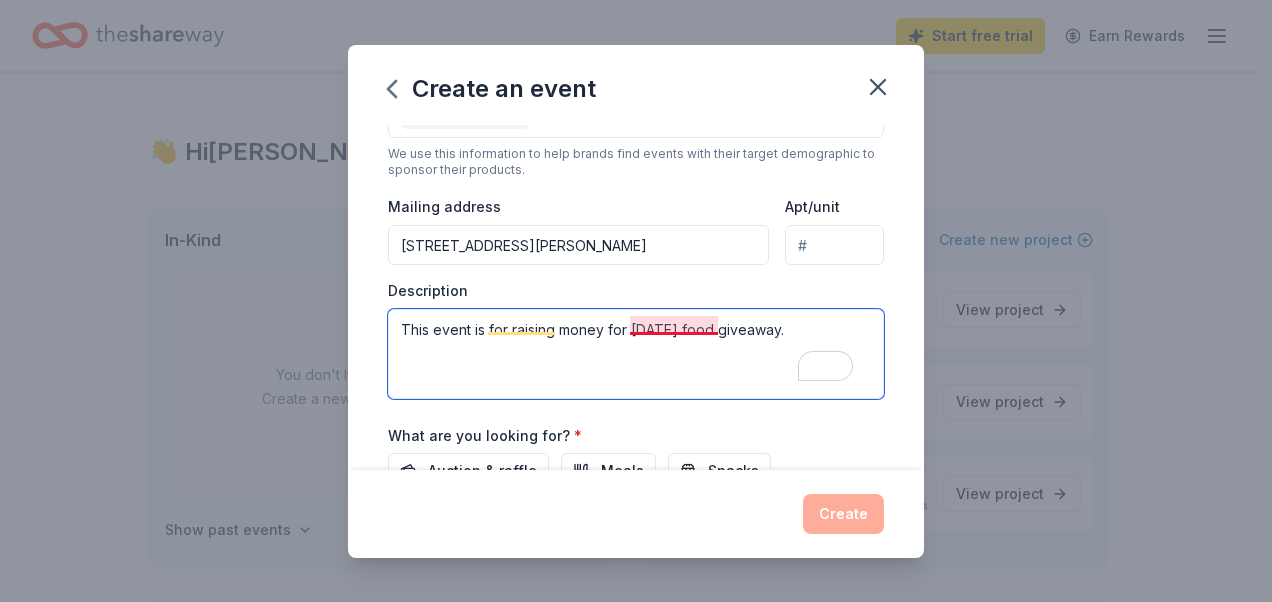 click on "This event is for raising money for Thanksgiving food giveaway." at bounding box center (636, 354) 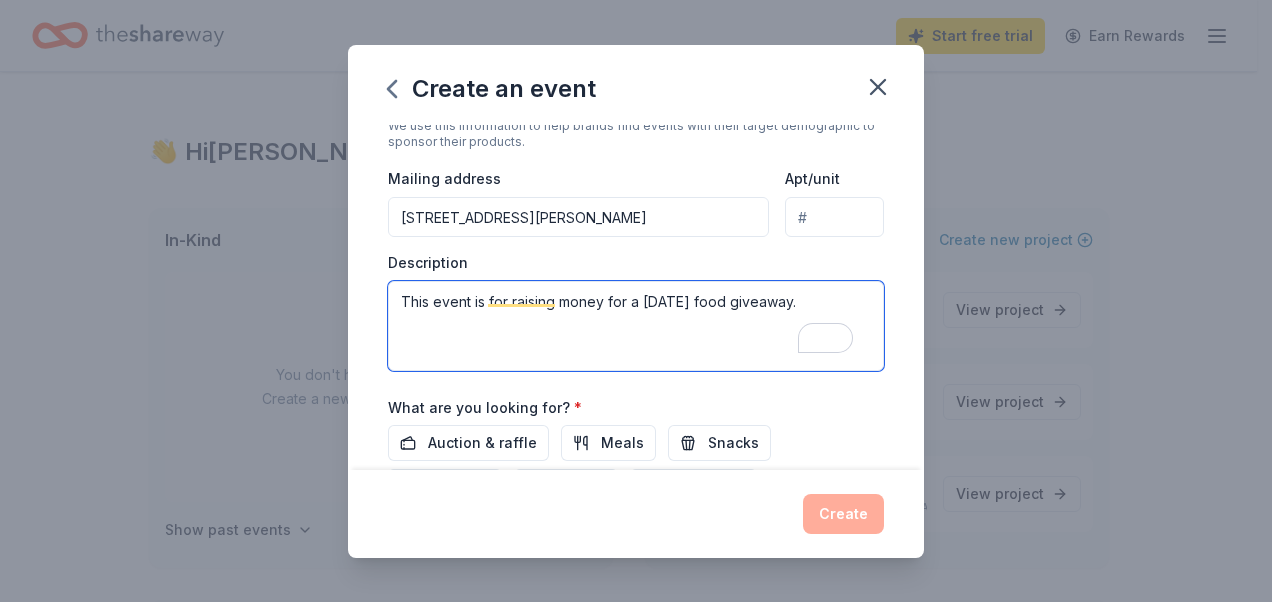scroll, scrollTop: 409, scrollLeft: 0, axis: vertical 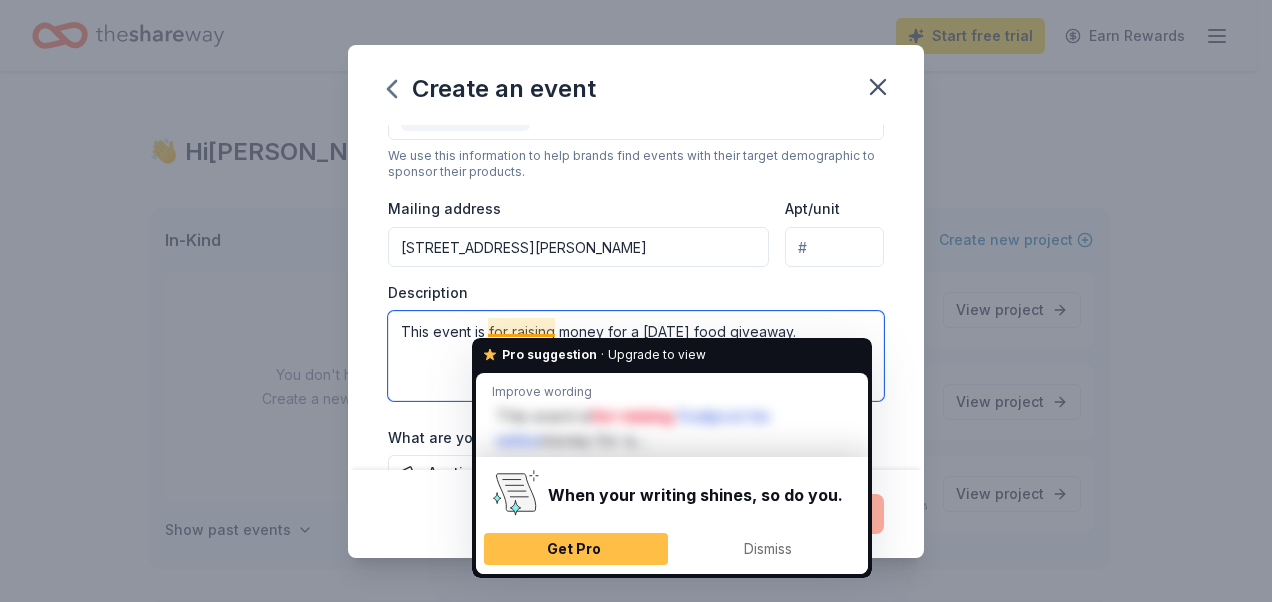 click on "This event is for raising money for a Thanksgiving food giveaway." at bounding box center (636, 356) 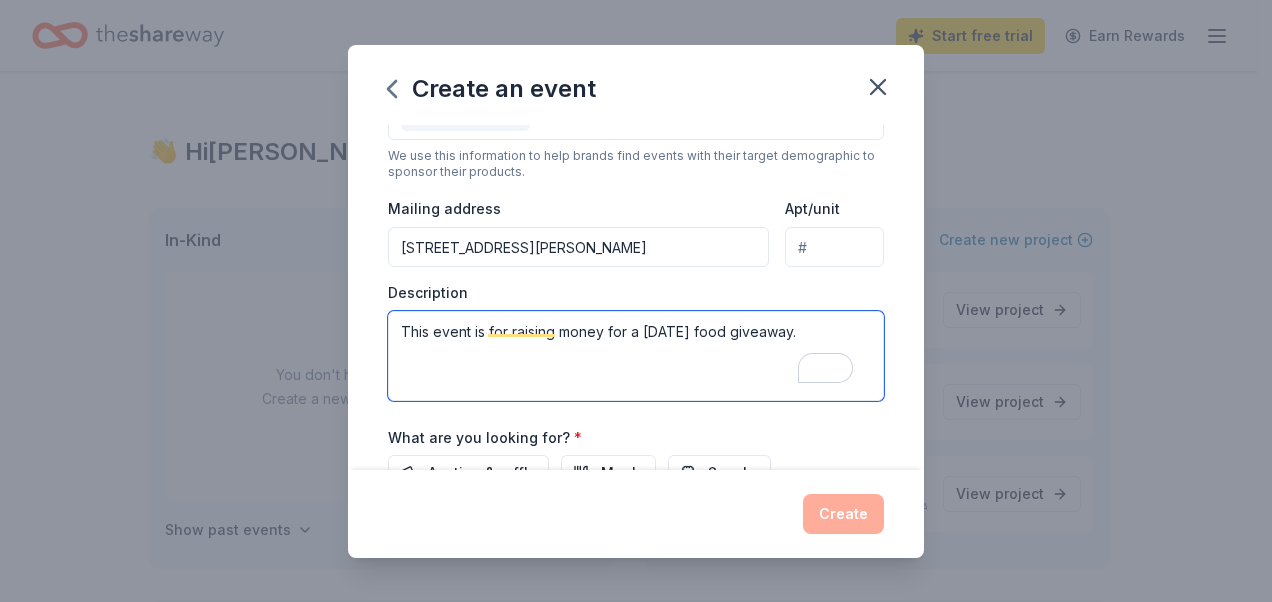 type on "This event is for raising money for a Thanksgiving food giveaway." 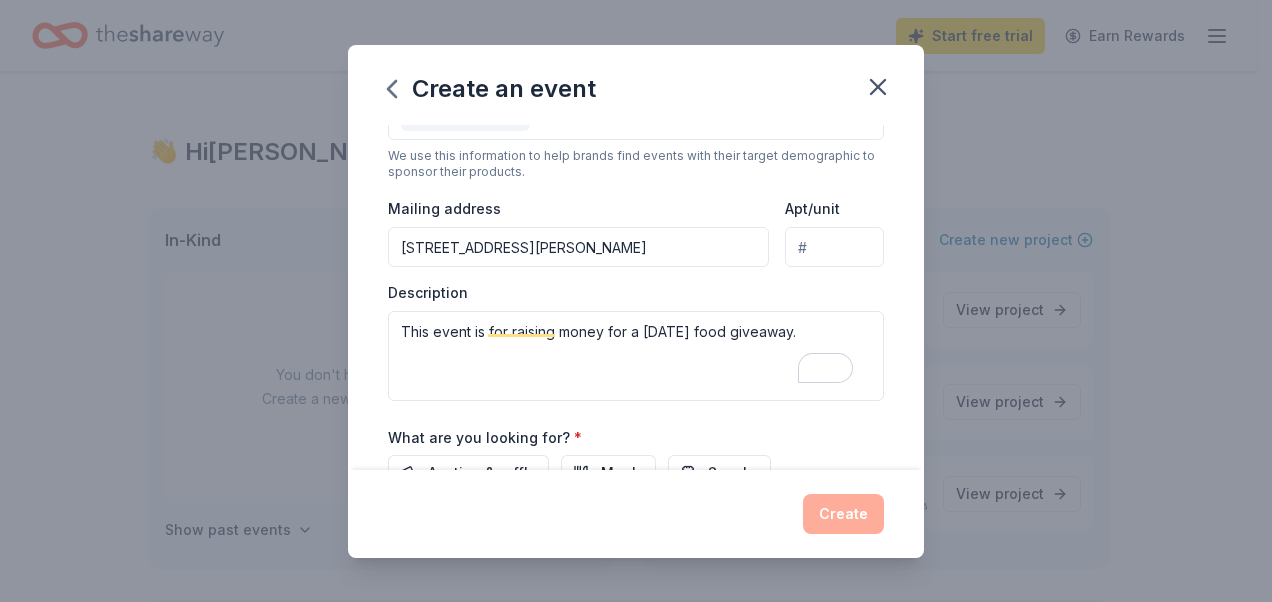 click on "Description This event is for raising money for a Thanksgiving food giveaway." at bounding box center [636, 342] 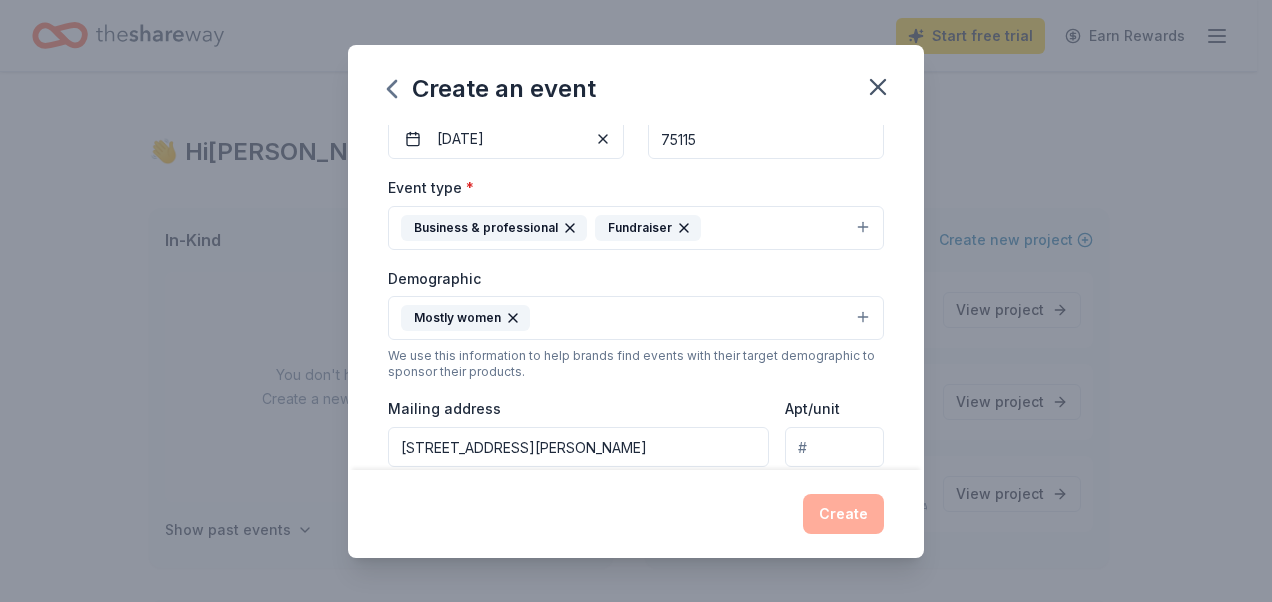 scroll, scrollTop: 9, scrollLeft: 0, axis: vertical 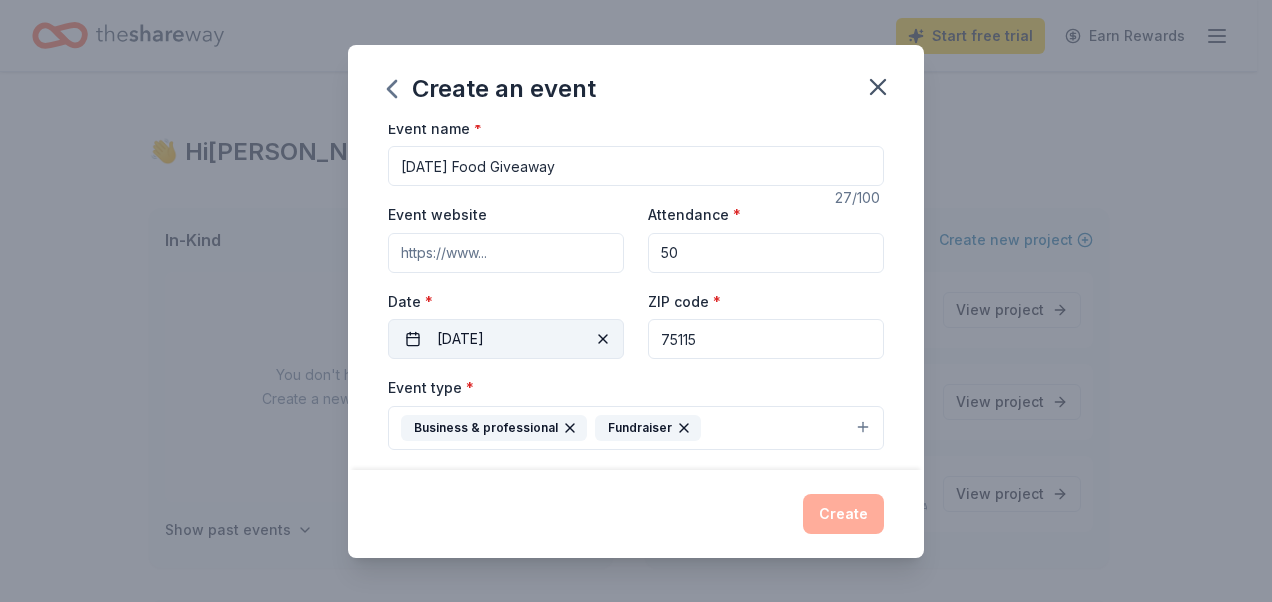 click on "11/27/2025" at bounding box center [506, 339] 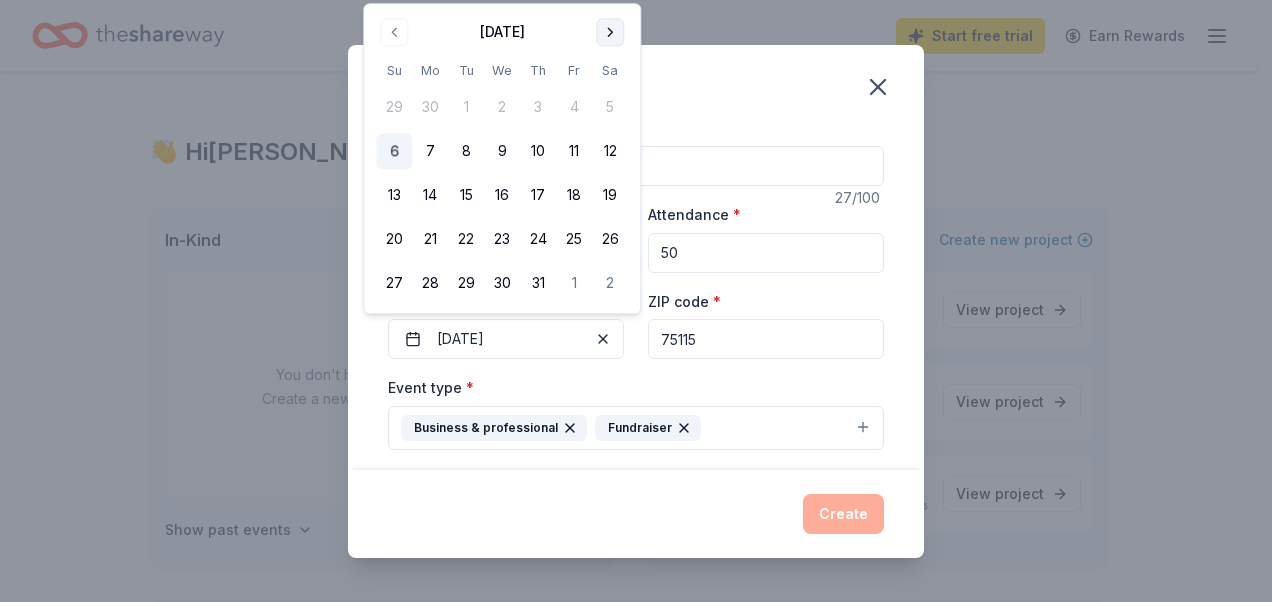 click at bounding box center [610, 32] 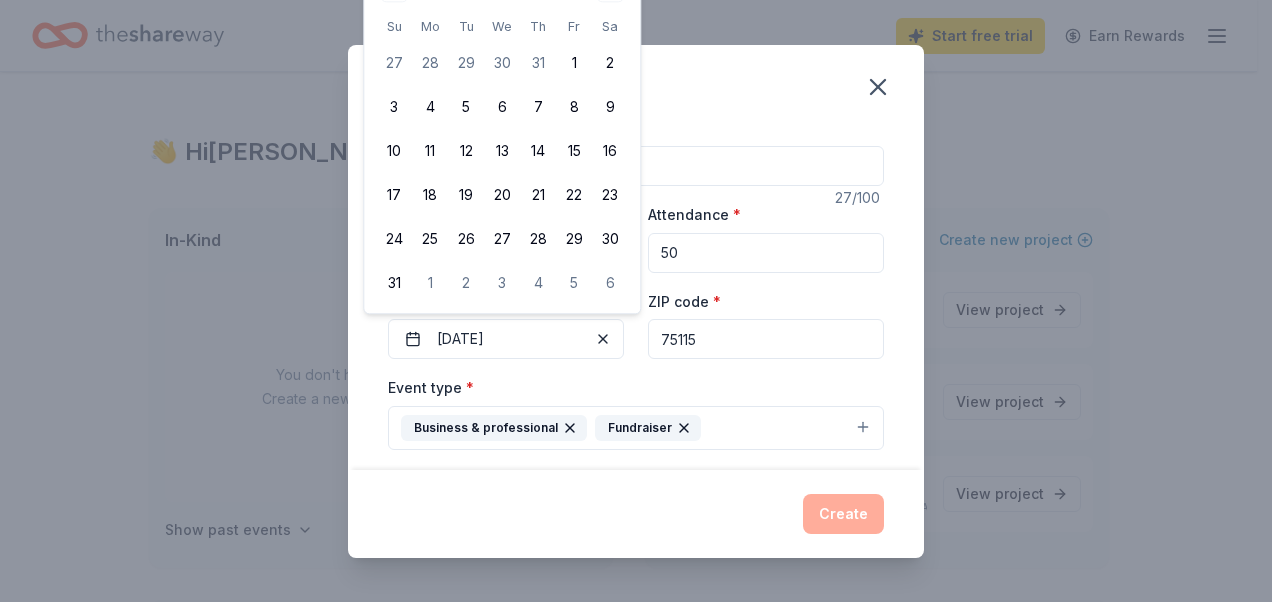 click on "Sa" at bounding box center [610, 26] 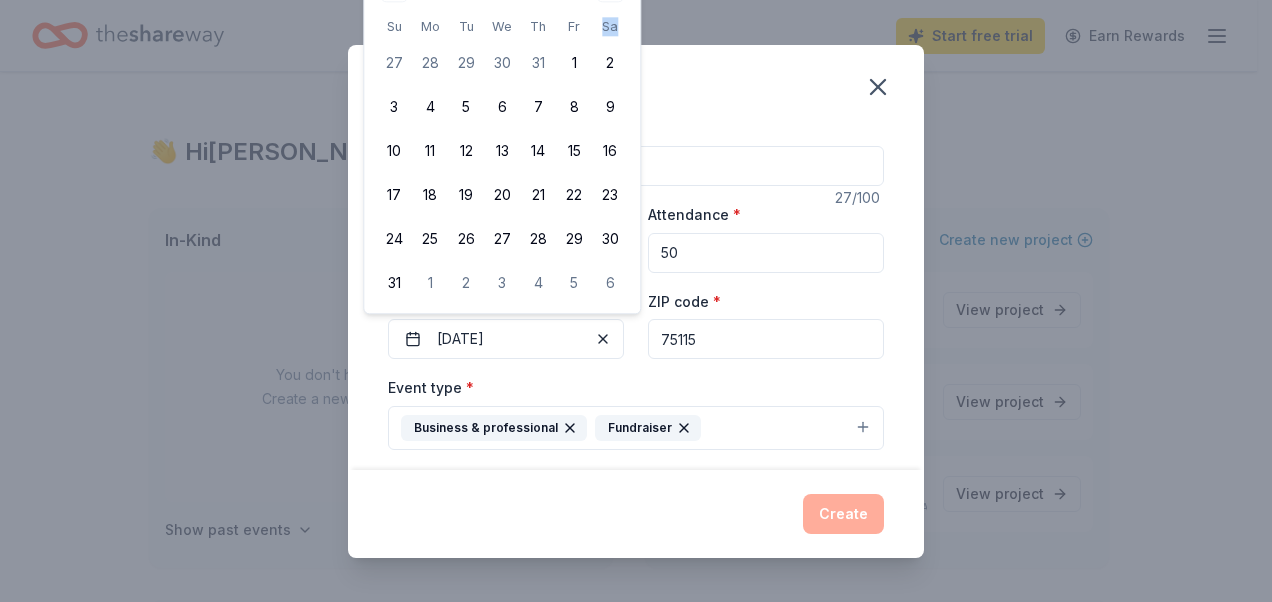 click on "Sa" at bounding box center [610, 26] 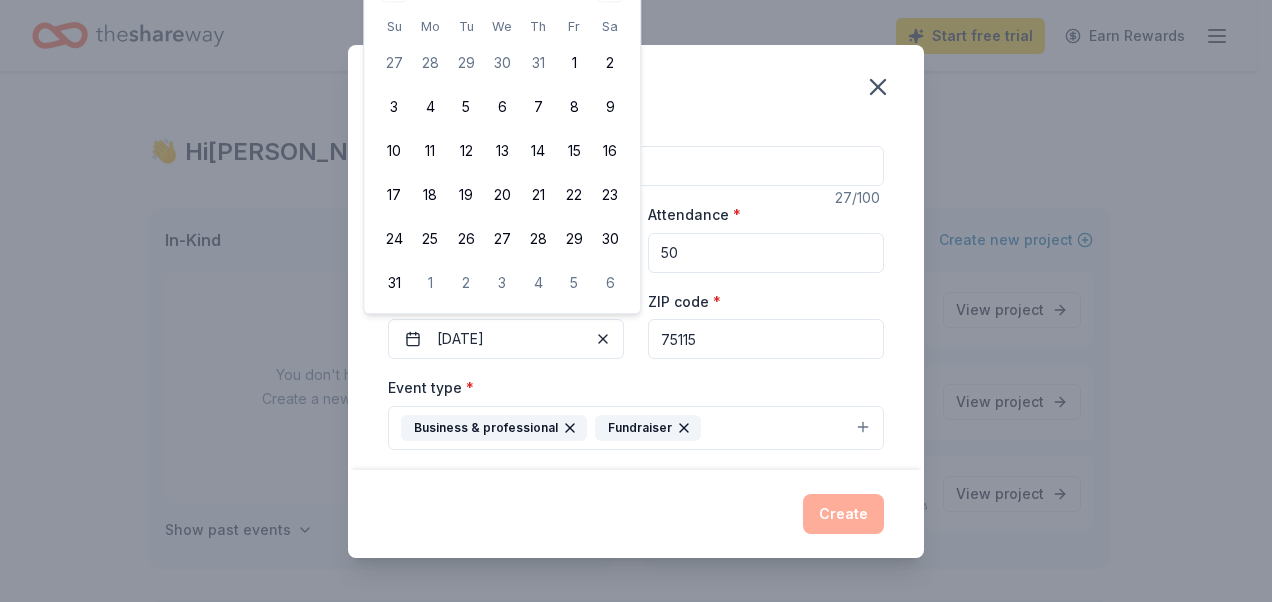 drag, startPoint x: 618, startPoint y: 29, endPoint x: 528, endPoint y: 30, distance: 90.005554 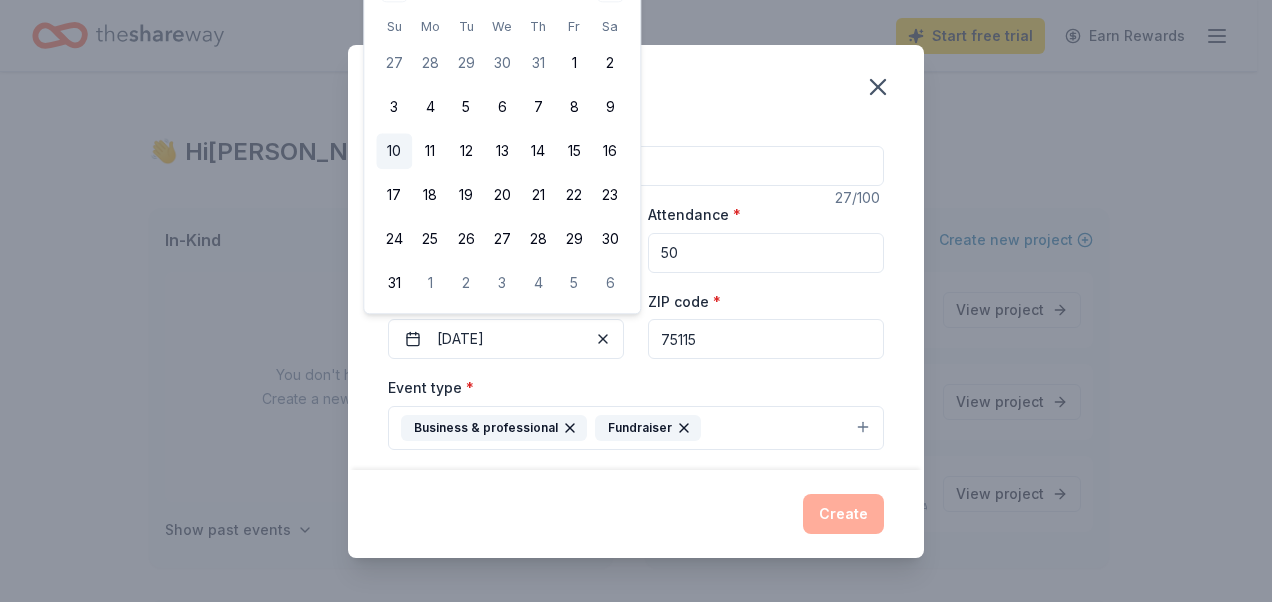 click on "10" at bounding box center (394, 152) 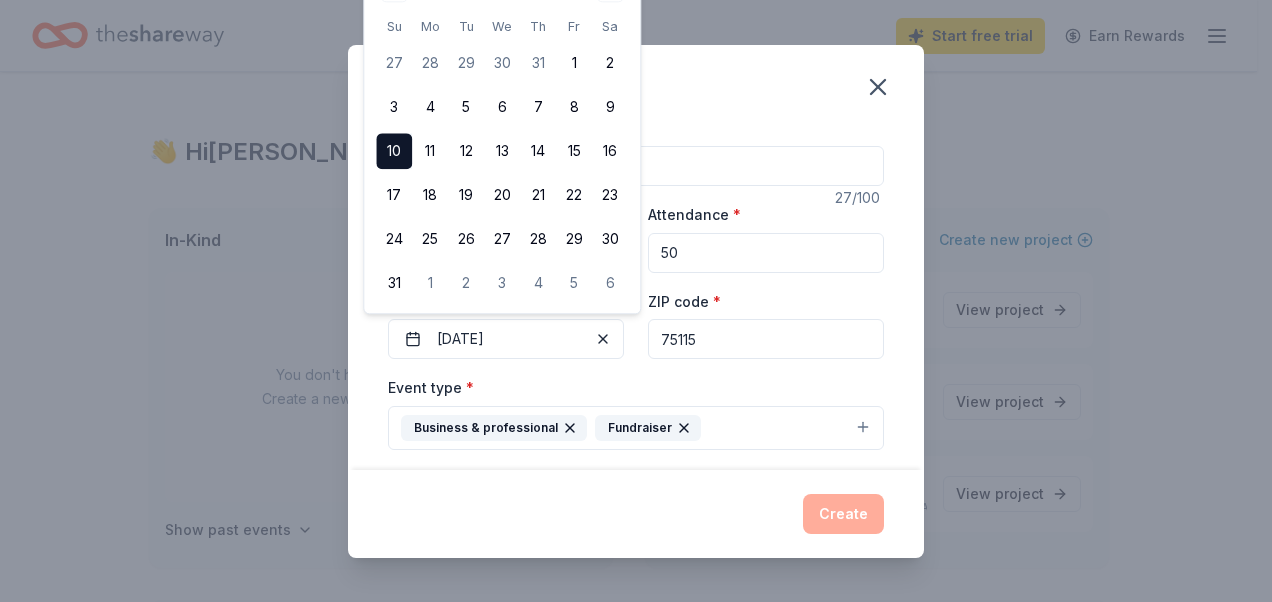 click on "Sa" at bounding box center [610, 26] 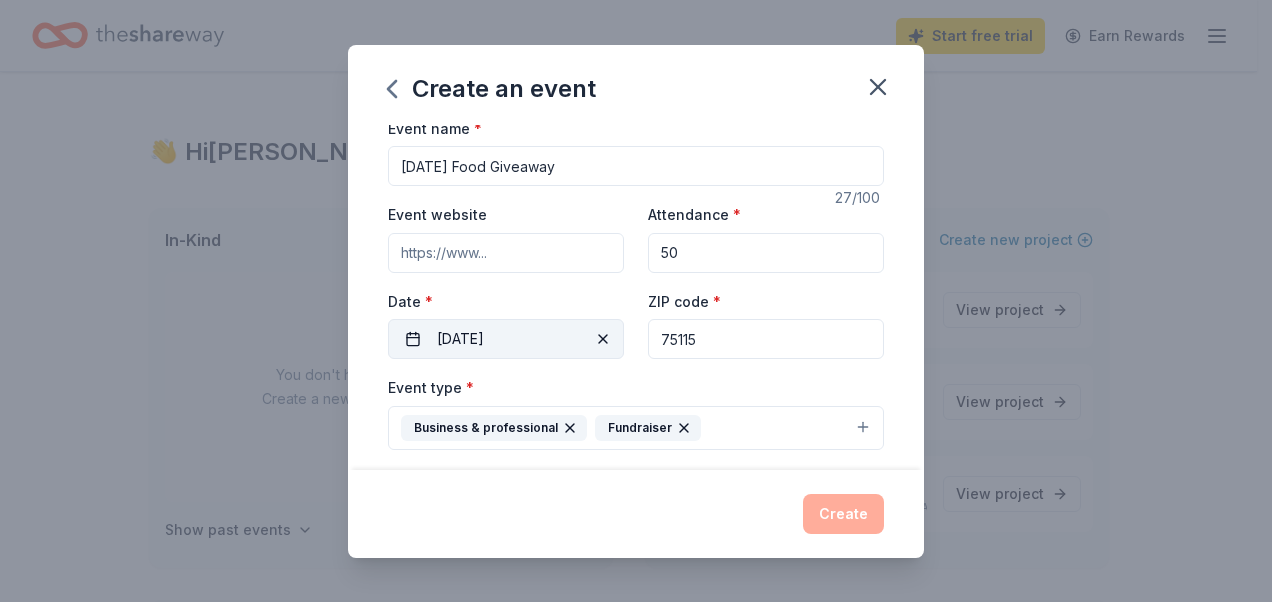 click on "08/10/2025" at bounding box center [506, 339] 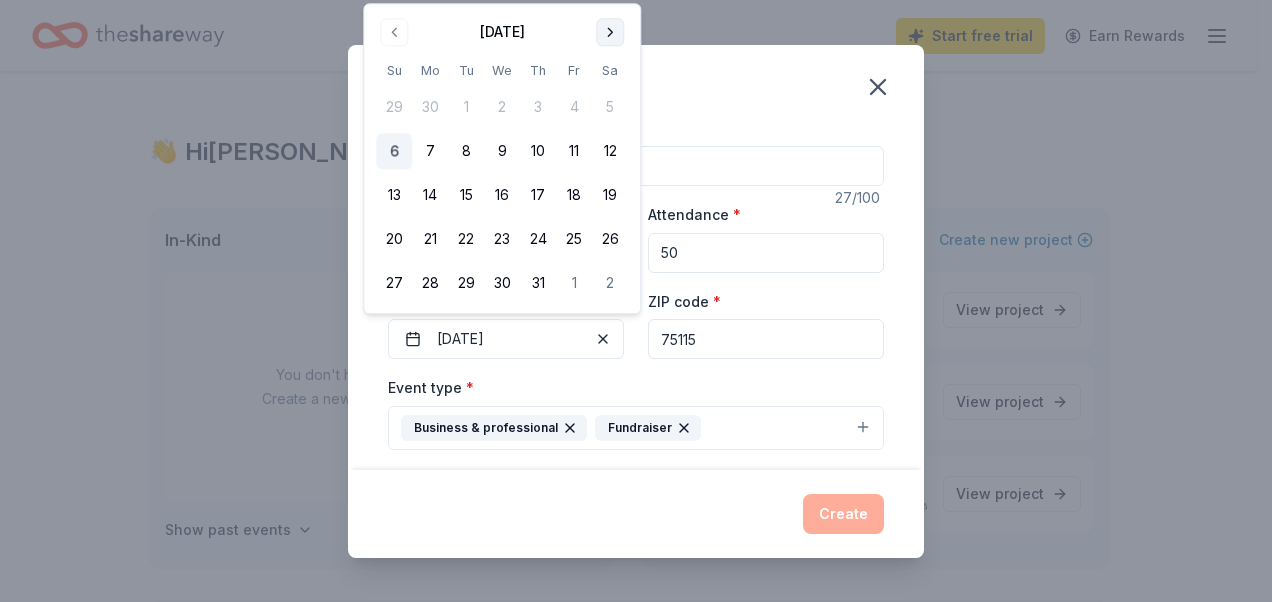 click at bounding box center (610, 32) 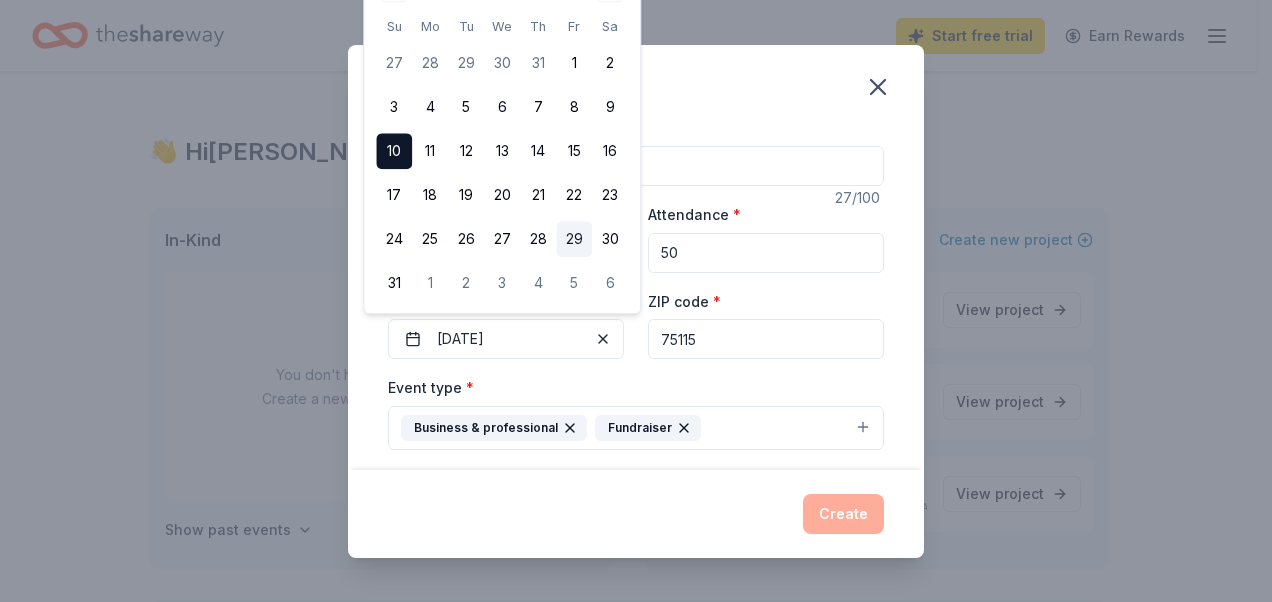 click on "29" at bounding box center [574, 240] 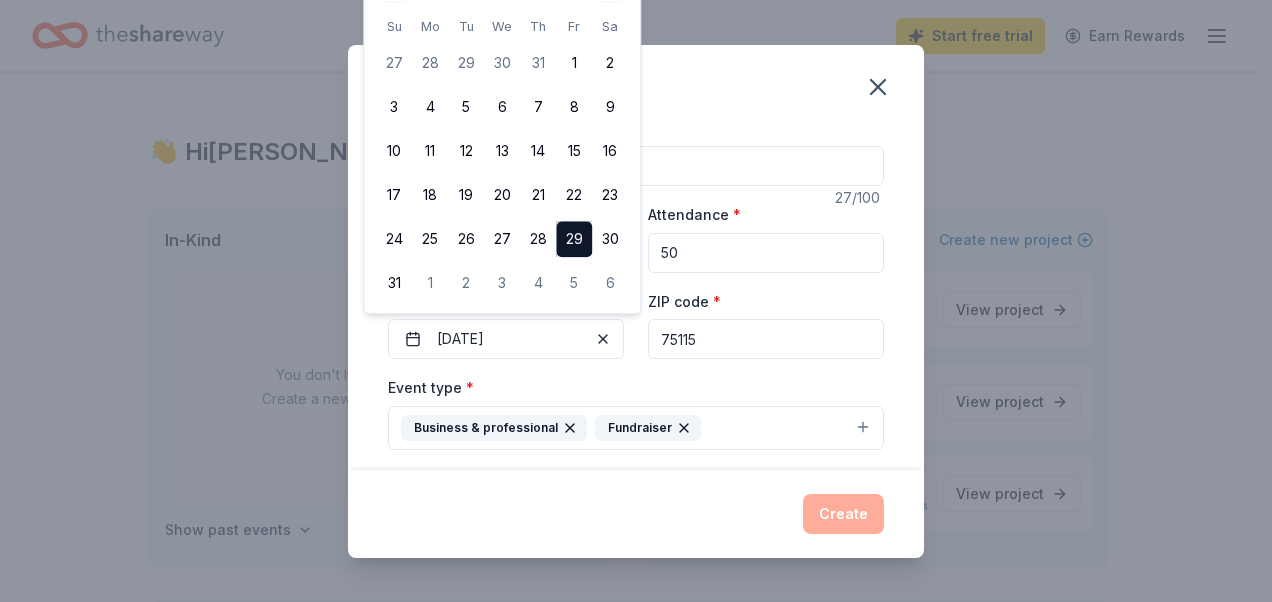 click on "ZIP code * 75115" at bounding box center [766, 324] 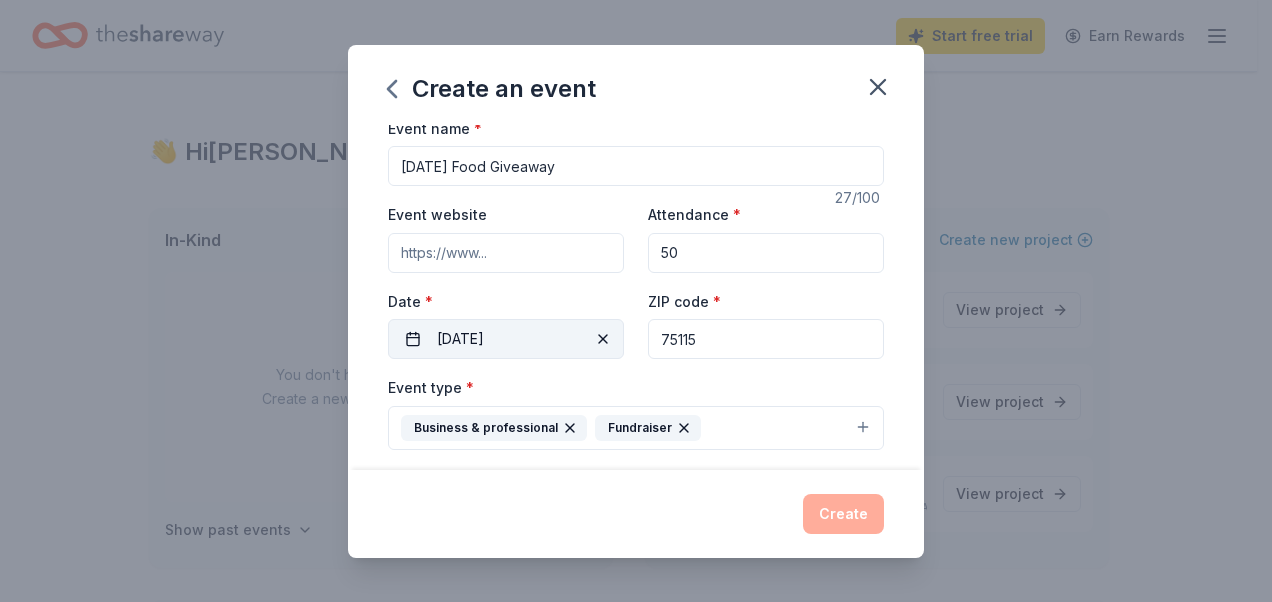 click at bounding box center [603, 339] 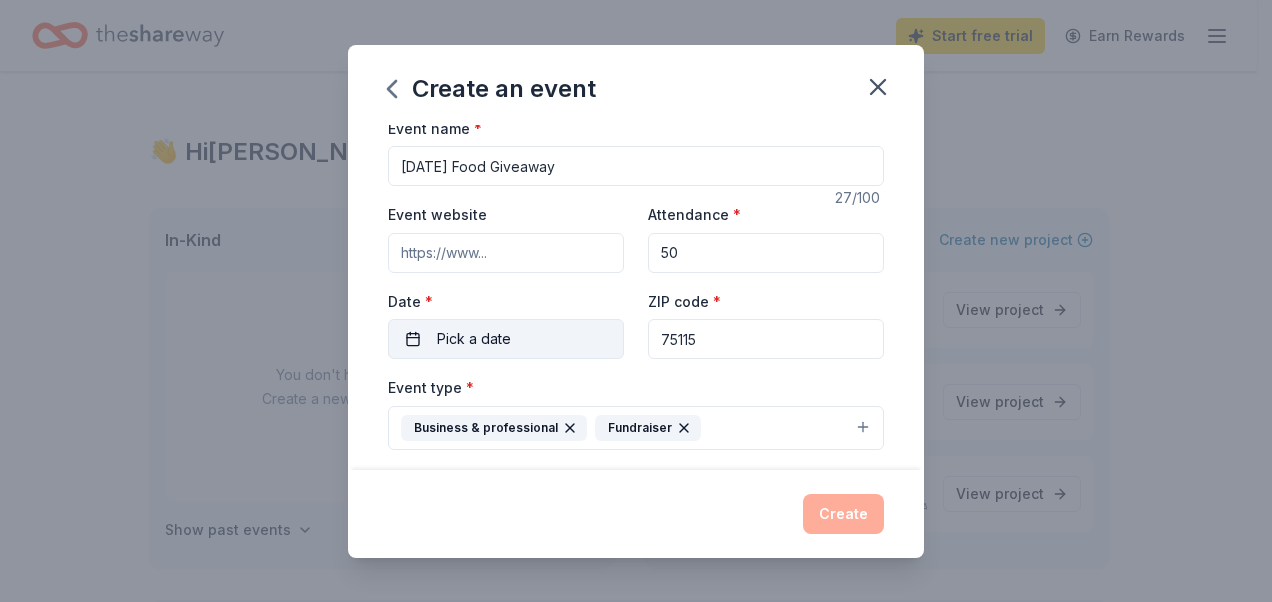 click on "Pick a date" at bounding box center (506, 339) 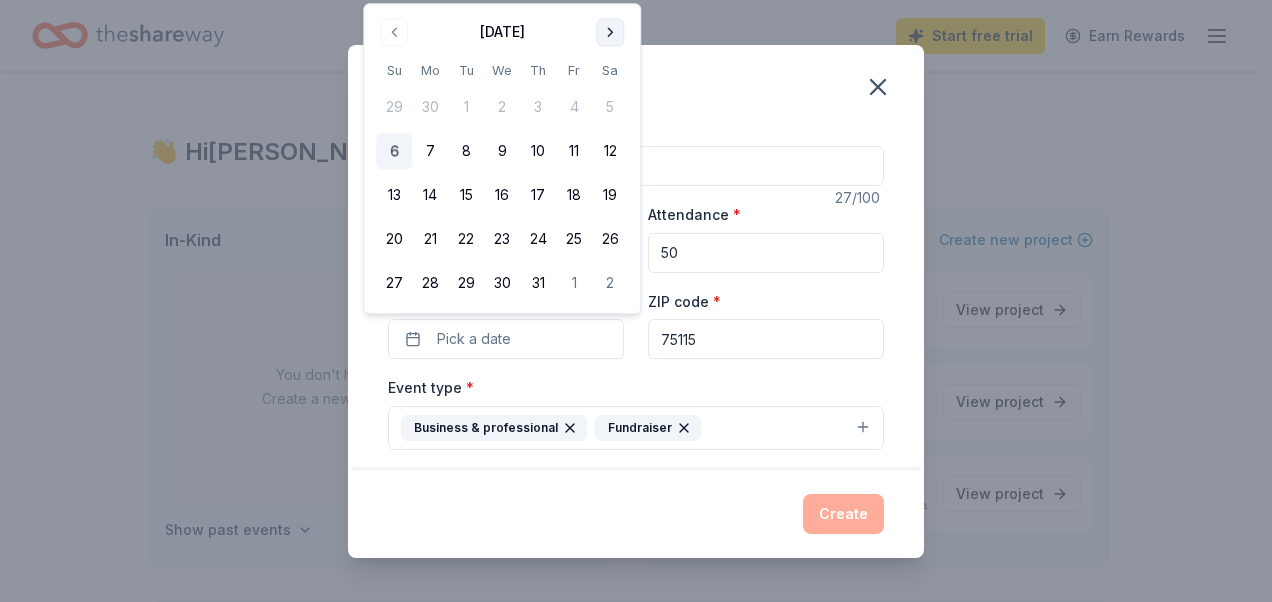 click at bounding box center (610, 32) 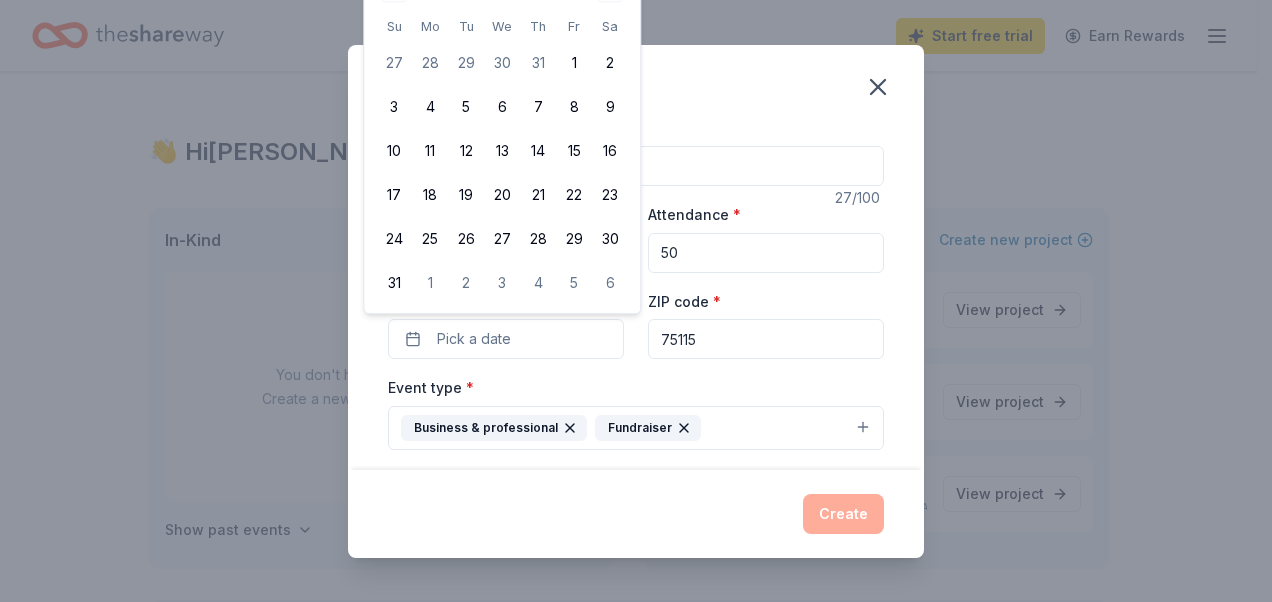 click on "Sa" at bounding box center [610, 26] 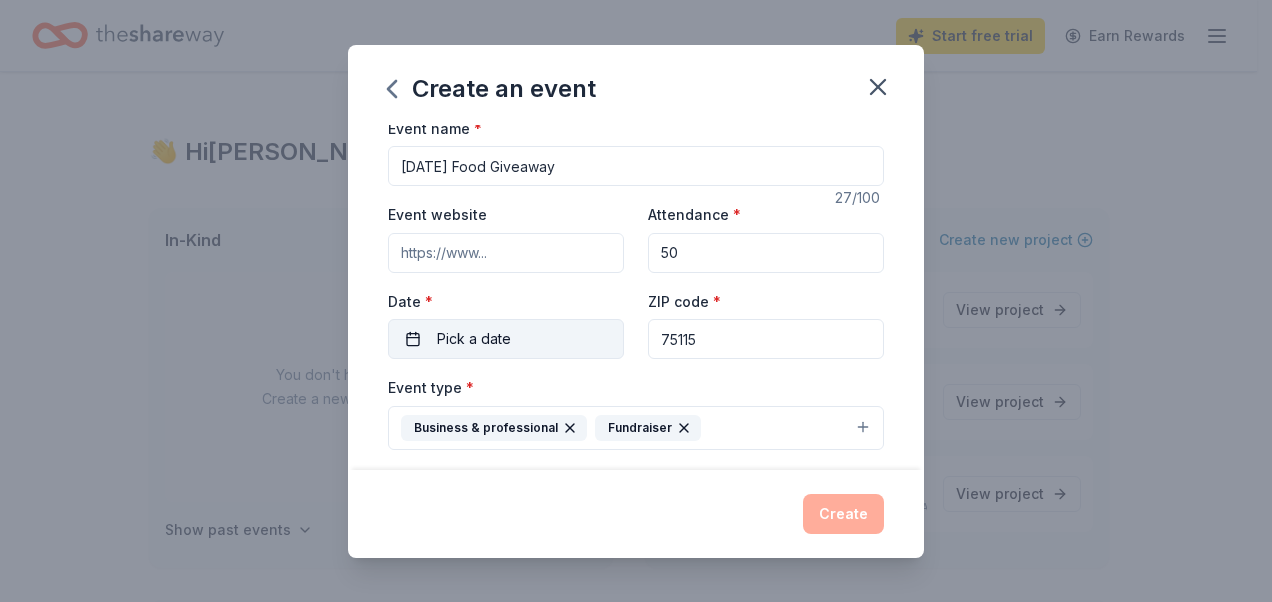 click on "Pick a date" at bounding box center [506, 339] 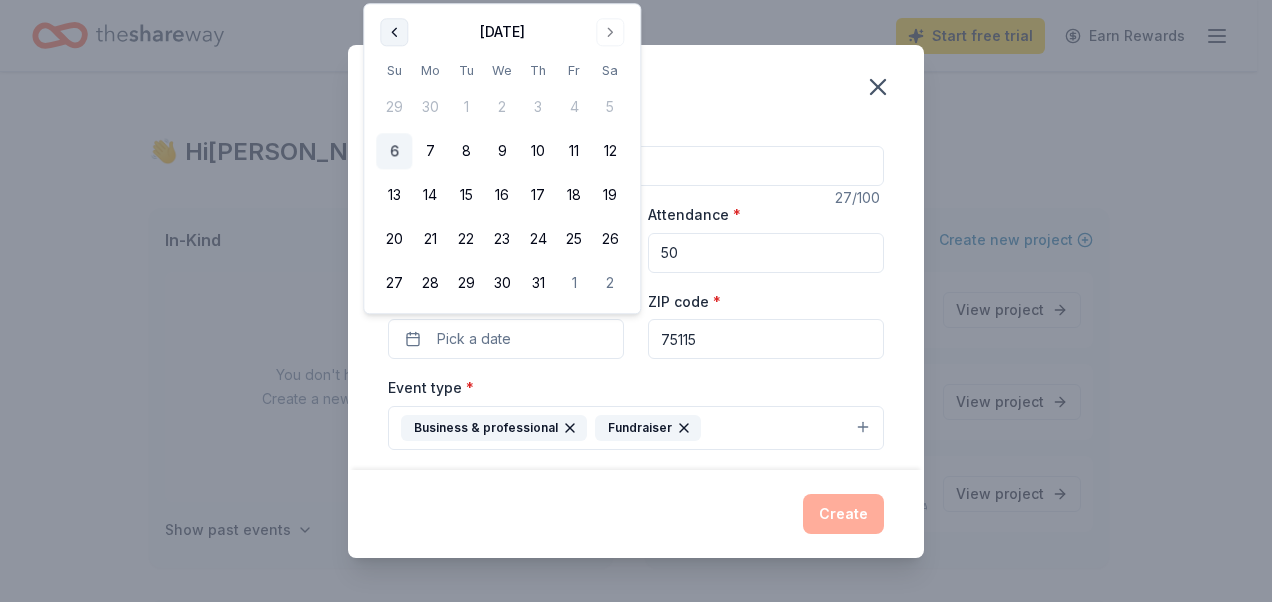 click at bounding box center (394, 32) 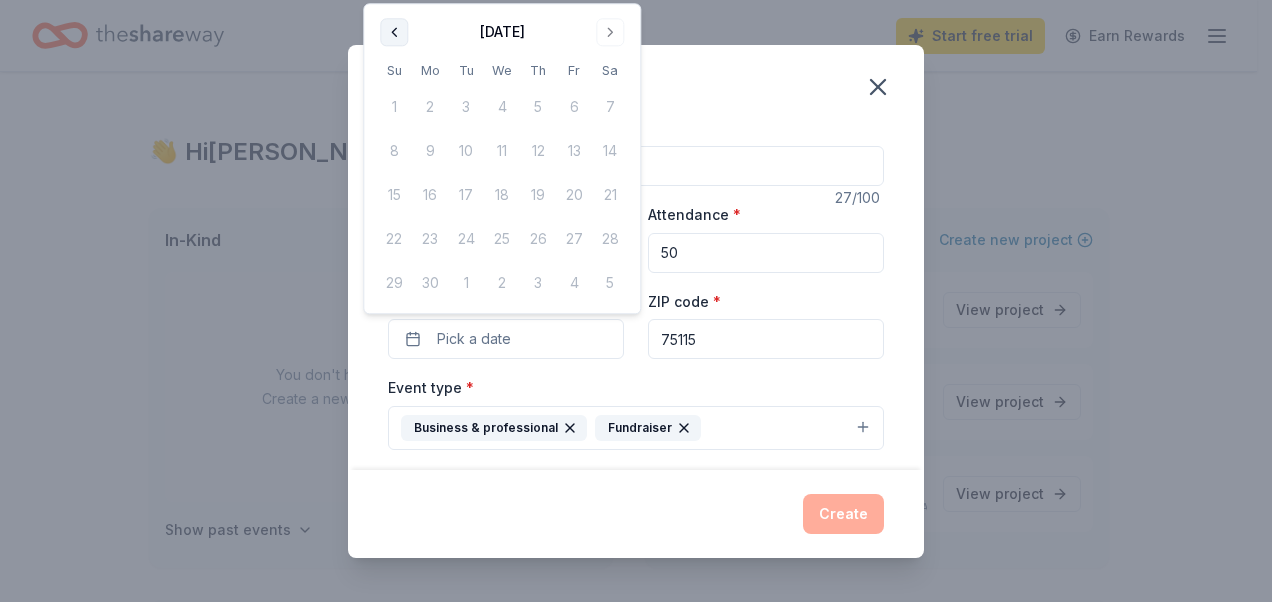 click at bounding box center (394, 32) 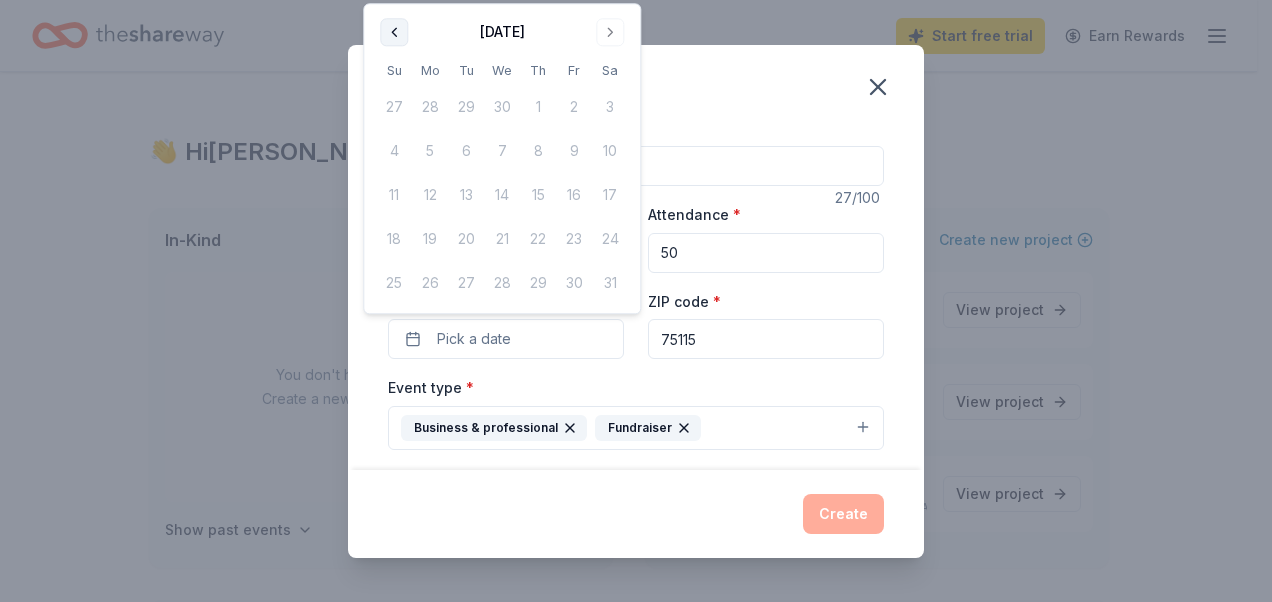 click at bounding box center (394, 32) 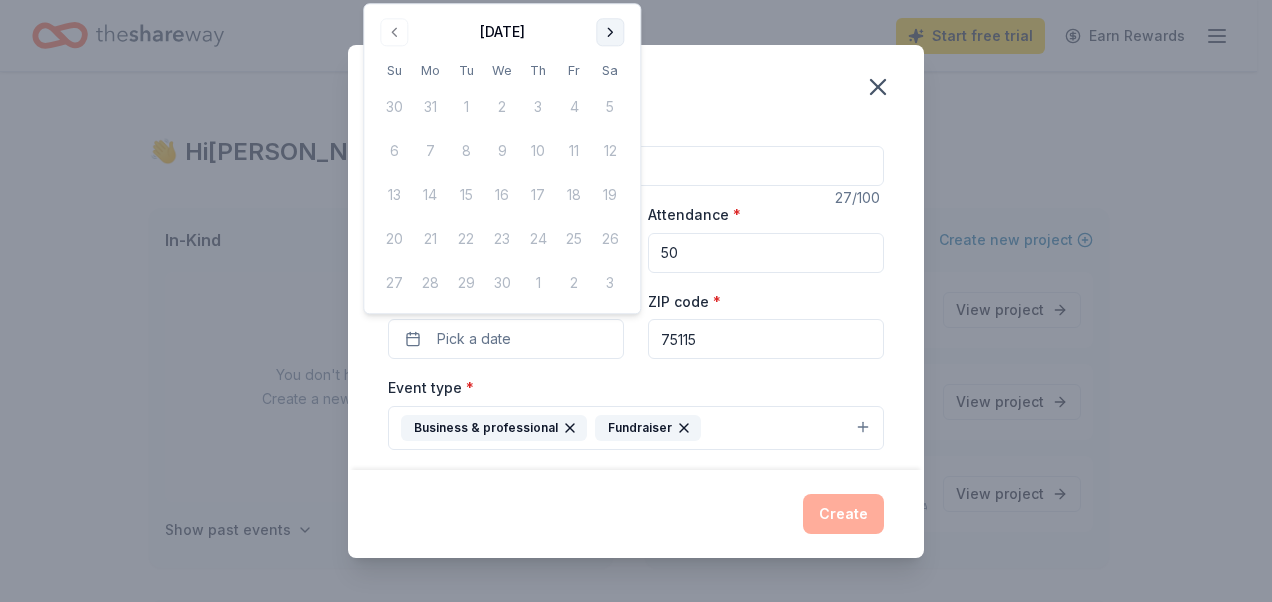 click at bounding box center [610, 32] 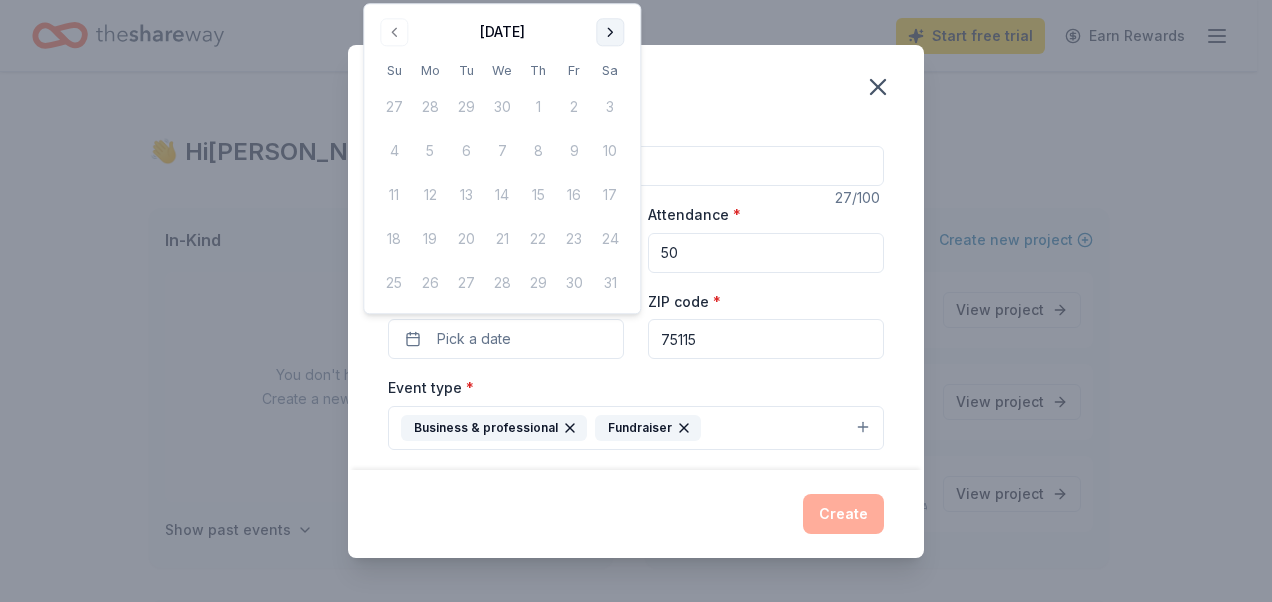 click at bounding box center (610, 32) 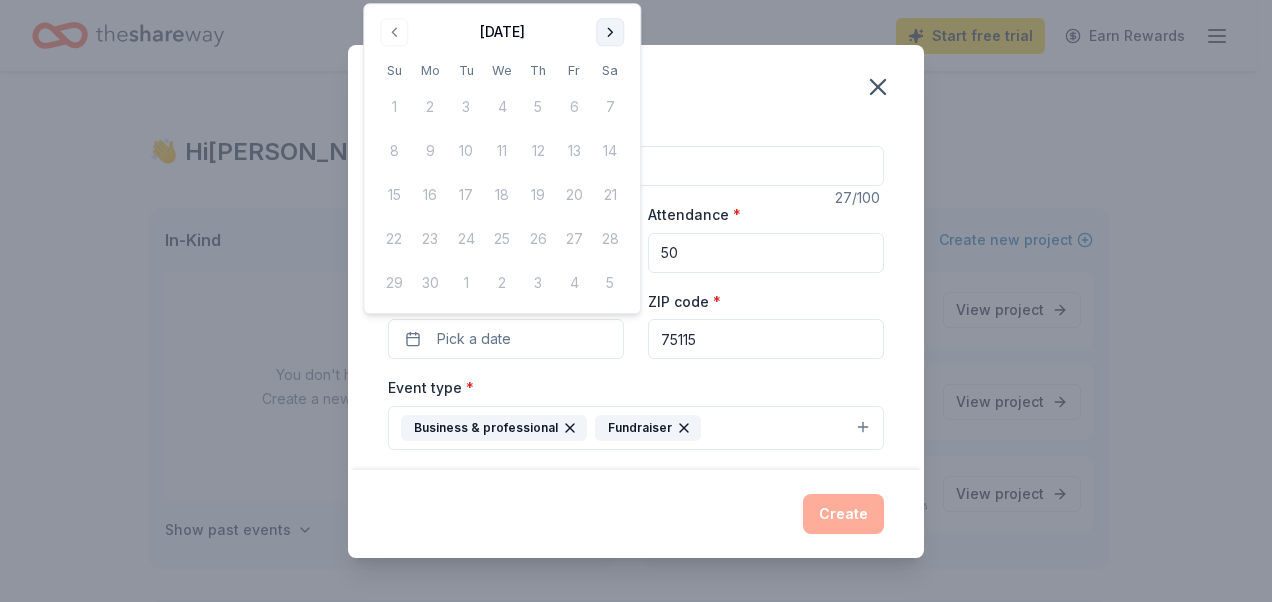 click at bounding box center [610, 32] 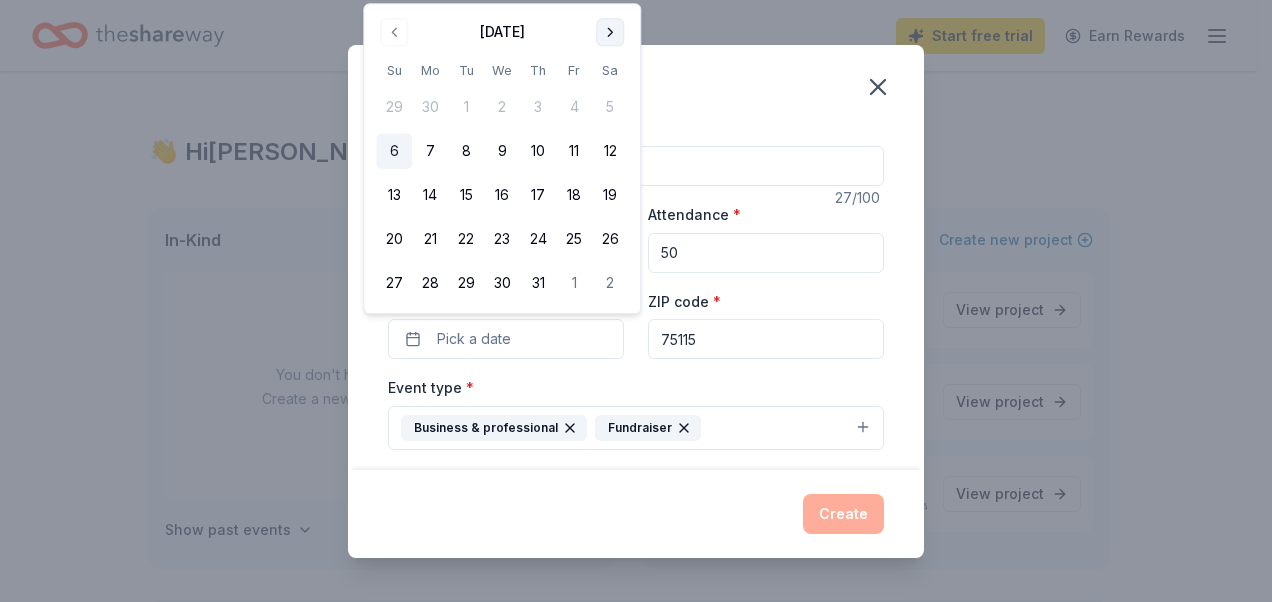 click at bounding box center (610, 32) 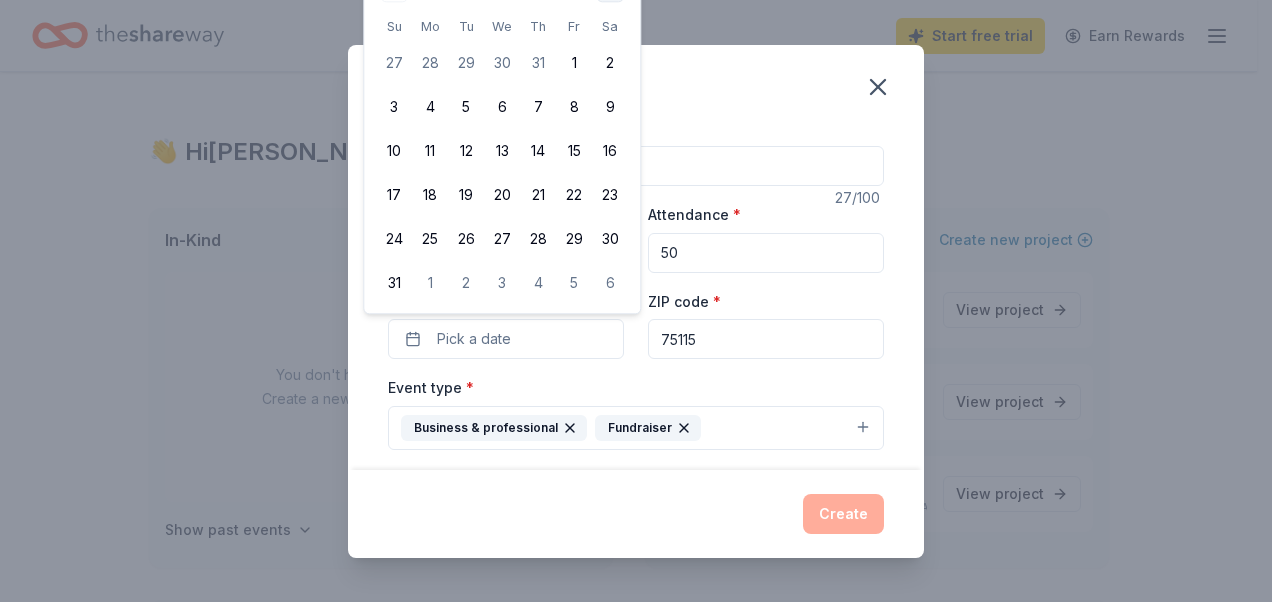 click on "Sa" at bounding box center [610, 26] 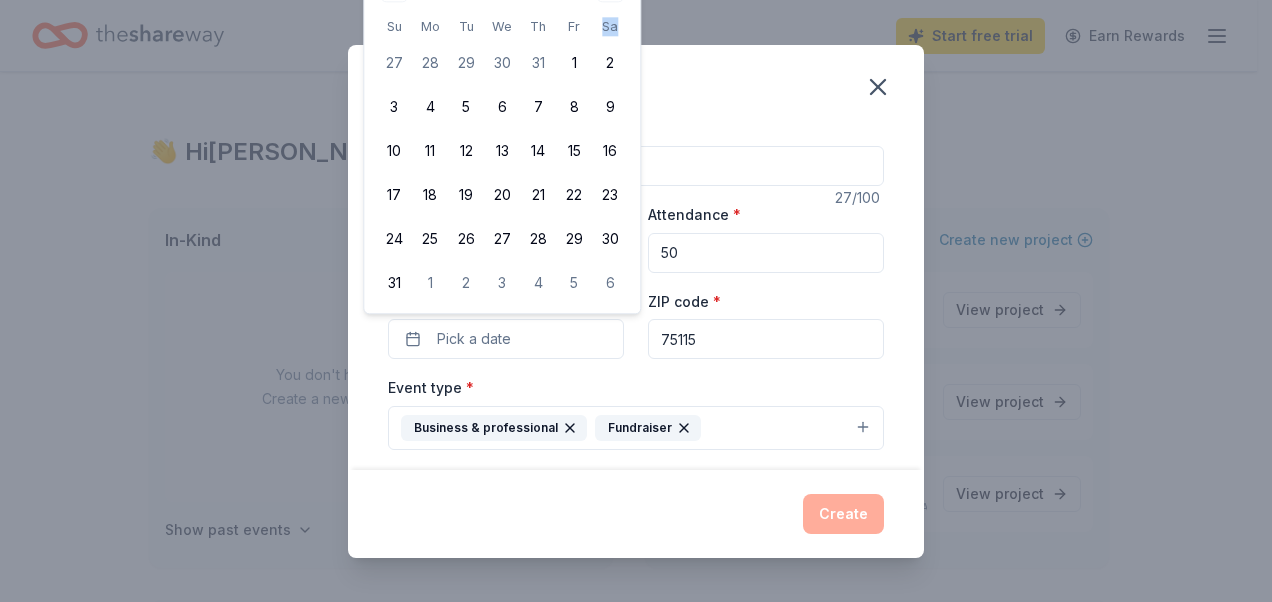 click on "Sa" at bounding box center (610, 26) 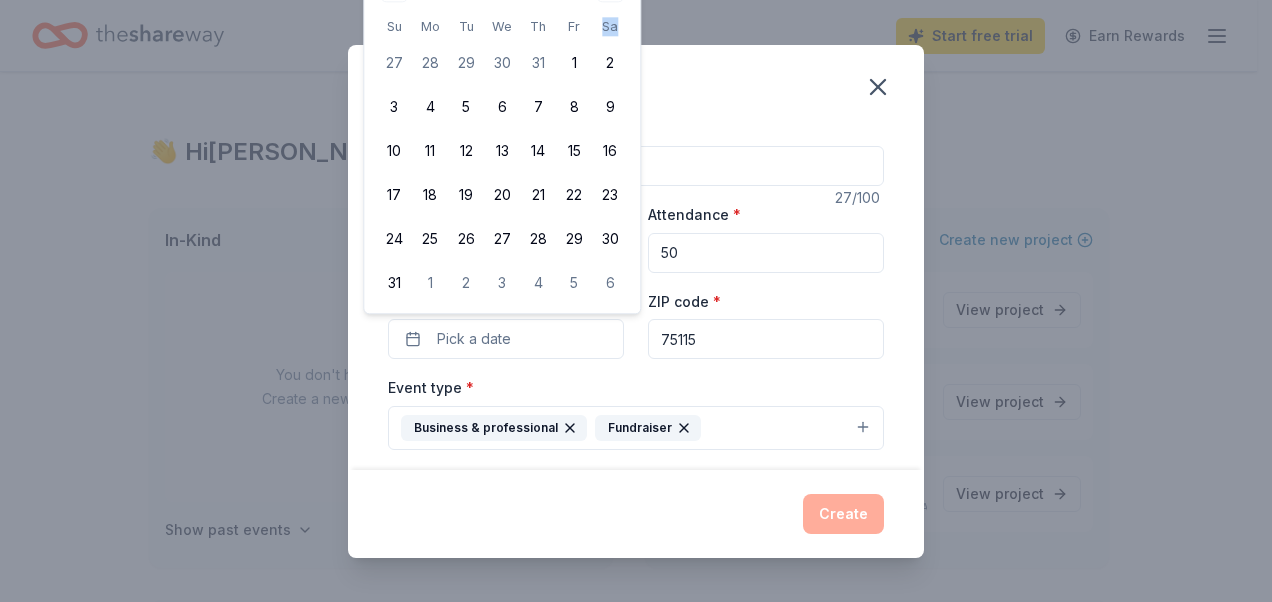 copy on "Sa" 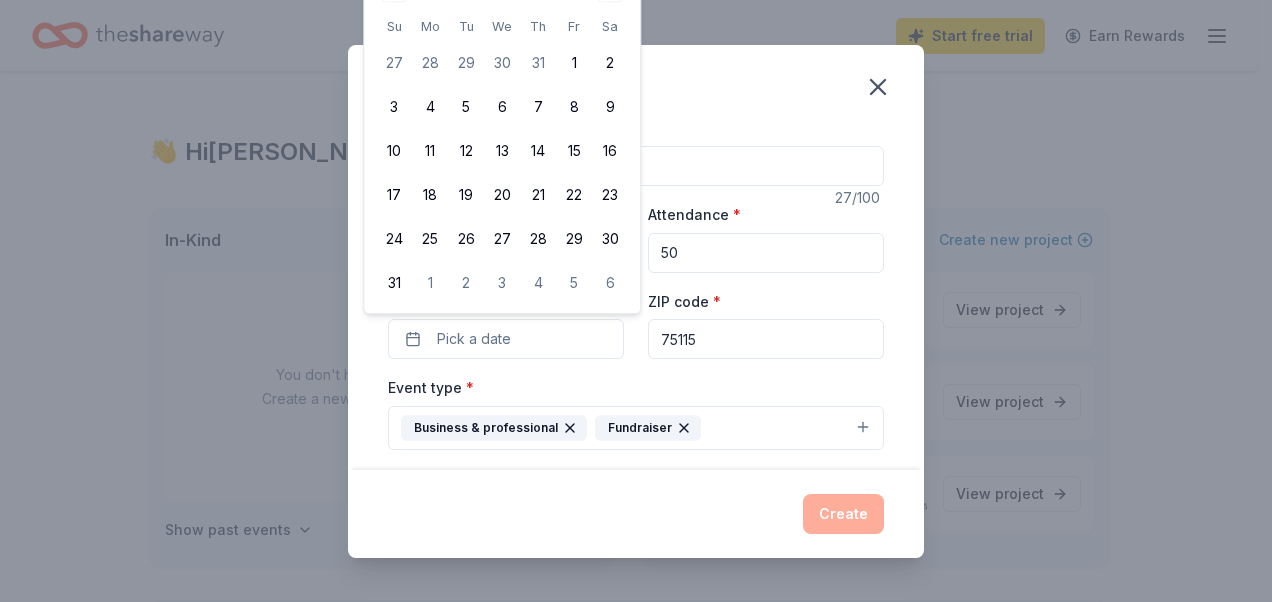click on "Create an event" at bounding box center (636, 85) 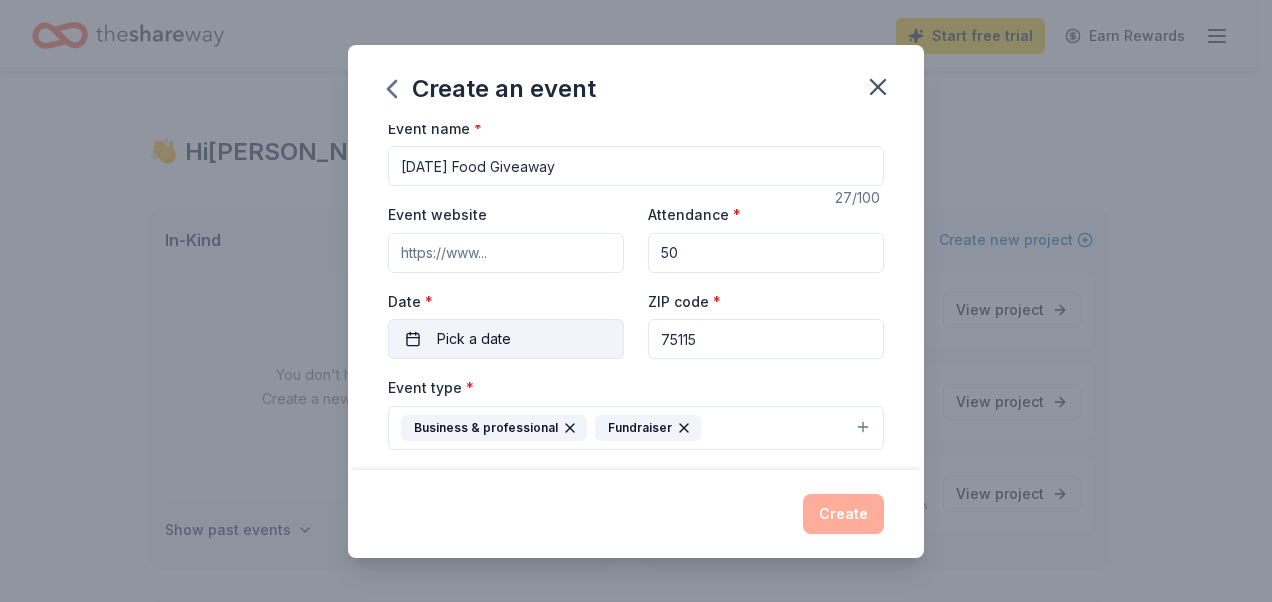 click on "Pick a date" at bounding box center [506, 339] 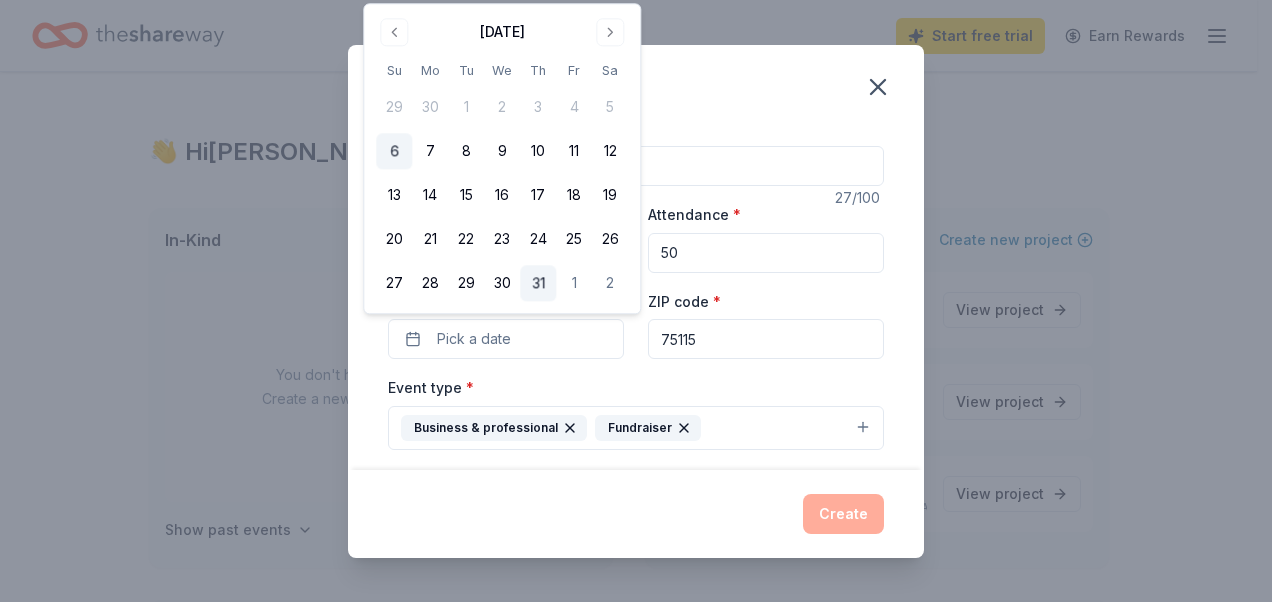 click on "31" at bounding box center [538, 284] 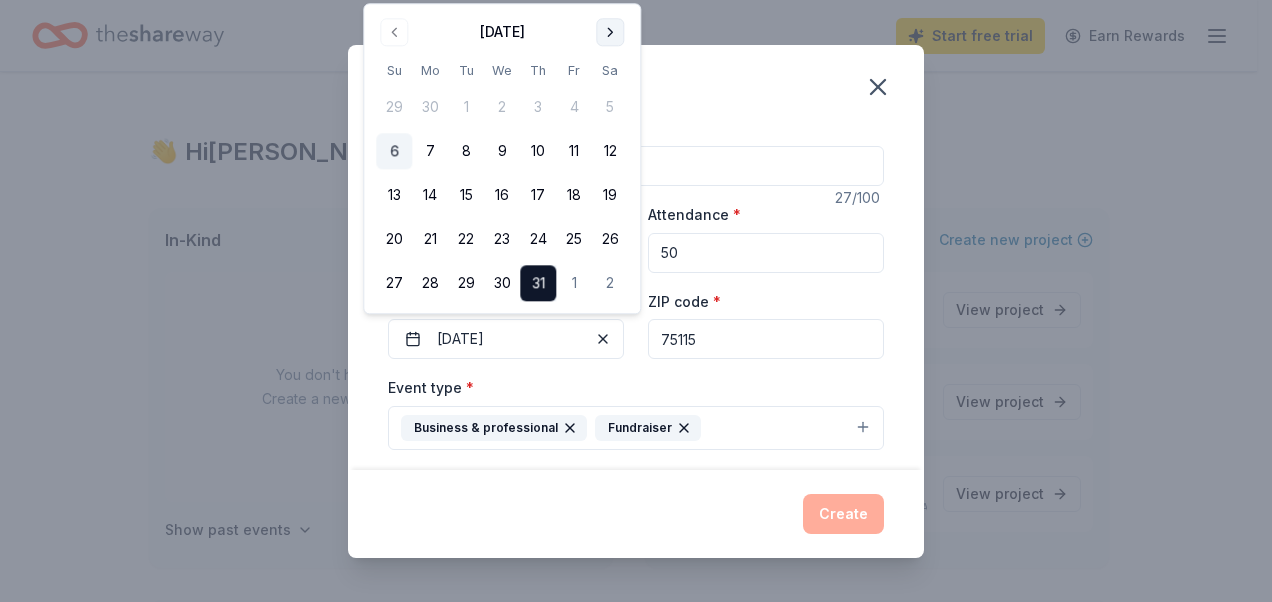 click at bounding box center [610, 32] 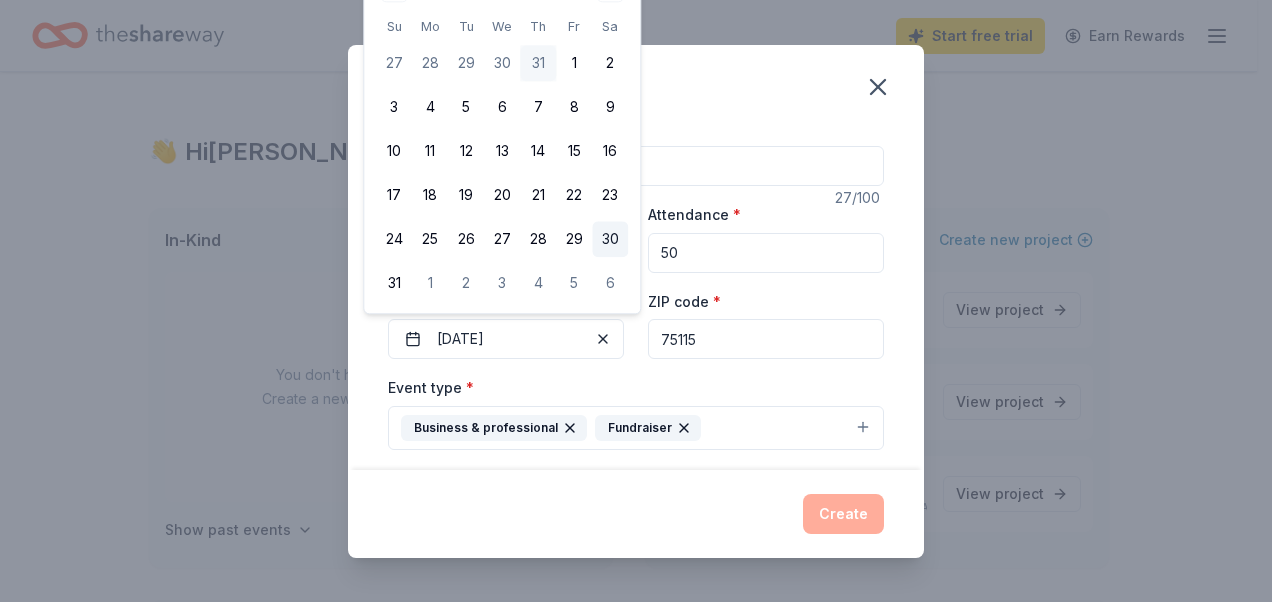 click on "30" at bounding box center [610, 240] 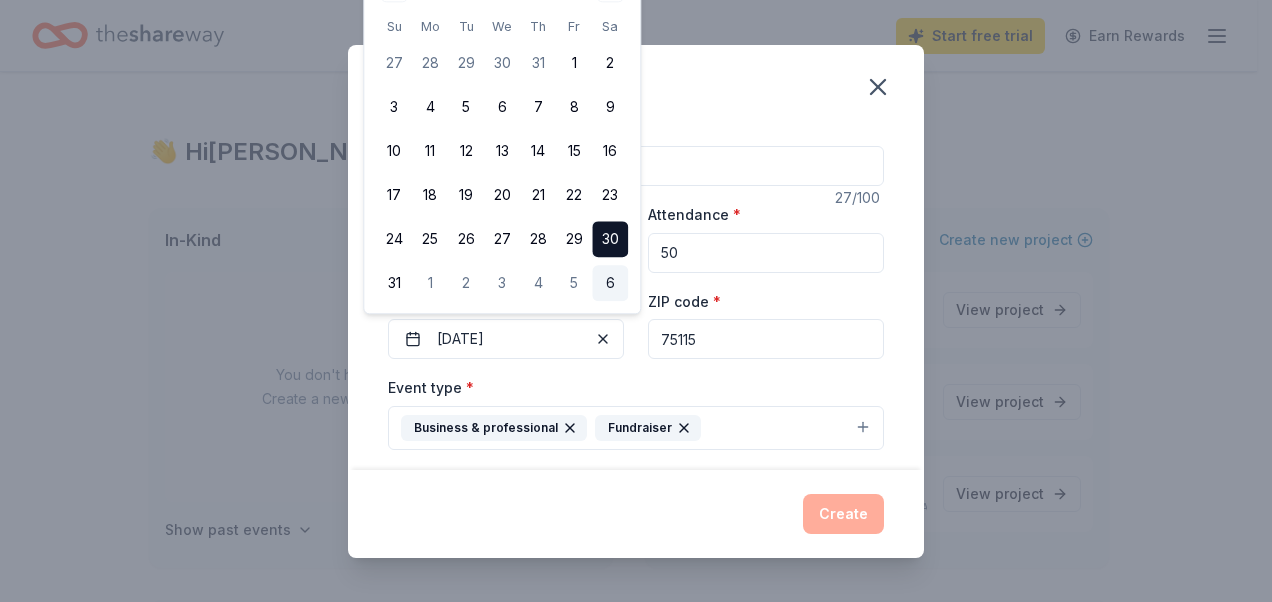 click on "6" at bounding box center (610, 284) 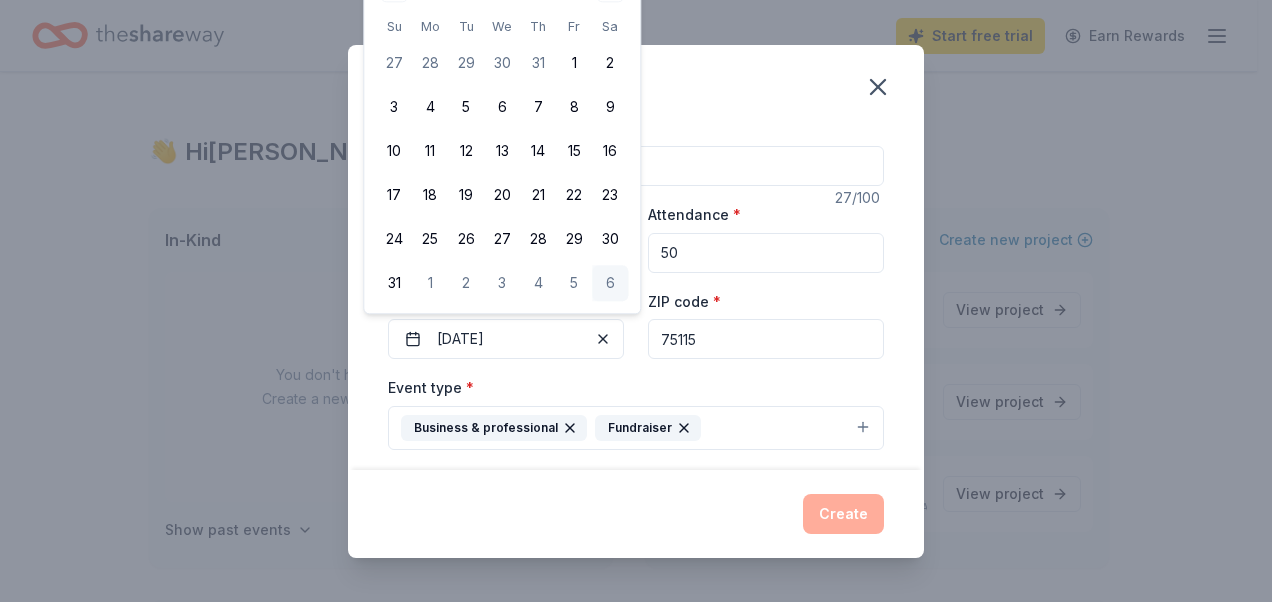 drag, startPoint x: 775, startPoint y: 300, endPoint x: 764, endPoint y: 318, distance: 21.095022 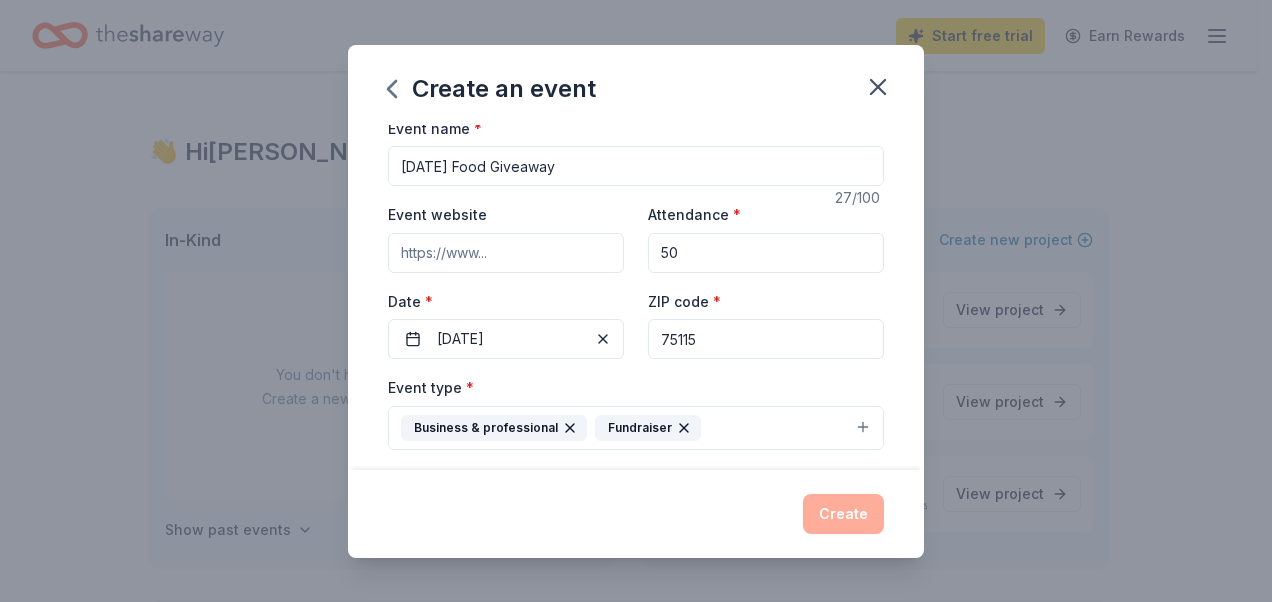 click on "Create" at bounding box center (636, 514) 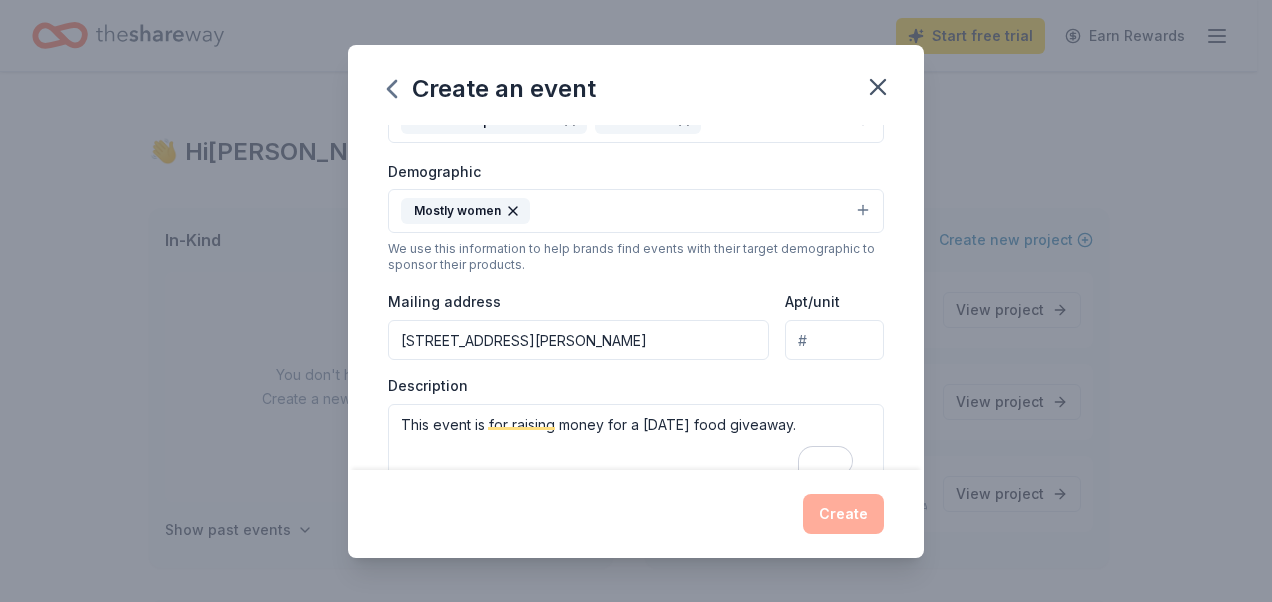 scroll, scrollTop: 0, scrollLeft: 0, axis: both 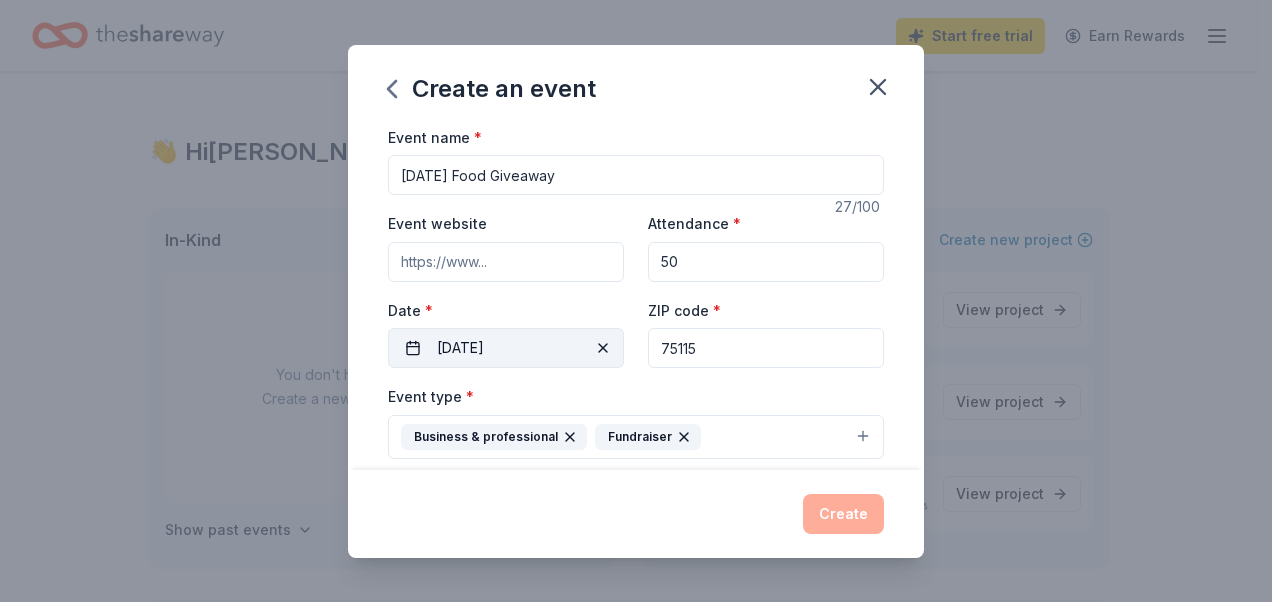 click on "09/06/2025" at bounding box center (506, 348) 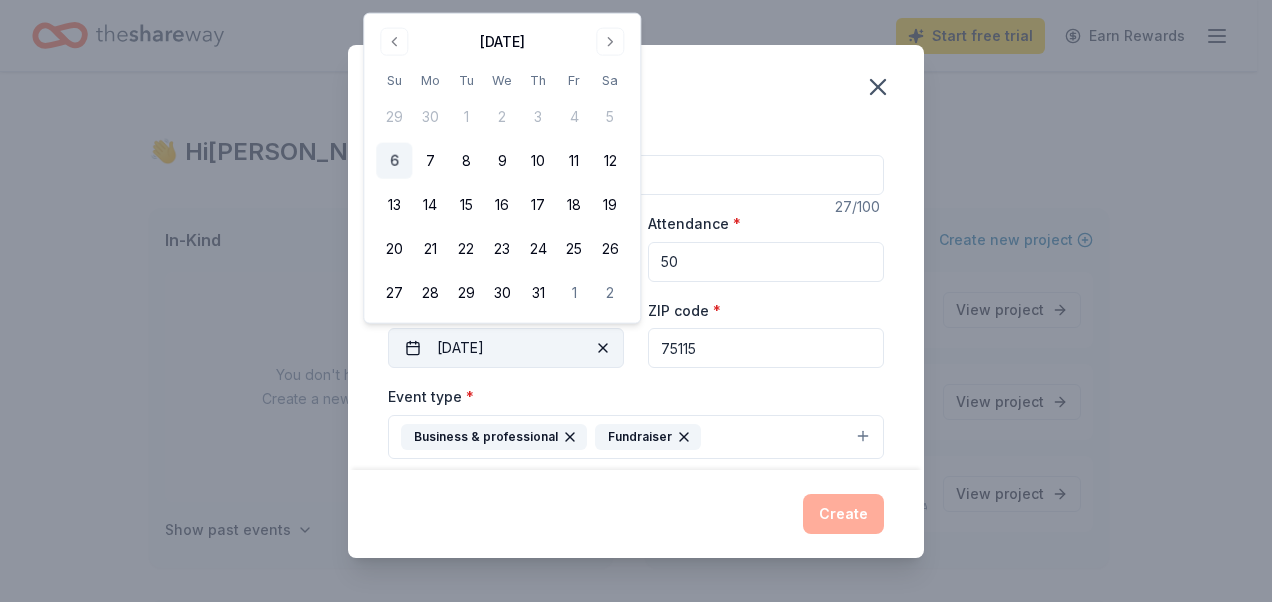 drag, startPoint x: 551, startPoint y: 342, endPoint x: 528, endPoint y: 346, distance: 23.345236 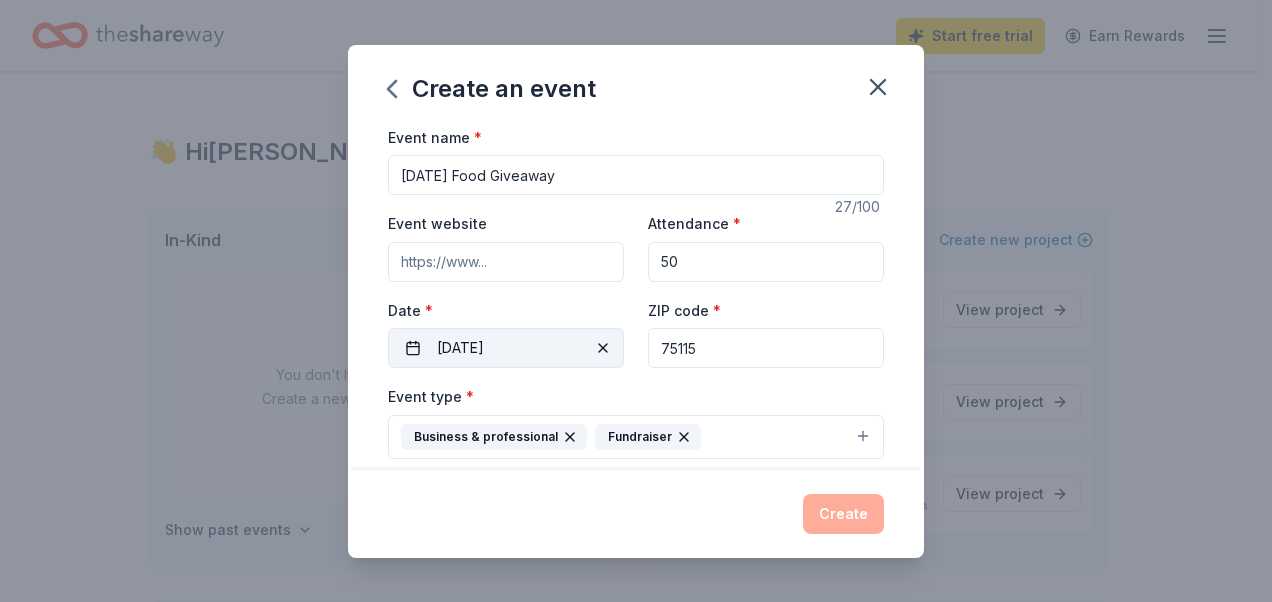 drag, startPoint x: 520, startPoint y: 356, endPoint x: 446, endPoint y: 346, distance: 74.672615 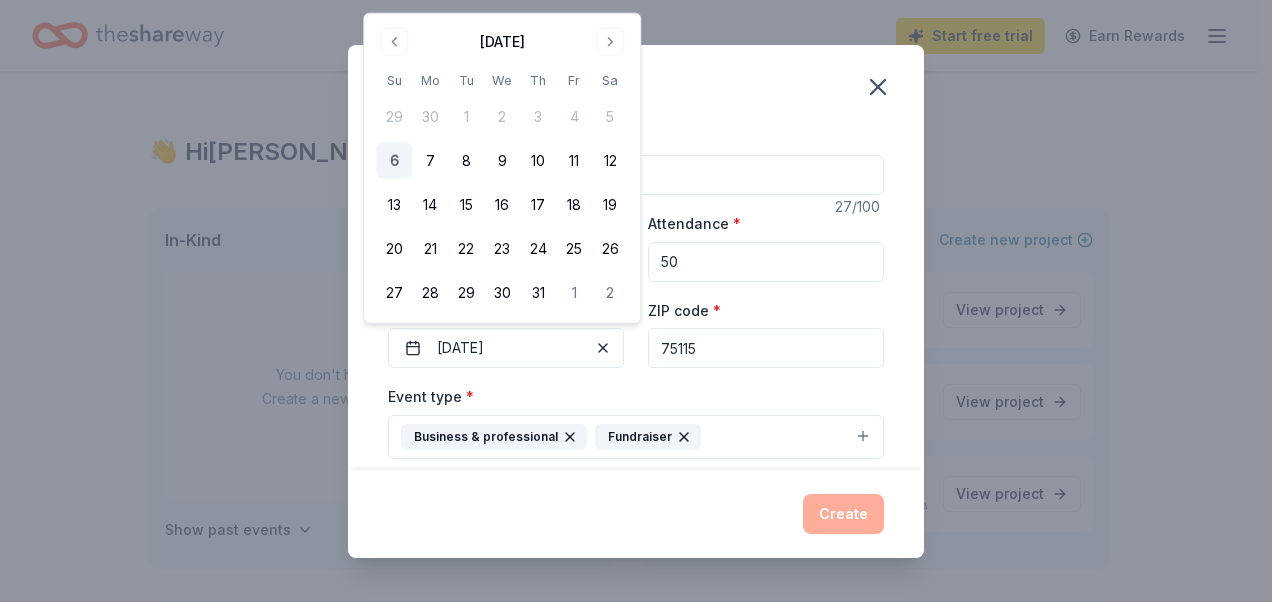 type 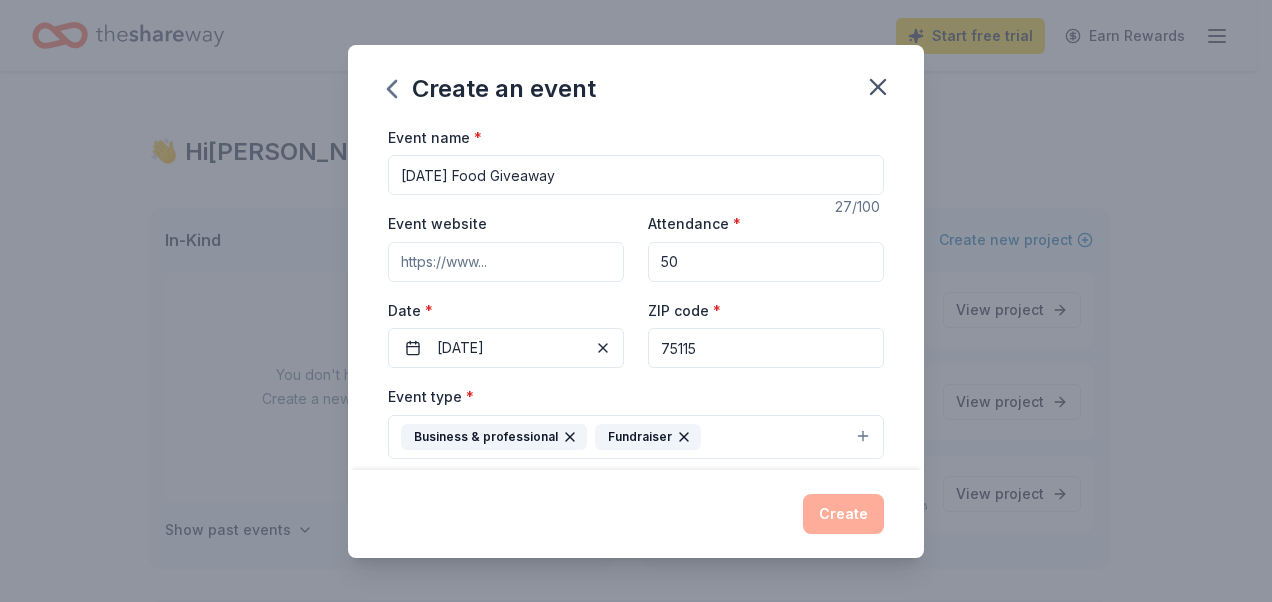 type 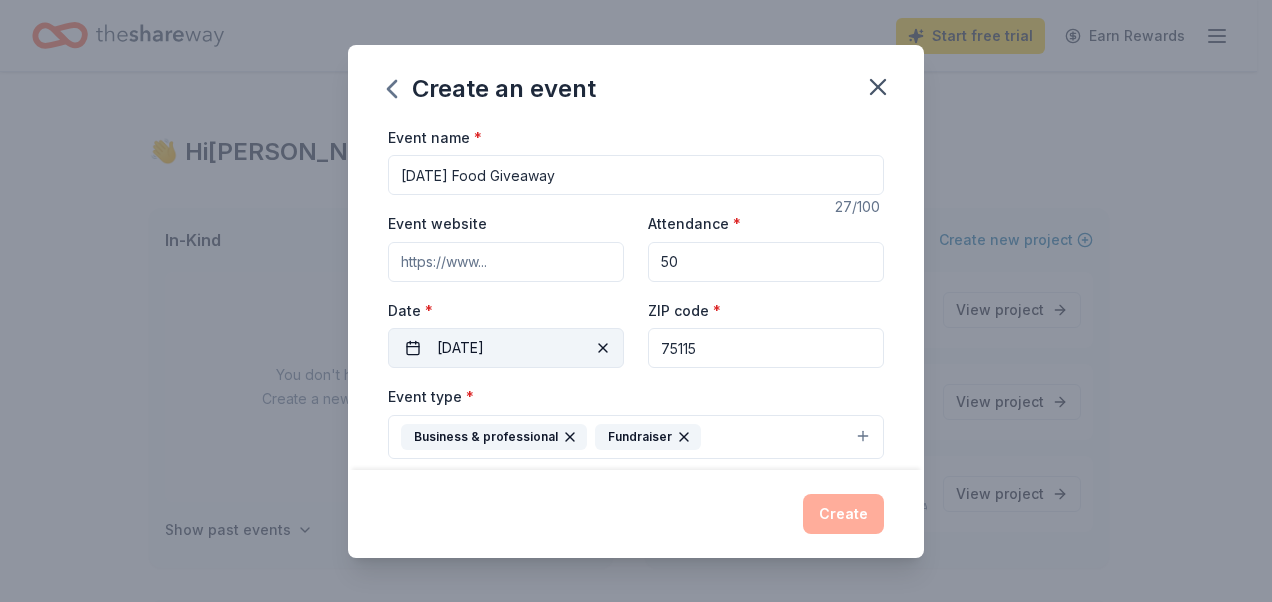 click on "09/06/2025" at bounding box center [506, 348] 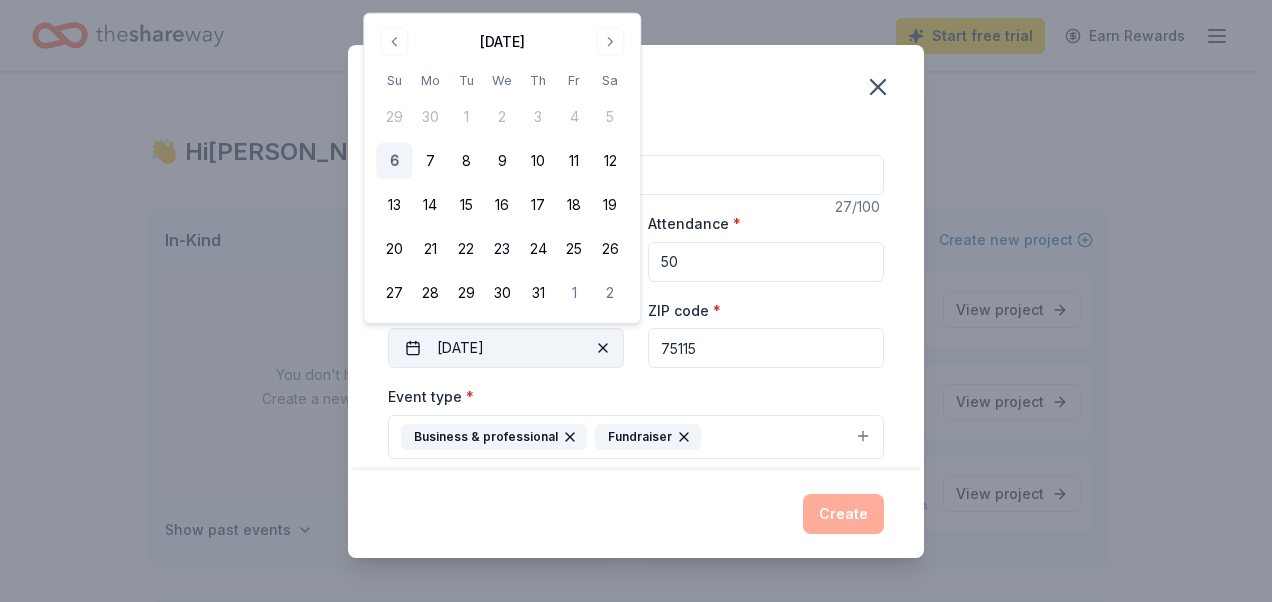 click on "09/06/2025" at bounding box center (506, 348) 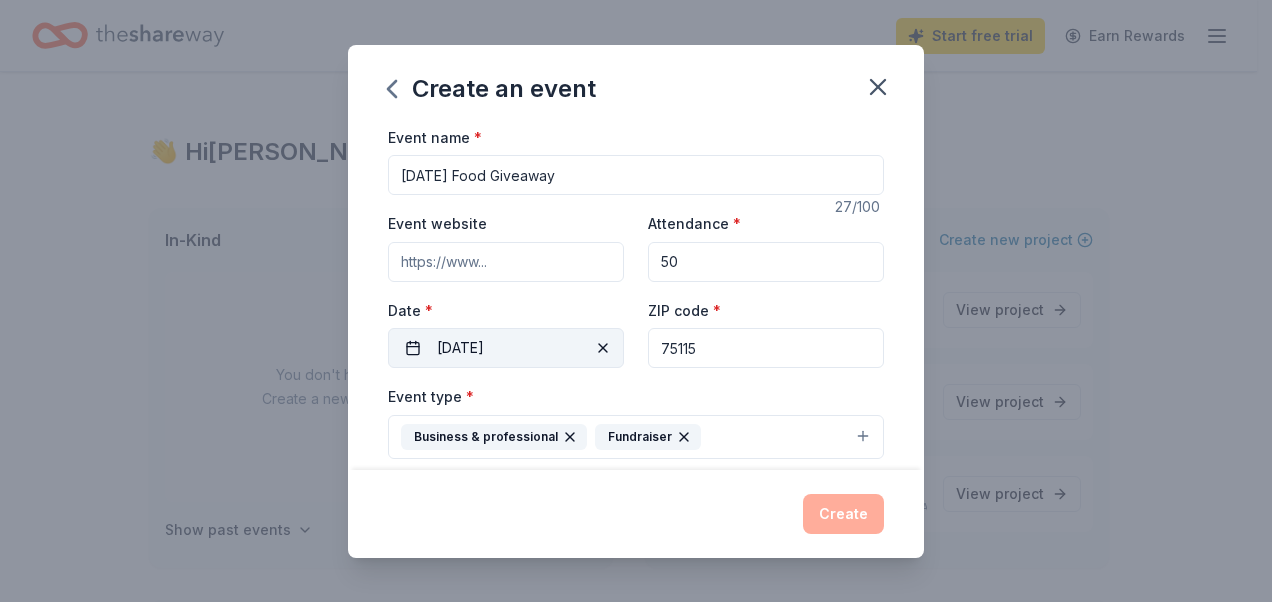 drag, startPoint x: 531, startPoint y: 349, endPoint x: 424, endPoint y: 338, distance: 107.563934 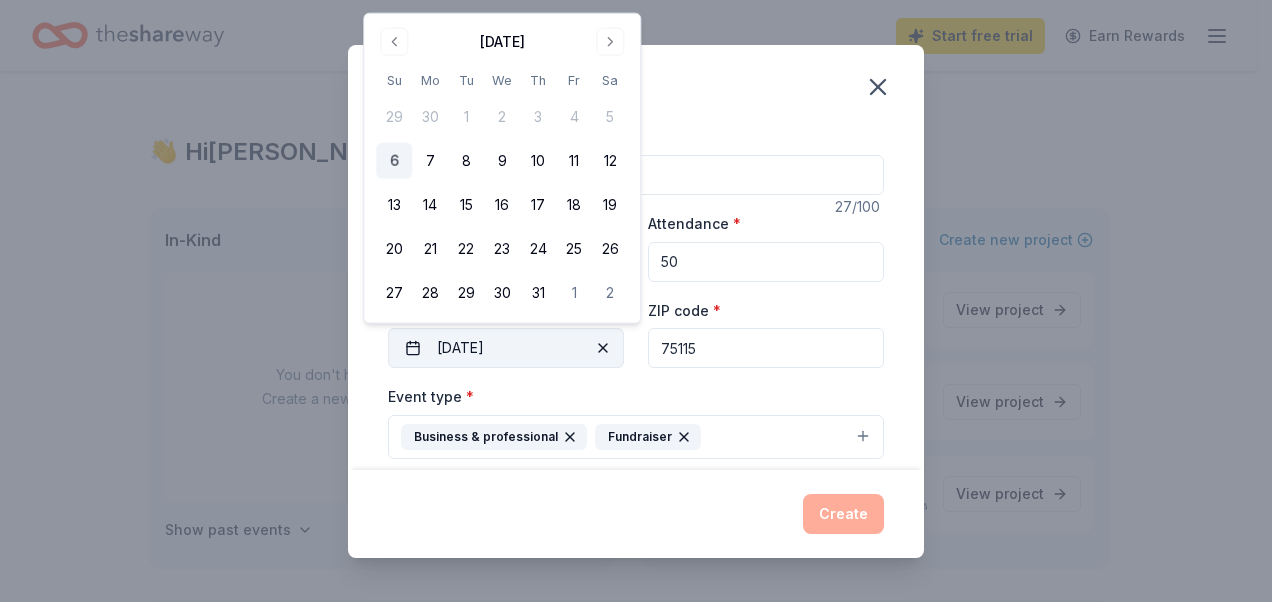 click at bounding box center [603, 348] 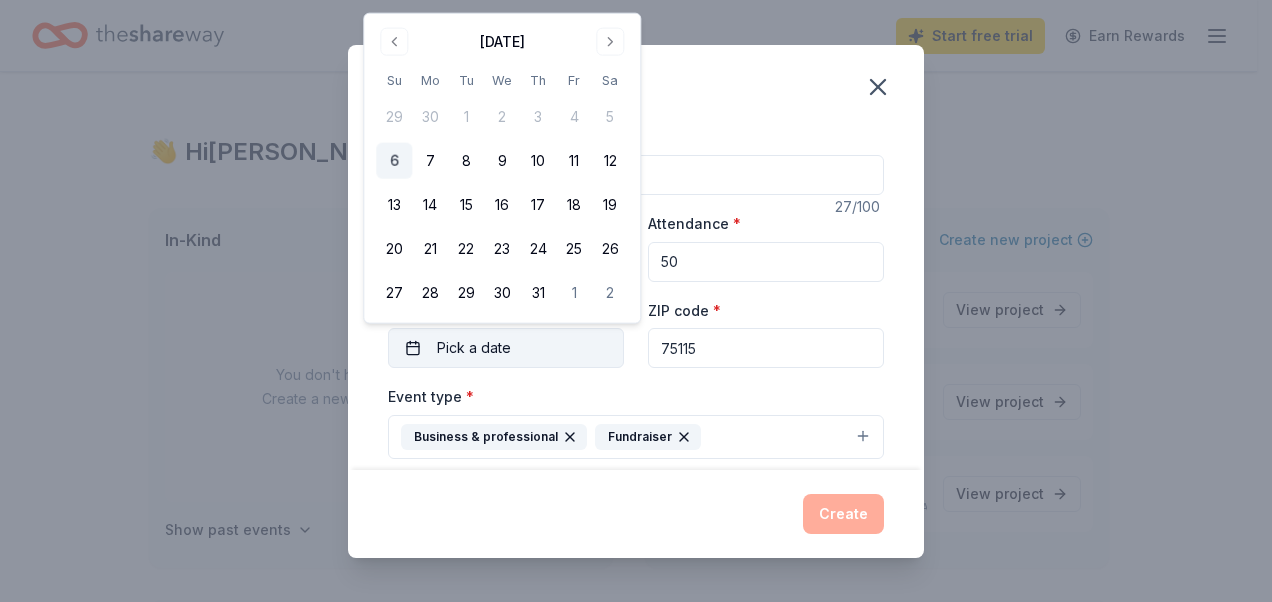 click on "Pick a date" at bounding box center [474, 348] 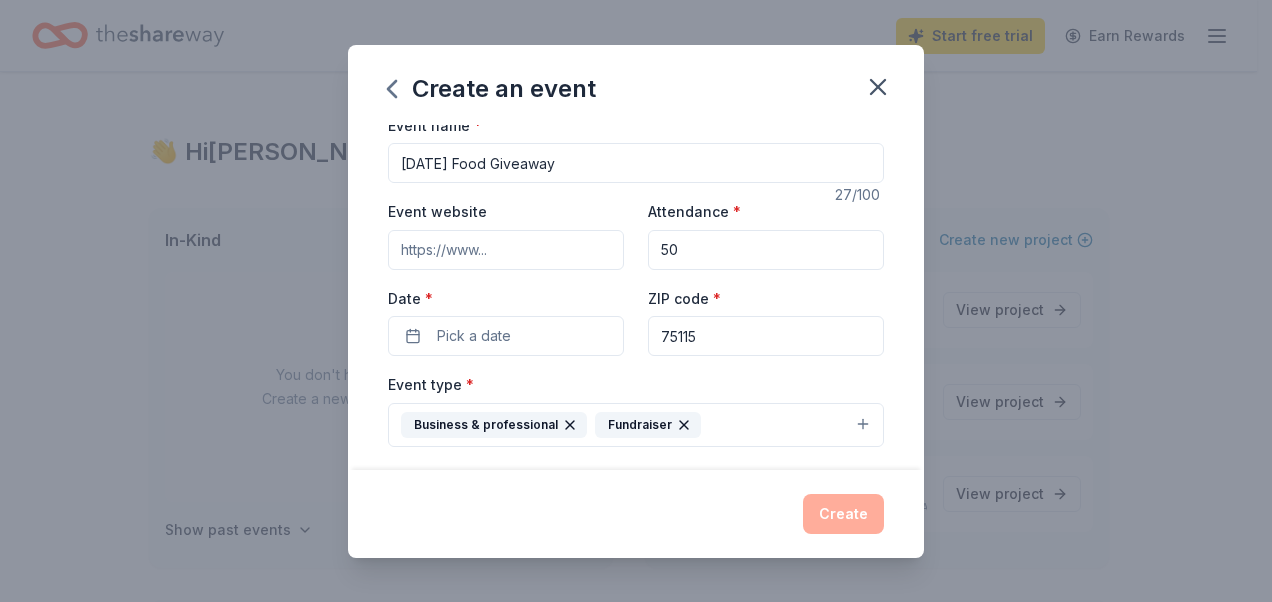scroll, scrollTop: 0, scrollLeft: 0, axis: both 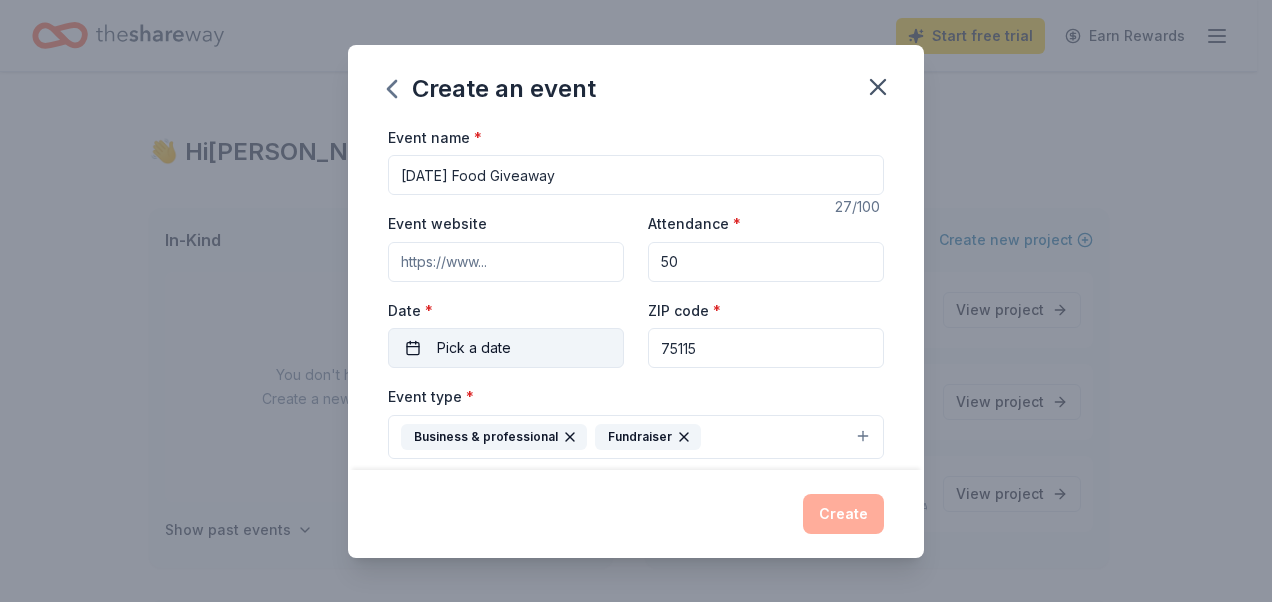 click on "Pick a date" at bounding box center (474, 348) 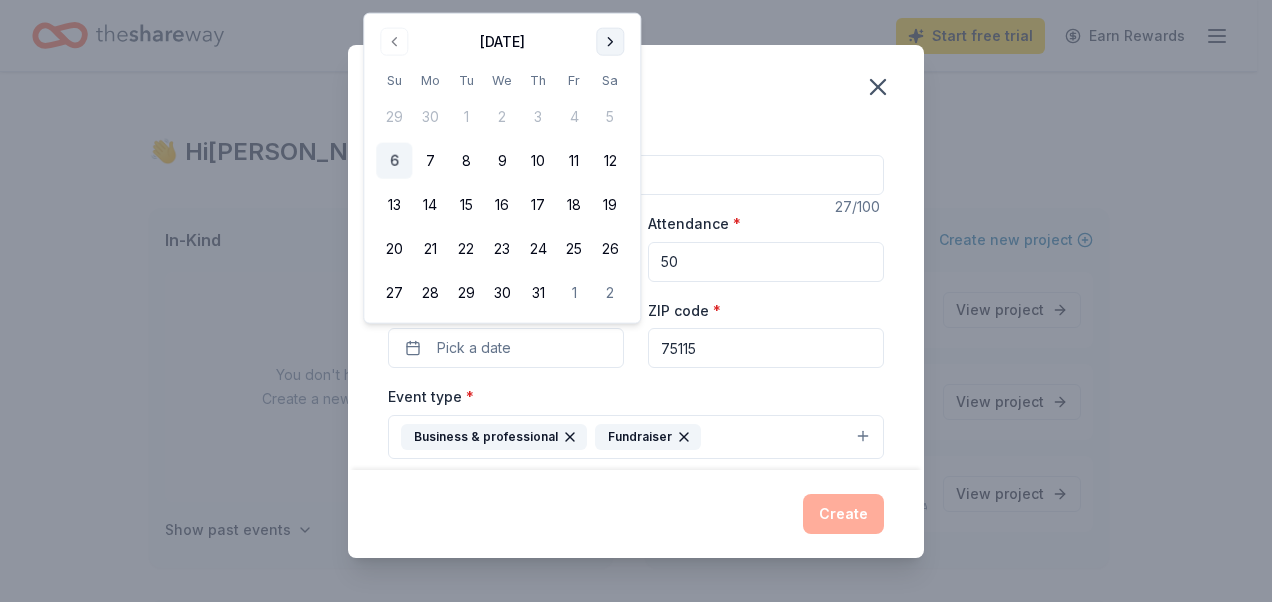 click at bounding box center (610, 42) 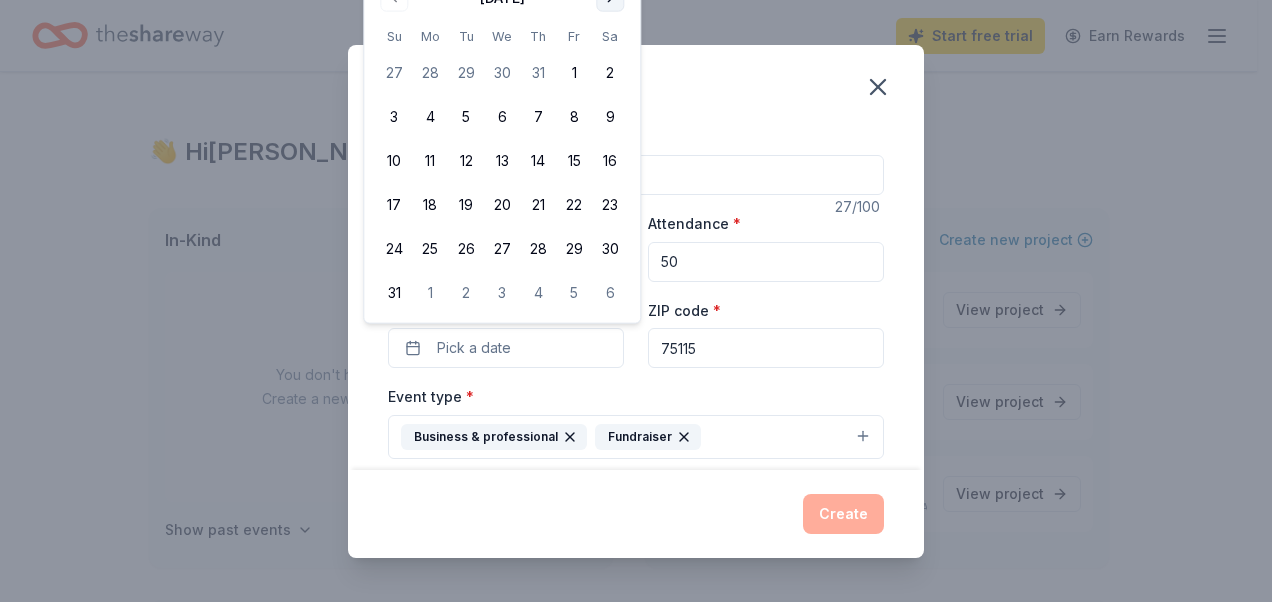click at bounding box center (610, -2) 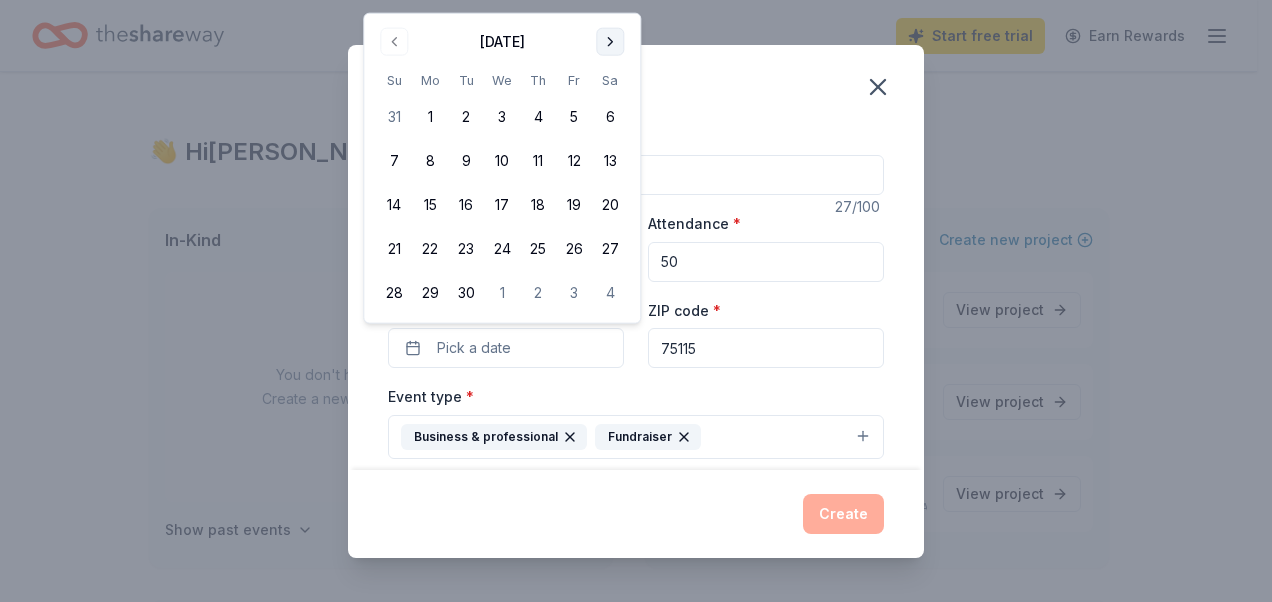 click at bounding box center [610, 42] 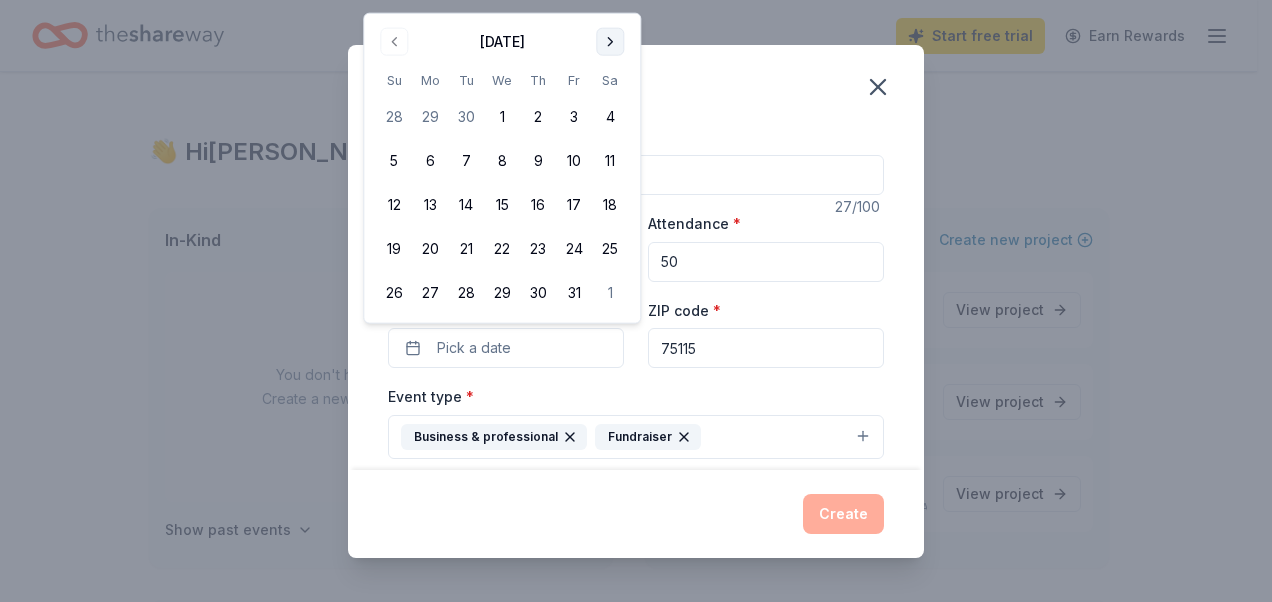 click at bounding box center [610, 42] 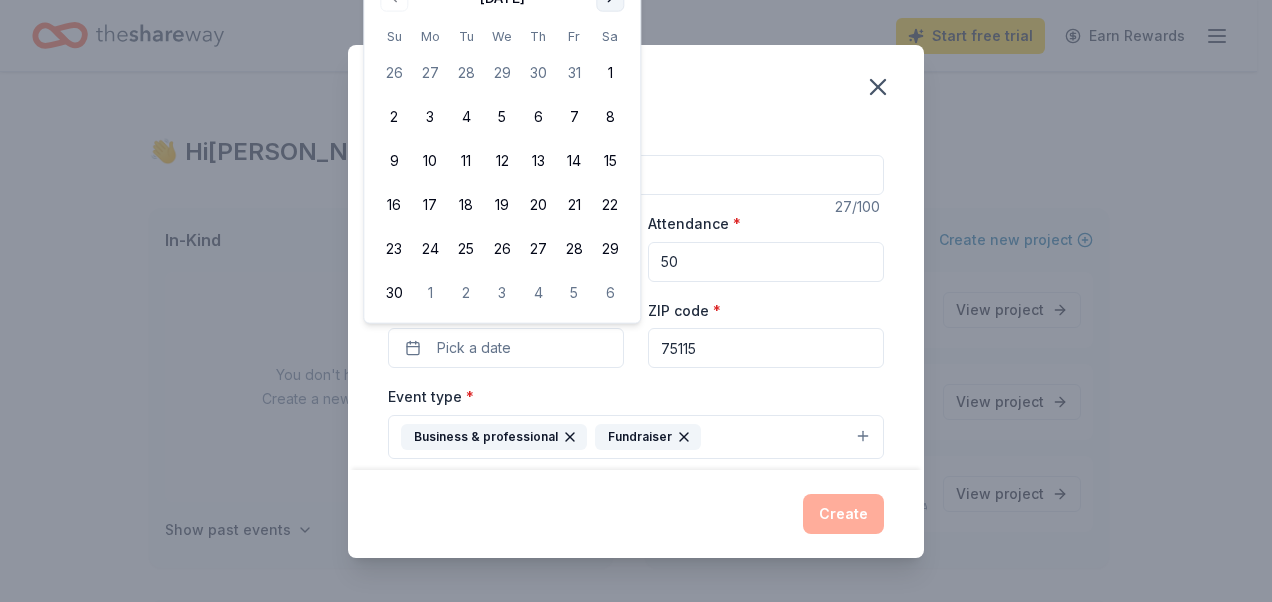 click on "Sa" at bounding box center [610, 36] 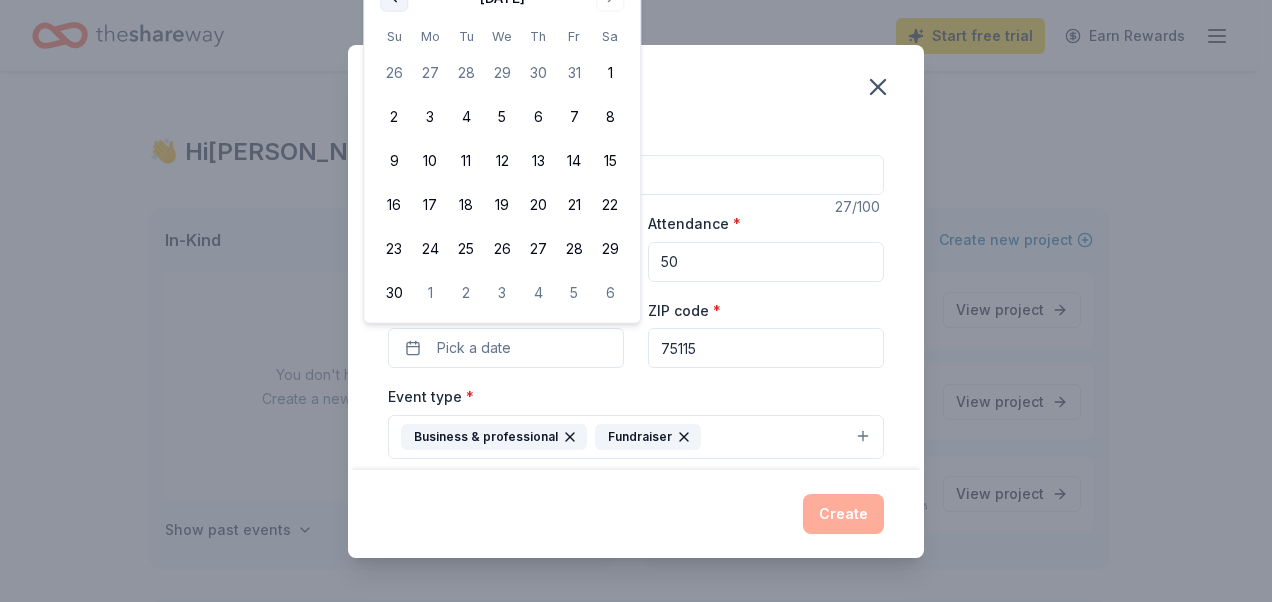 click at bounding box center [394, -2] 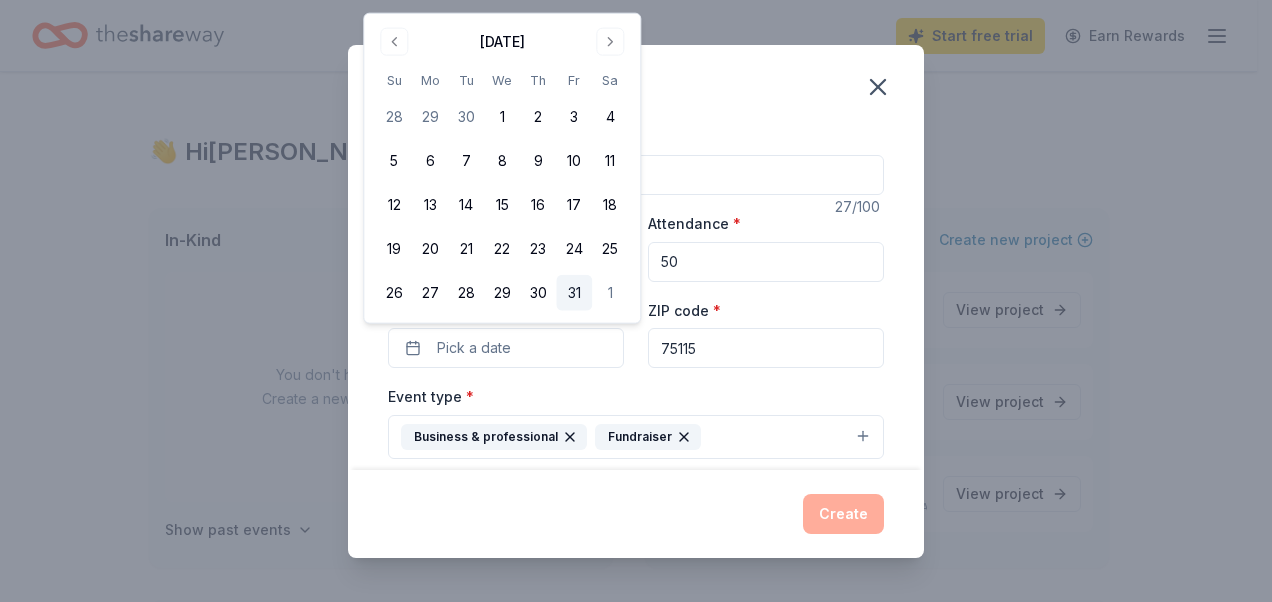 click on "31" at bounding box center (574, 293) 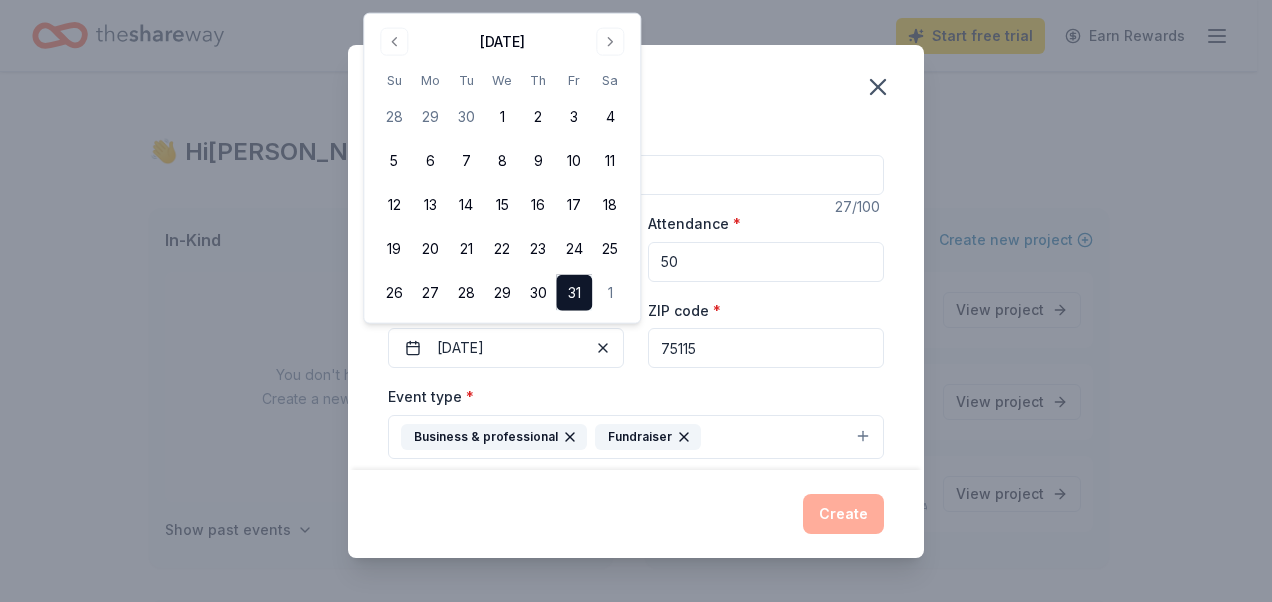 click on "Event name * Thanksgiving Food Giveaway 27 /100 Event website Attendance * 50 Date * 10/31/2025 ZIP code * 75115 Event type * Business & professional Fundraiser Demographic Mostly women We use this information to help brands find events with their target demographic to sponsor their products. Mailing address 2431 S. Marsalis Avenue Apt/unit Description This event is for raising money for a Thanksgiving food giveaway.  What are you looking for? * Auction & raffle Meals Snacks Desserts Alcohol Beverages Send me reminders Email me reminders of donor application deadlines Recurring event" at bounding box center (636, 589) 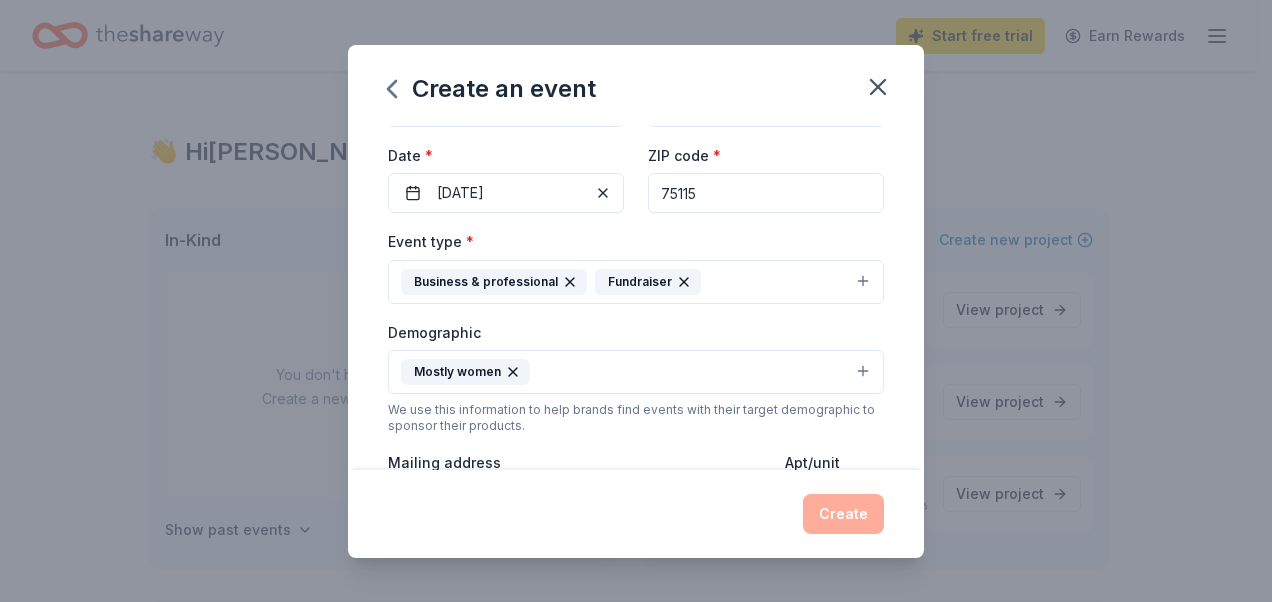 scroll, scrollTop: 200, scrollLeft: 0, axis: vertical 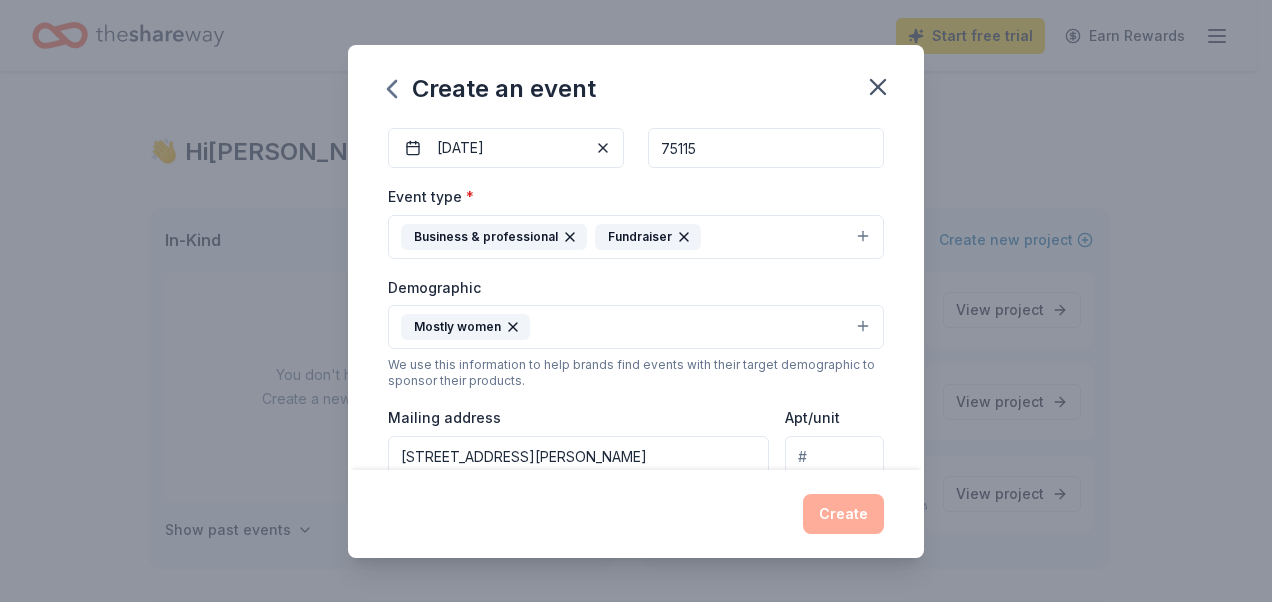 click on "Business & professional" at bounding box center (494, 237) 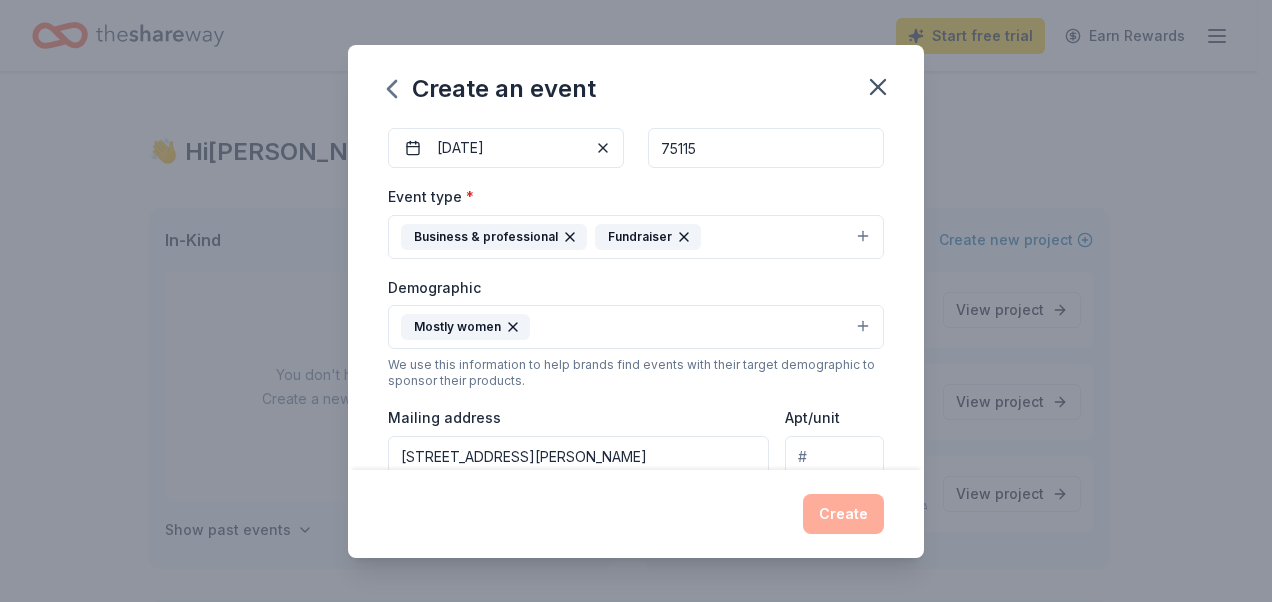 click 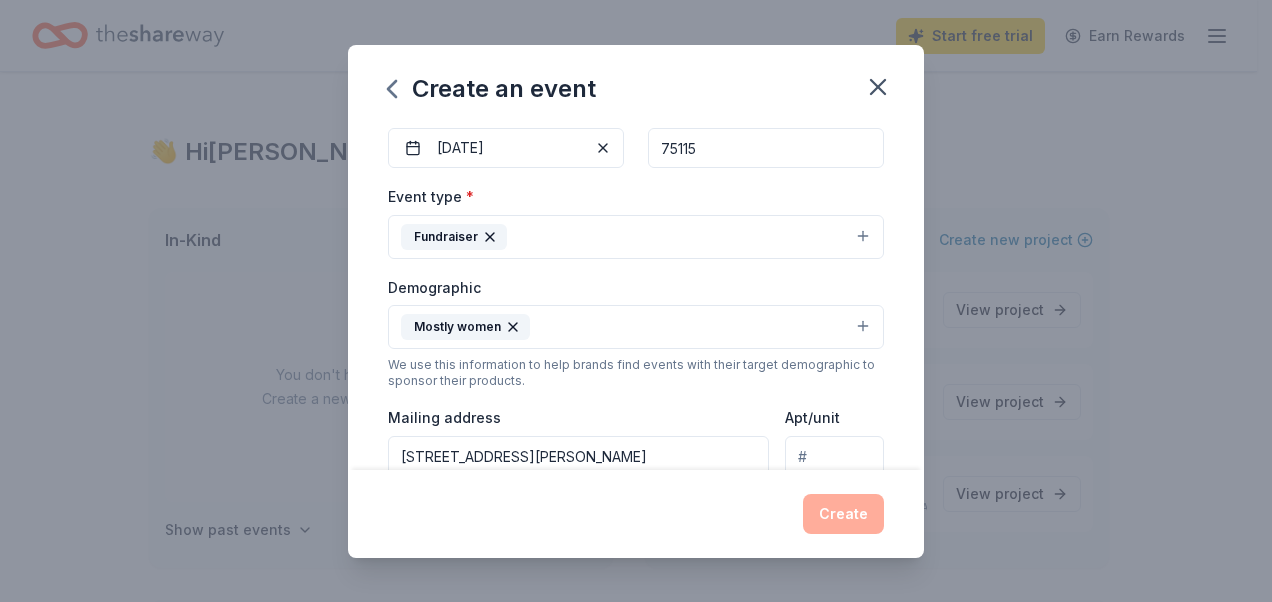 click on "Demographic Mostly women" at bounding box center (636, 312) 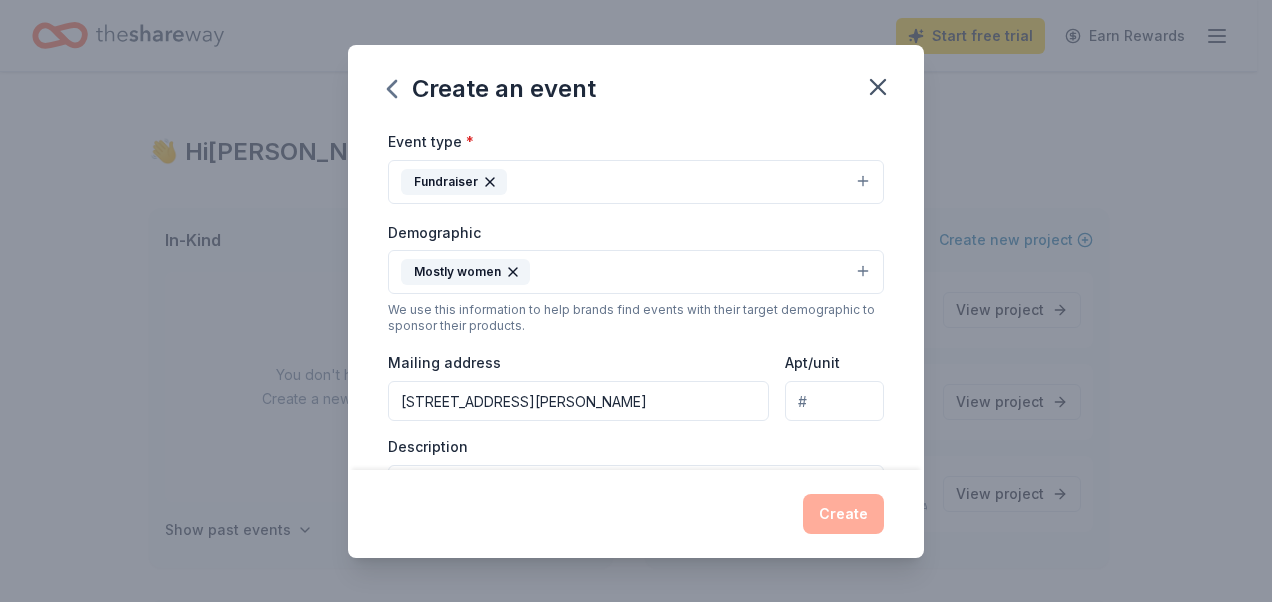 scroll, scrollTop: 300, scrollLeft: 0, axis: vertical 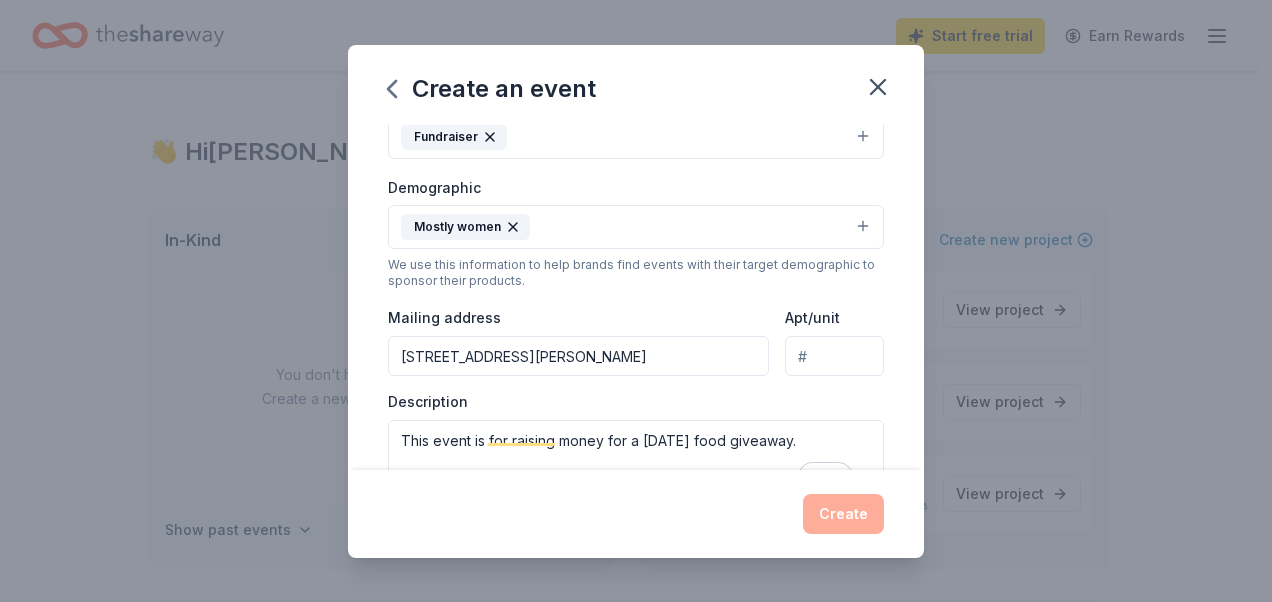click on "Mostly women" at bounding box center (636, 227) 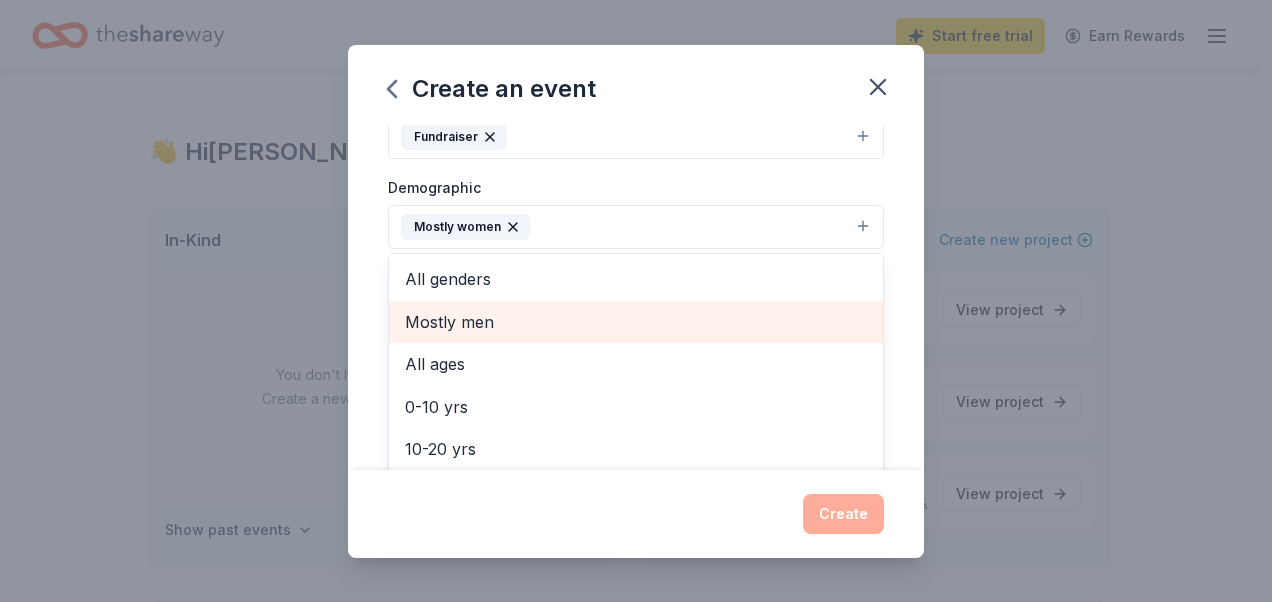 click on "Mostly men" at bounding box center [636, 322] 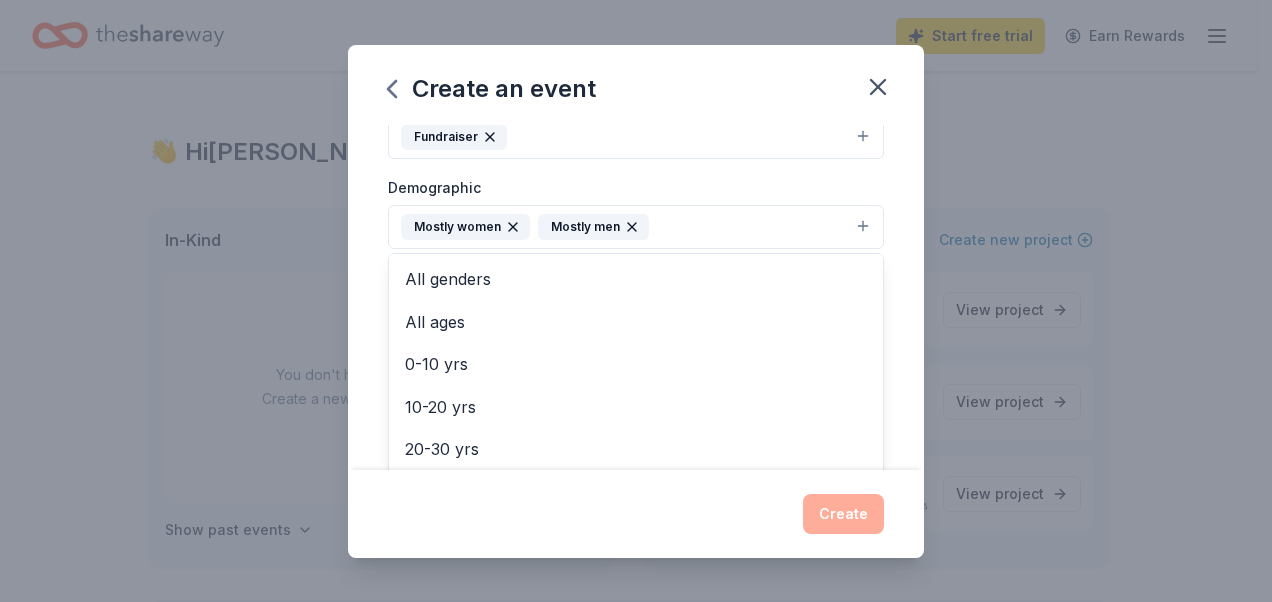 click 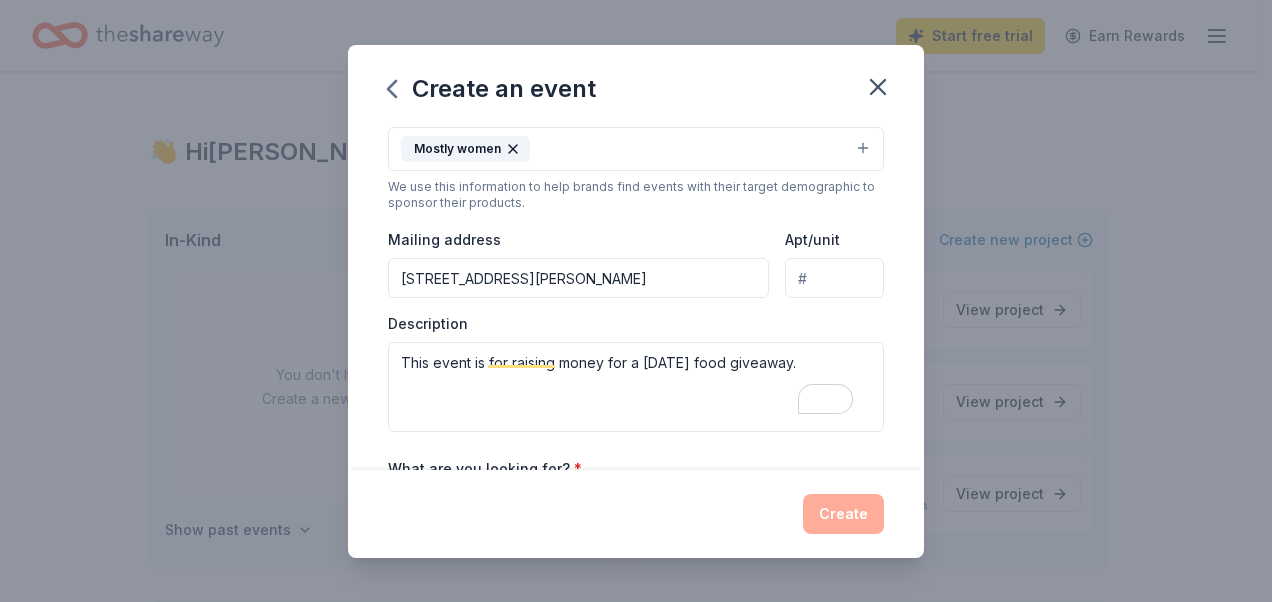 scroll, scrollTop: 500, scrollLeft: 0, axis: vertical 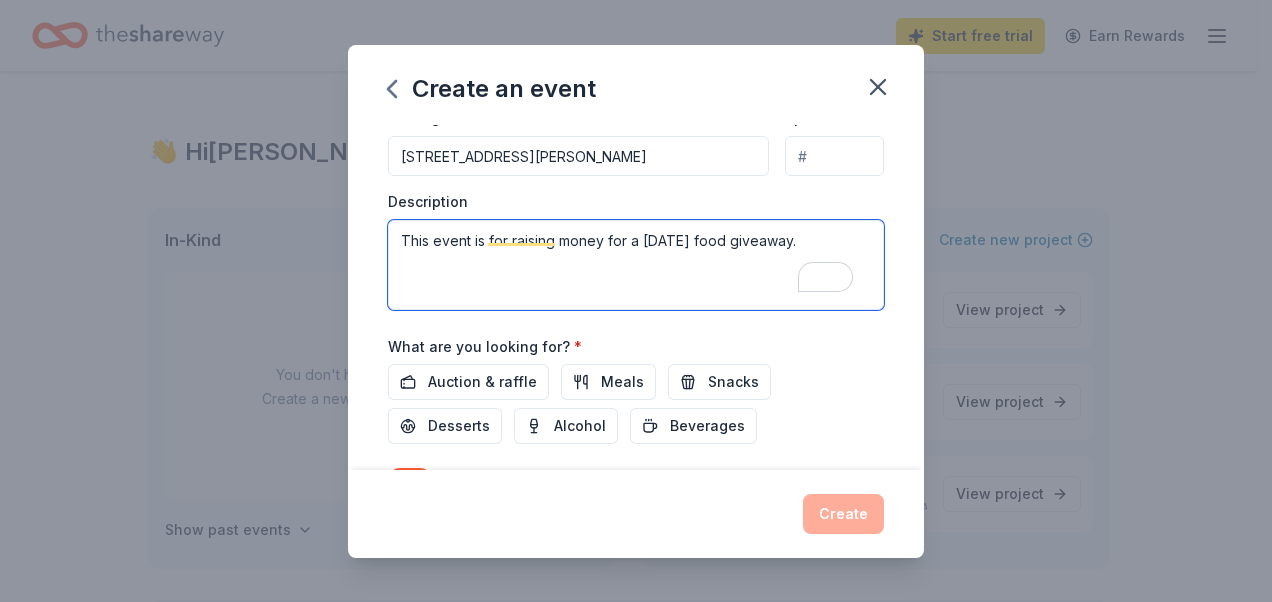 click on "This event is for raising money for a Thanksgiving food giveaway." at bounding box center (636, 265) 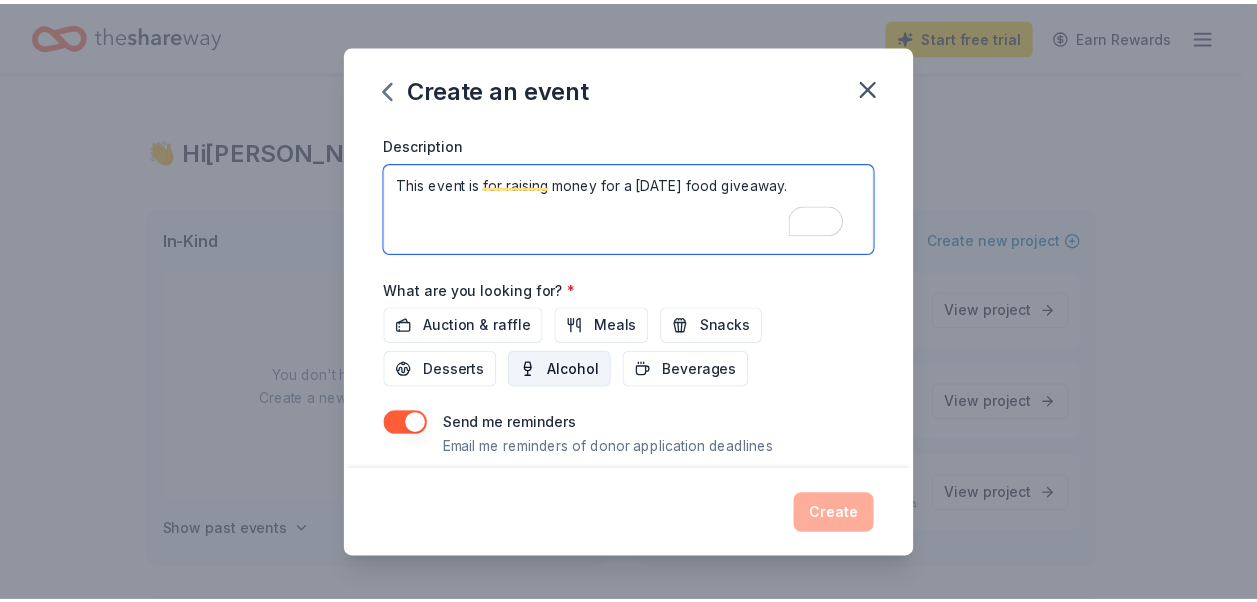 scroll, scrollTop: 608, scrollLeft: 0, axis: vertical 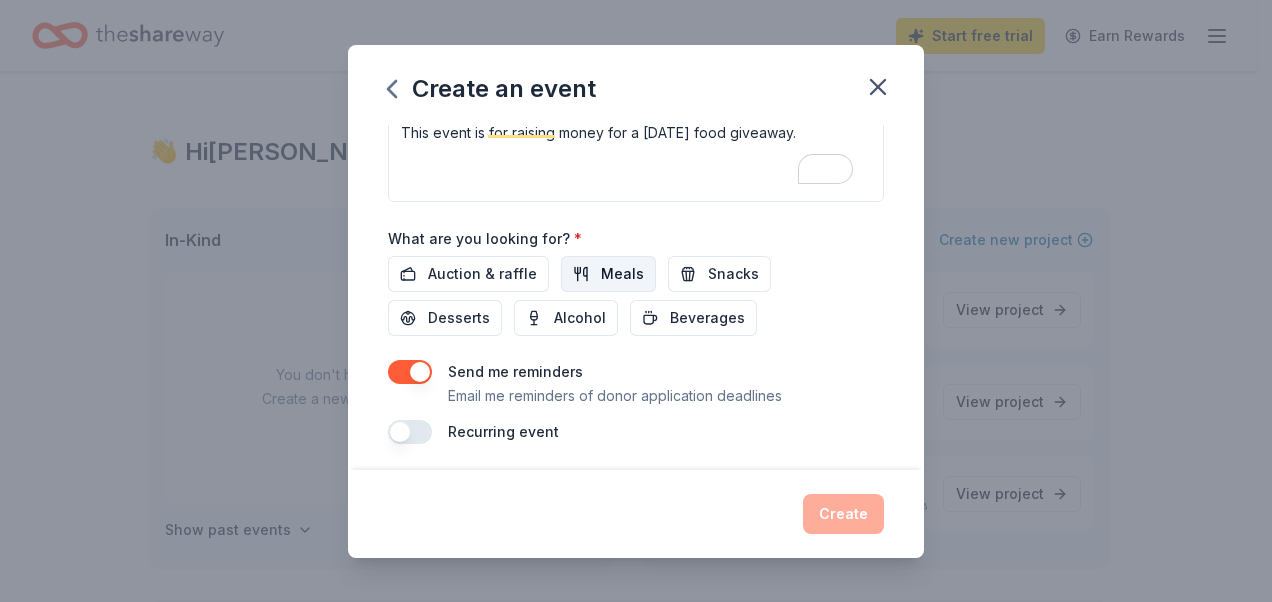 drag, startPoint x: 612, startPoint y: 268, endPoint x: 627, endPoint y: 277, distance: 17.492855 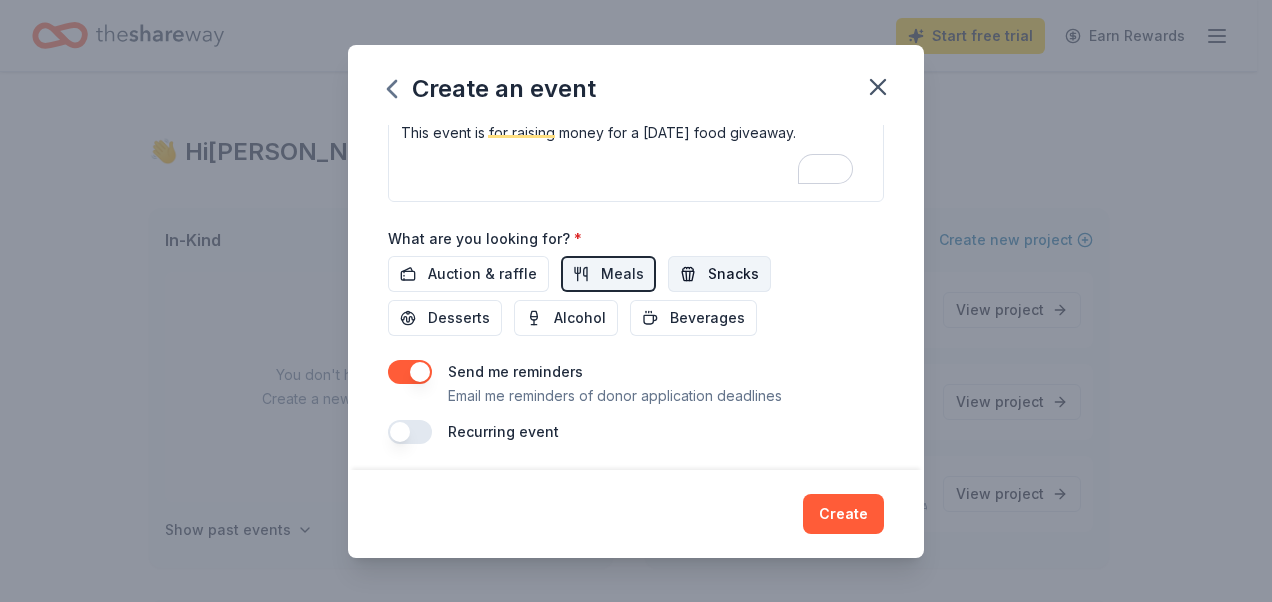 click on "Snacks" at bounding box center [733, 274] 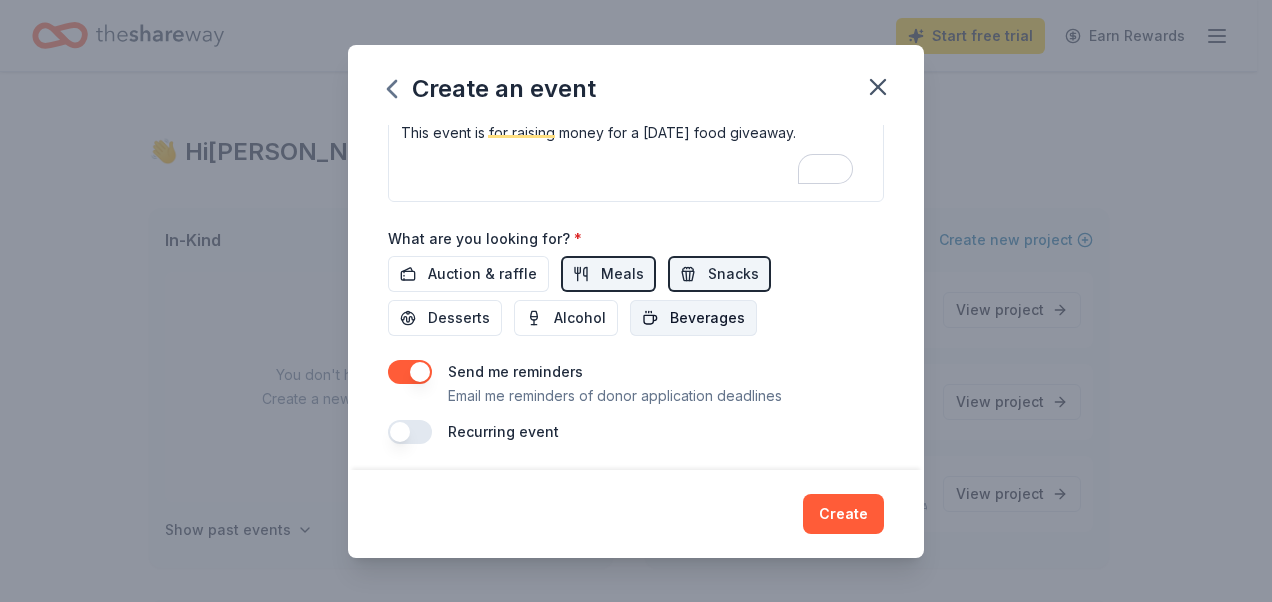 click on "Beverages" at bounding box center (707, 318) 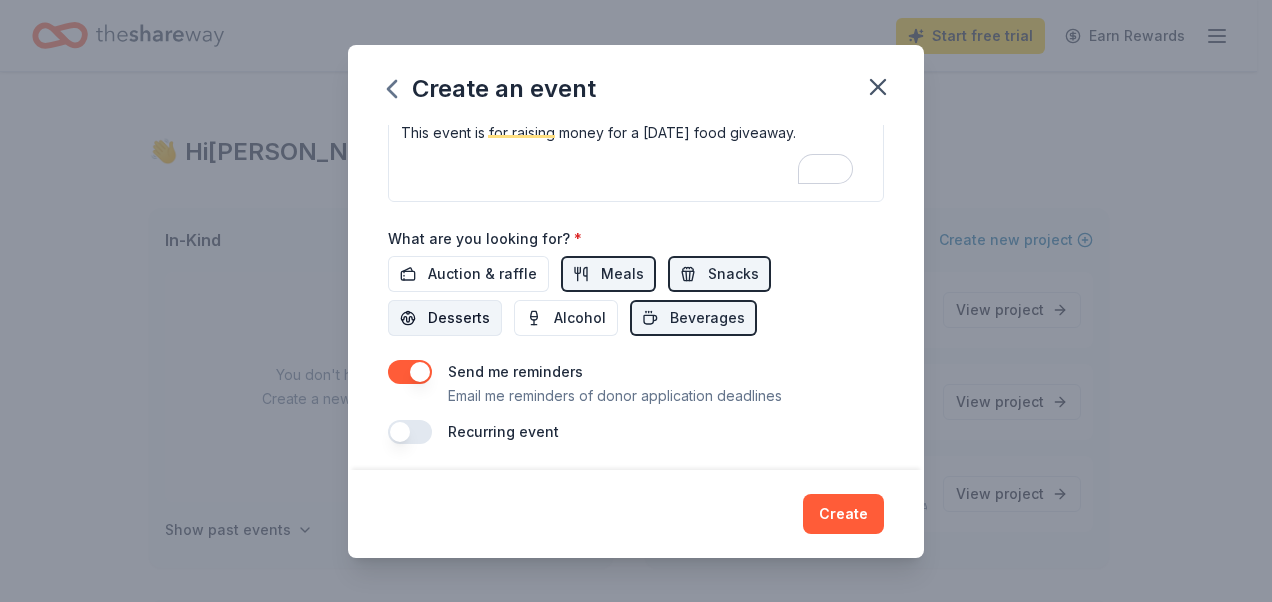 click on "Desserts" at bounding box center (459, 318) 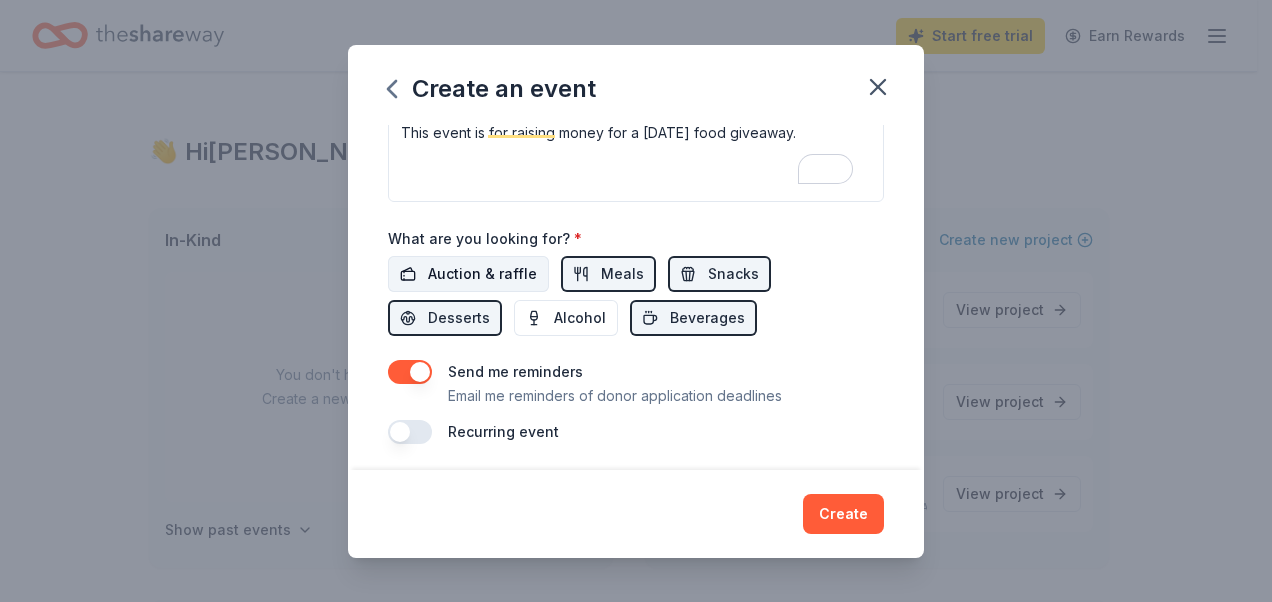click on "Auction & raffle" at bounding box center (482, 274) 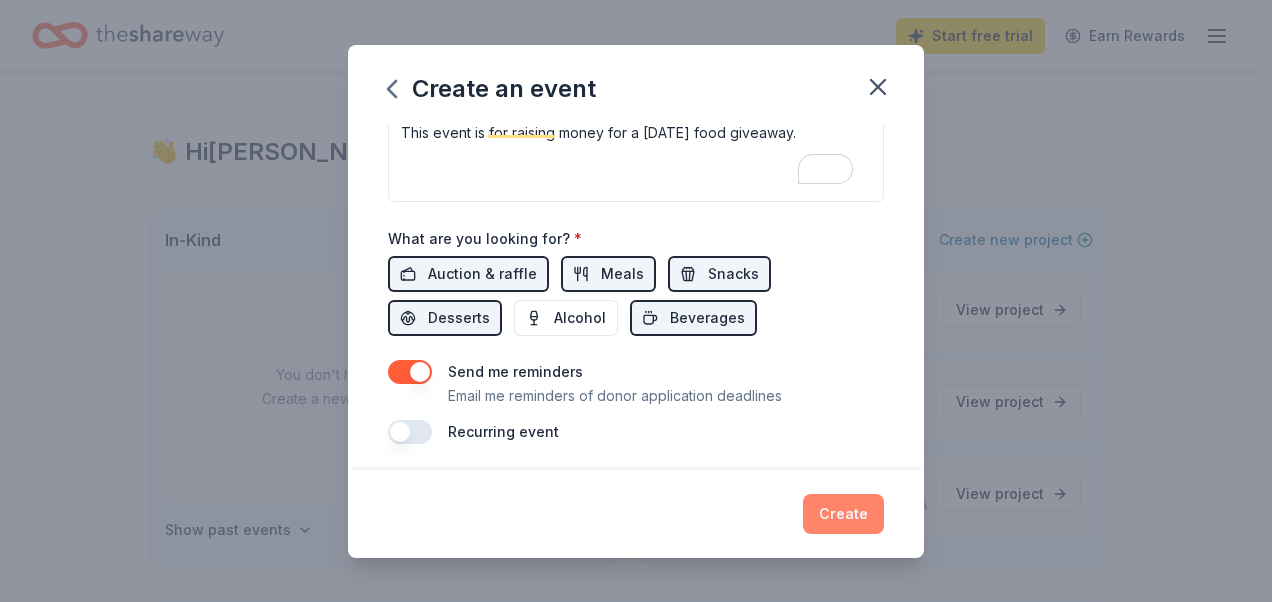 click on "Create" at bounding box center [843, 514] 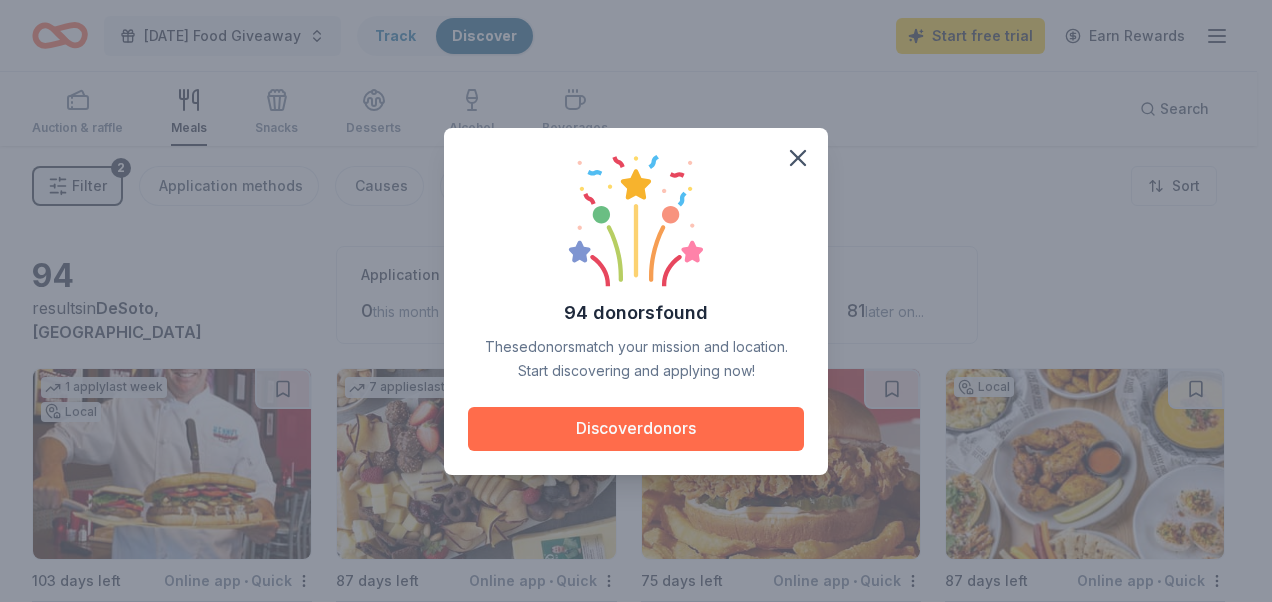 click on "Discover  donors" at bounding box center [636, 429] 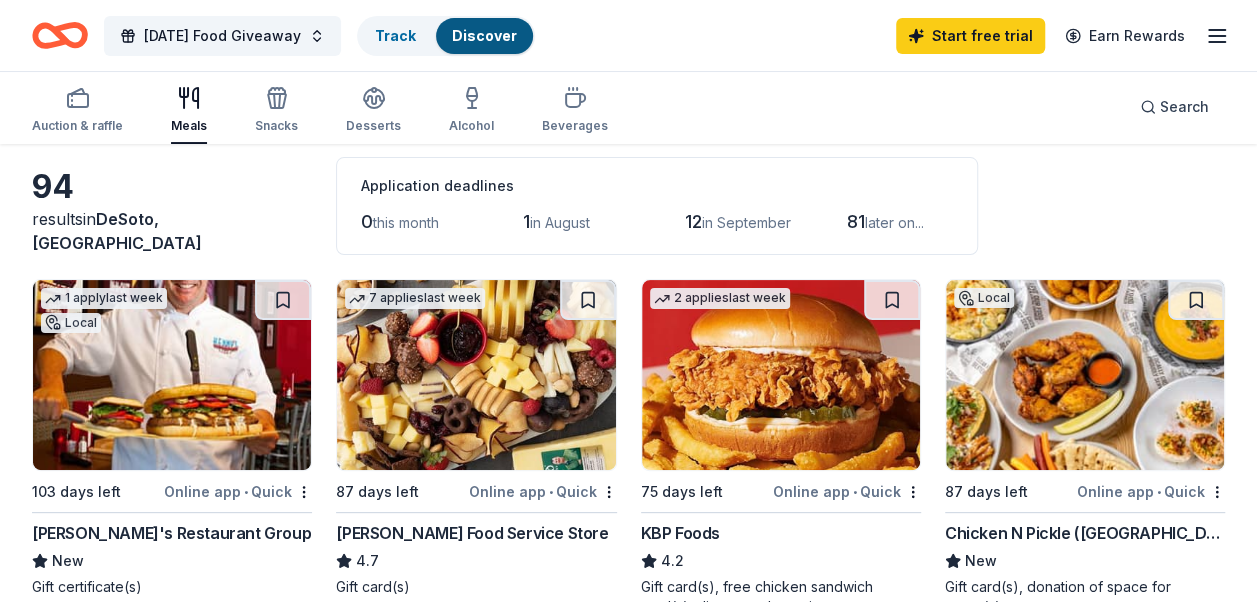 scroll, scrollTop: 100, scrollLeft: 0, axis: vertical 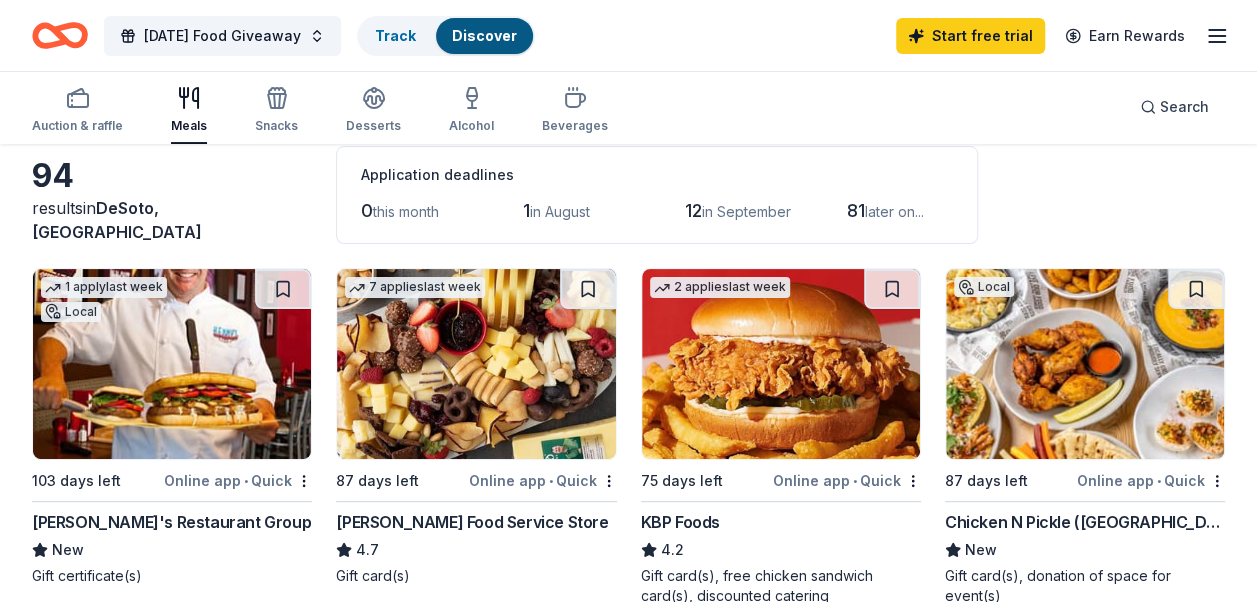 click on "94" at bounding box center (172, 176) 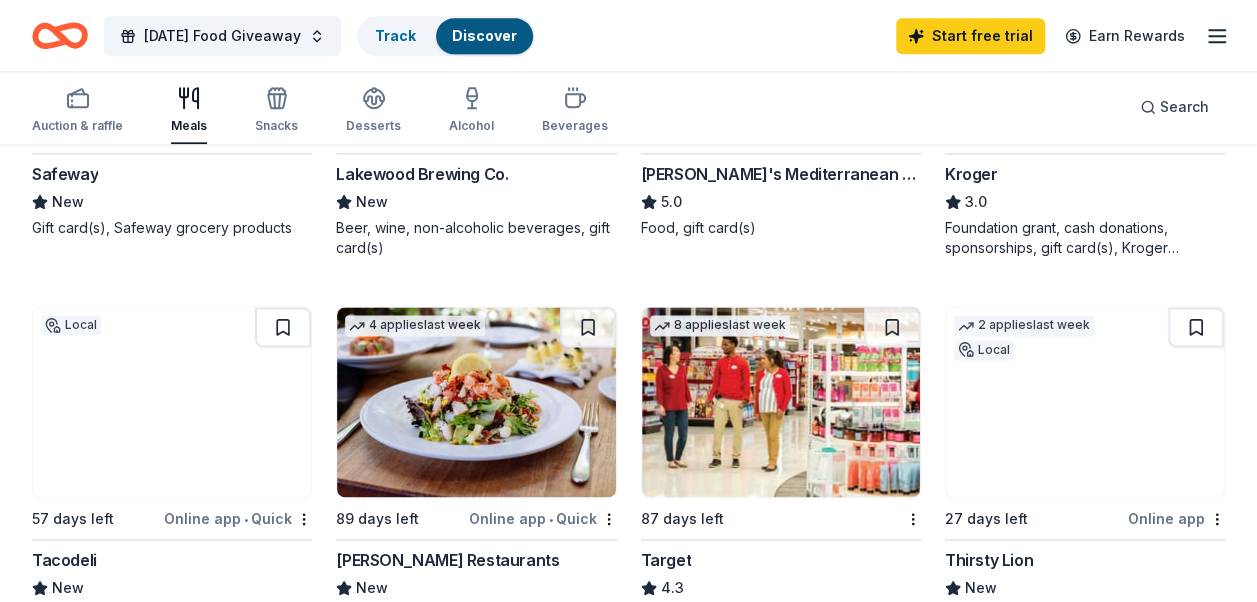 scroll, scrollTop: 1000, scrollLeft: 0, axis: vertical 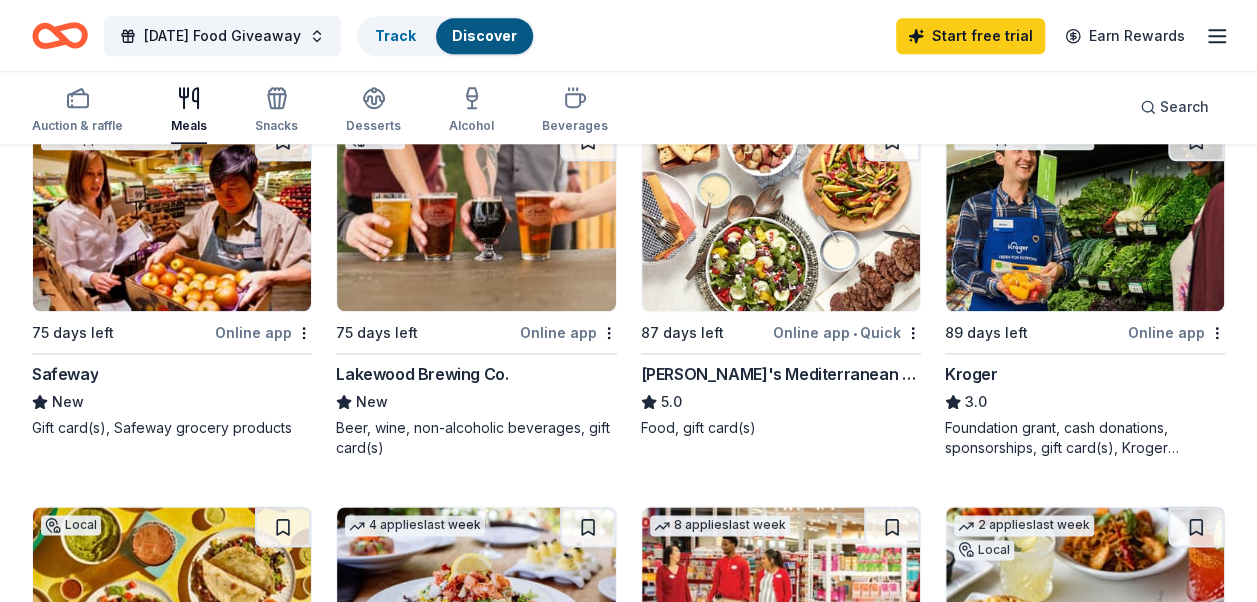 click at bounding box center (1085, 216) 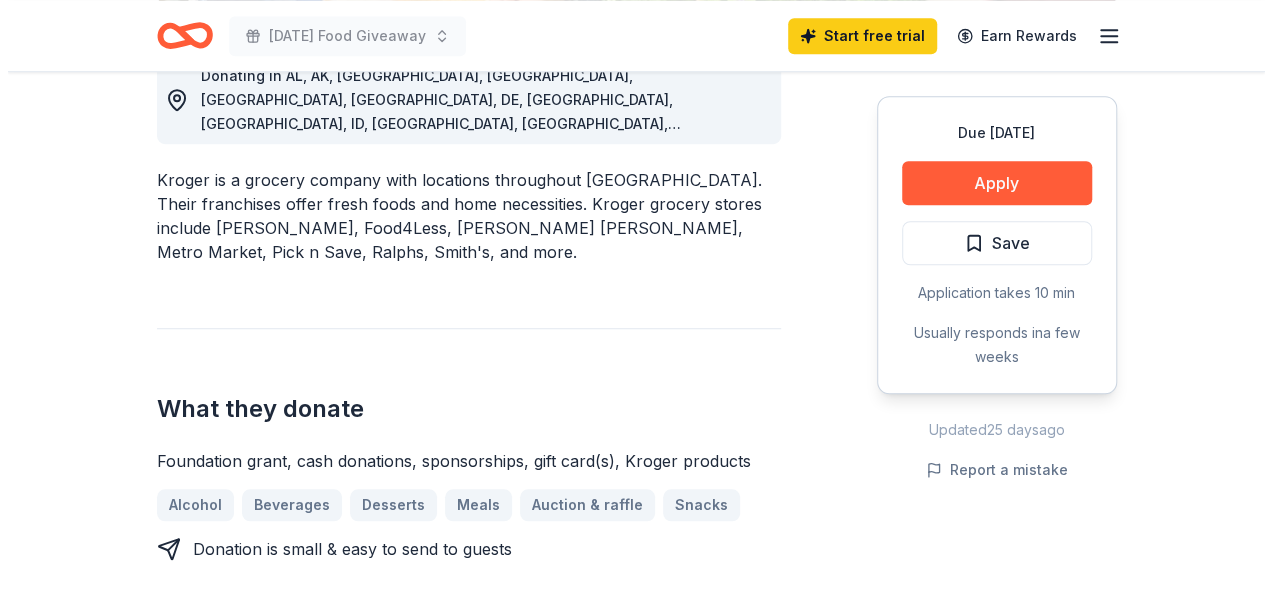 scroll, scrollTop: 500, scrollLeft: 0, axis: vertical 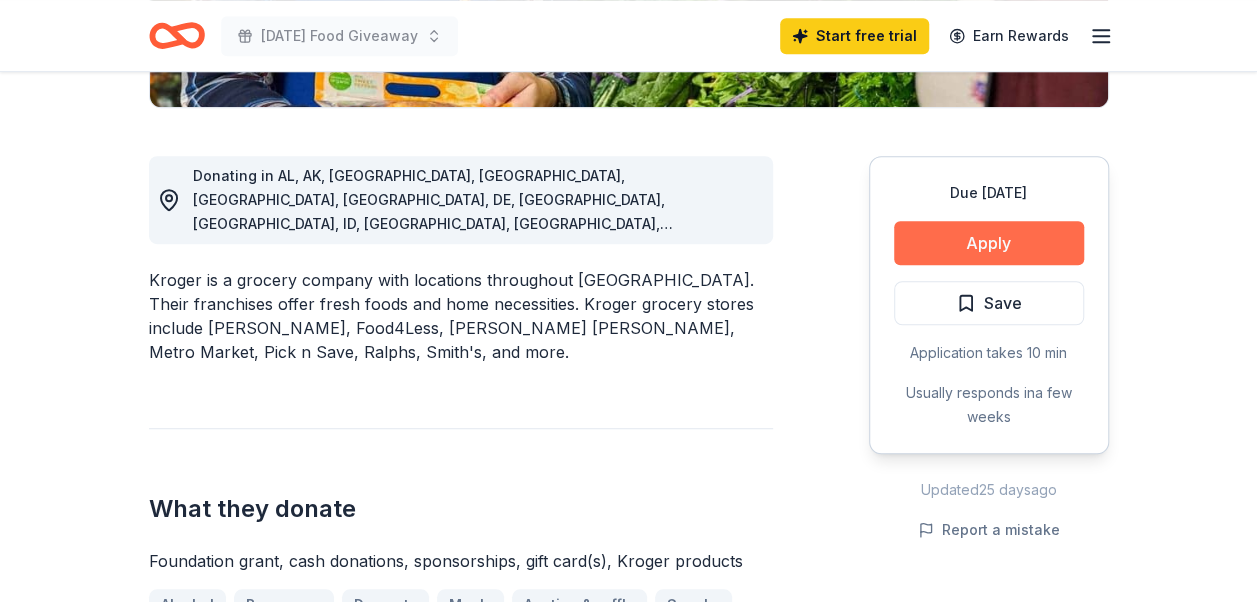 click on "Apply" at bounding box center [989, 243] 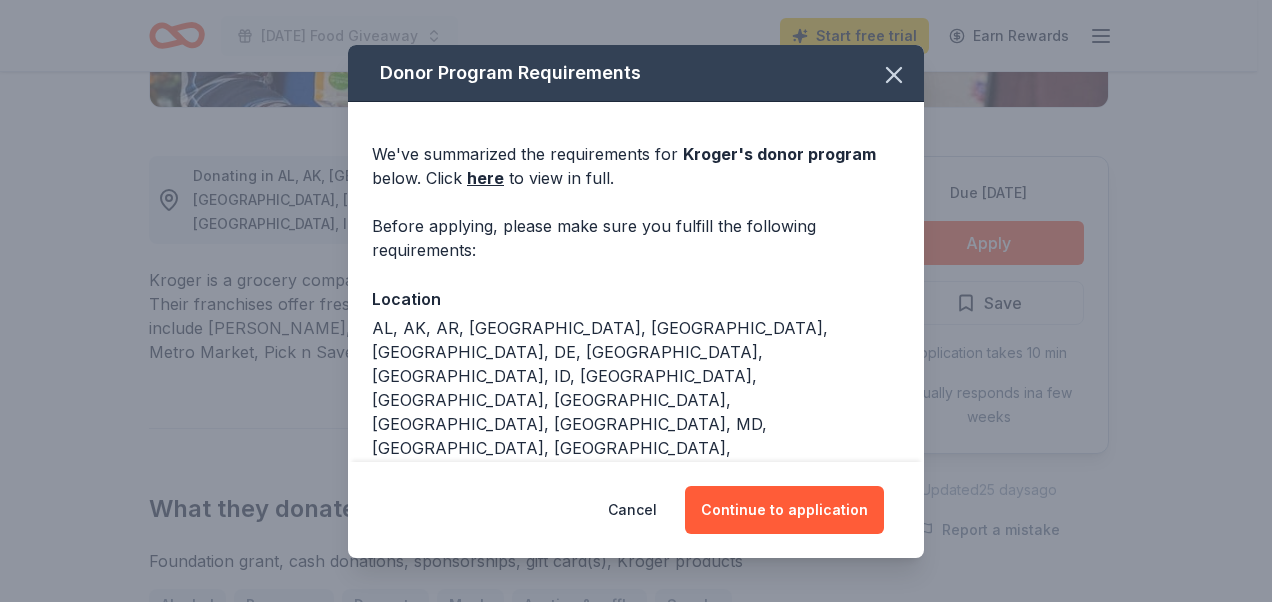 scroll, scrollTop: 200, scrollLeft: 0, axis: vertical 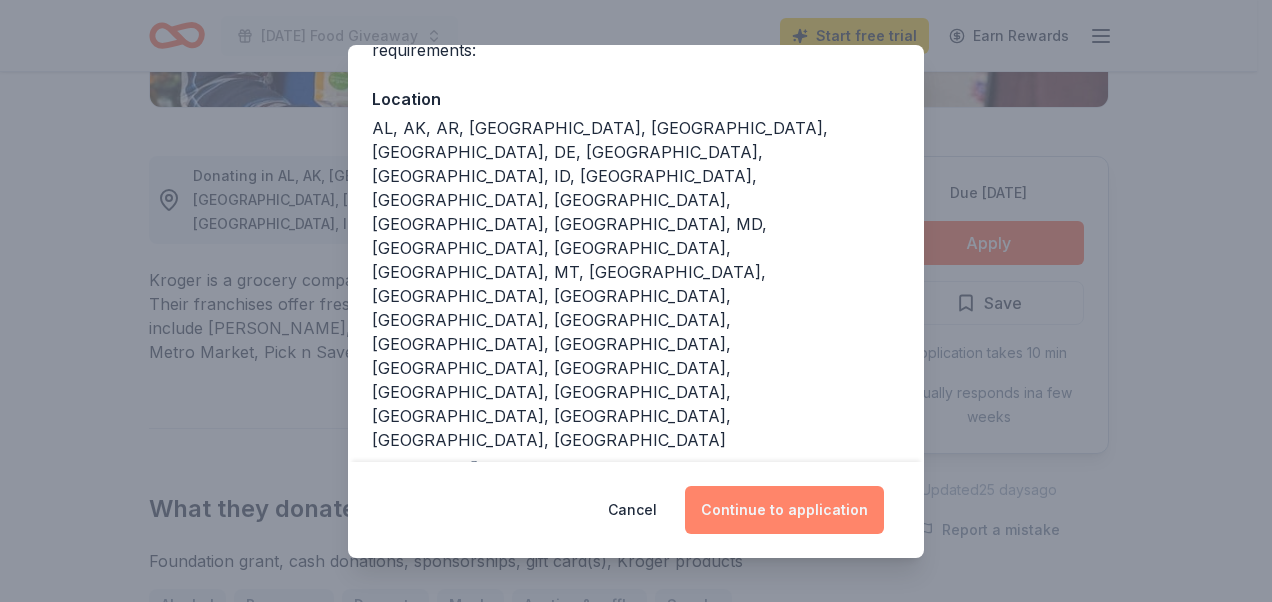 click on "Continue to application" at bounding box center [784, 510] 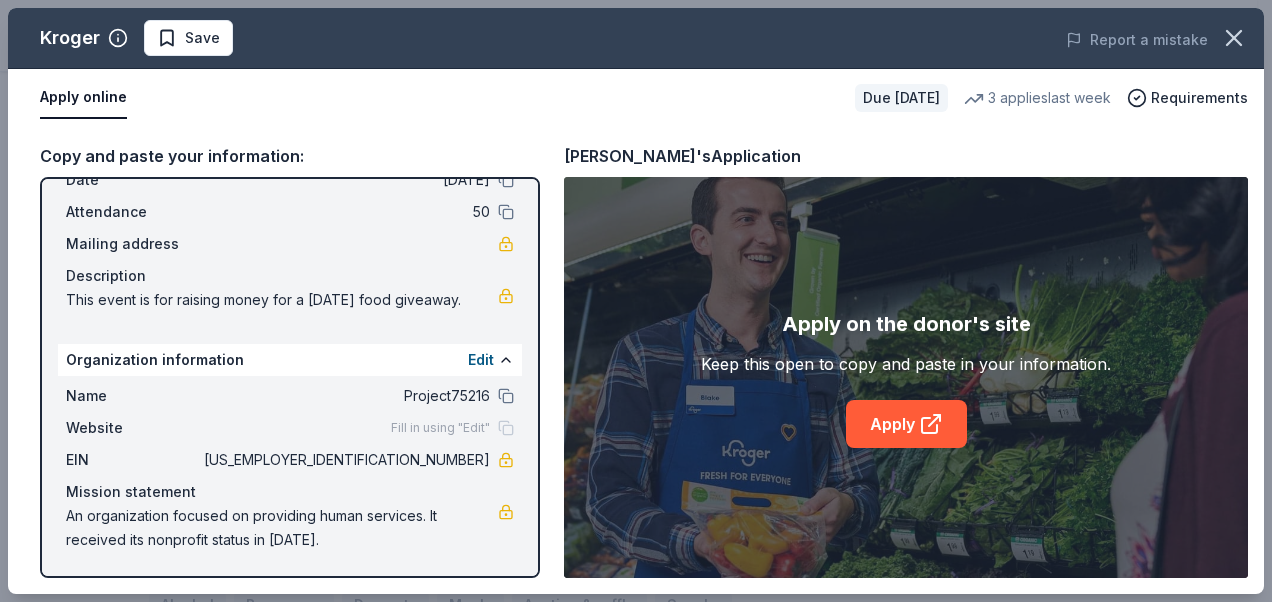 scroll, scrollTop: 123, scrollLeft: 0, axis: vertical 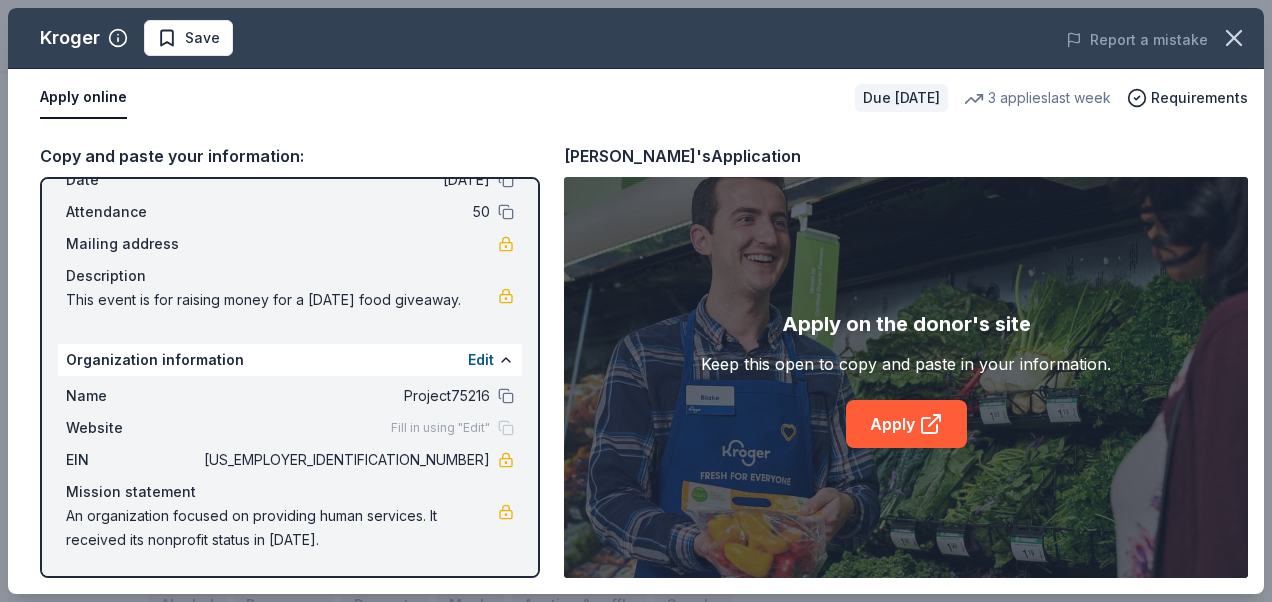 click on "Fill in using "Edit"" at bounding box center (440, 428) 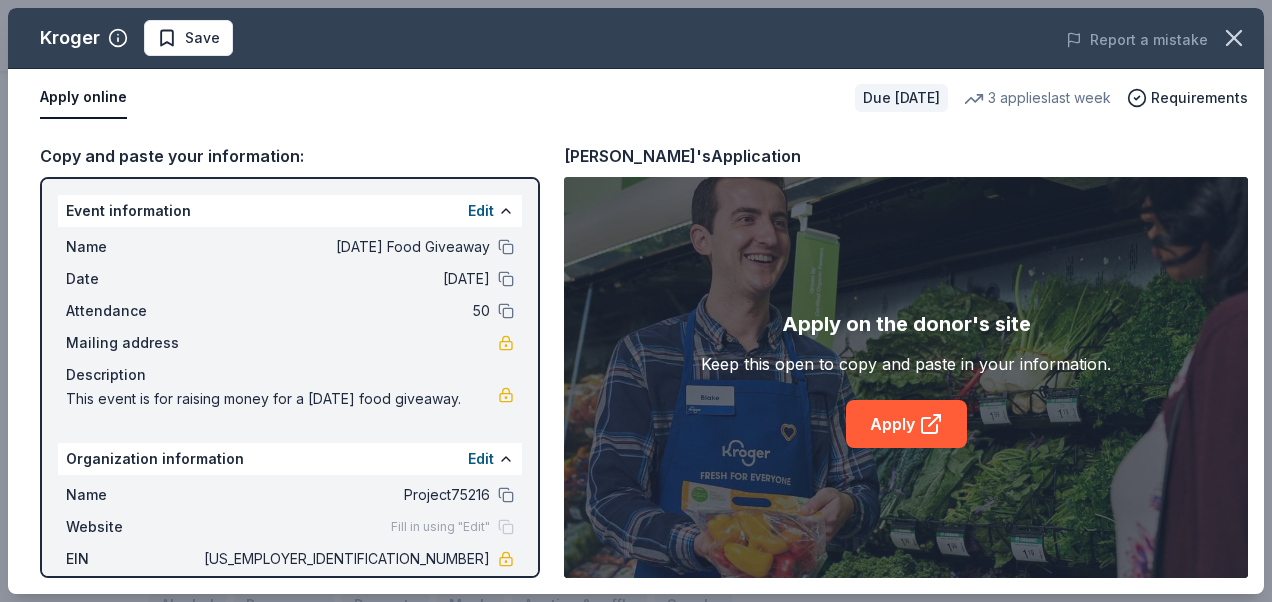 scroll, scrollTop: 0, scrollLeft: 0, axis: both 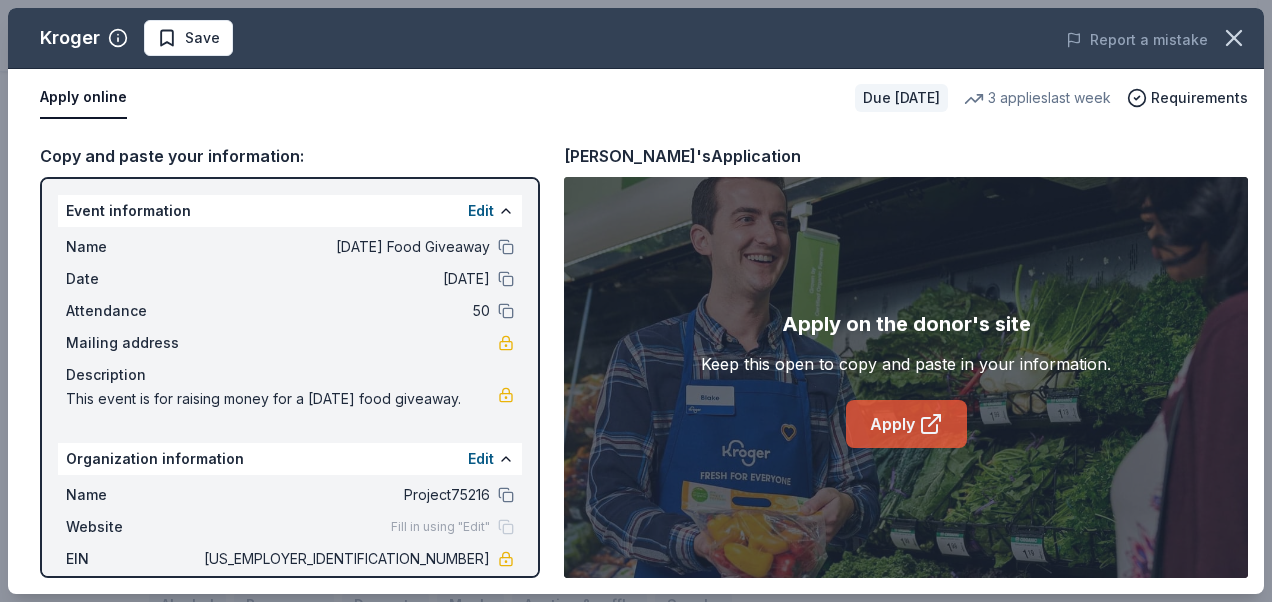 click on "Apply" at bounding box center (906, 424) 